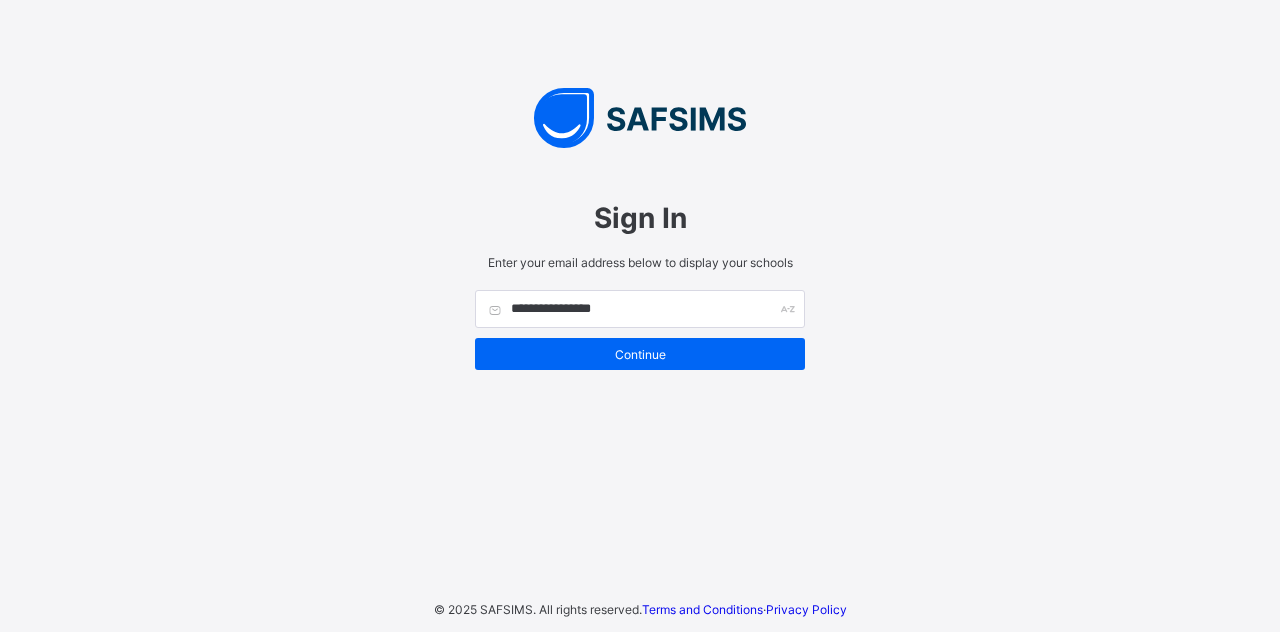 scroll, scrollTop: 0, scrollLeft: 0, axis: both 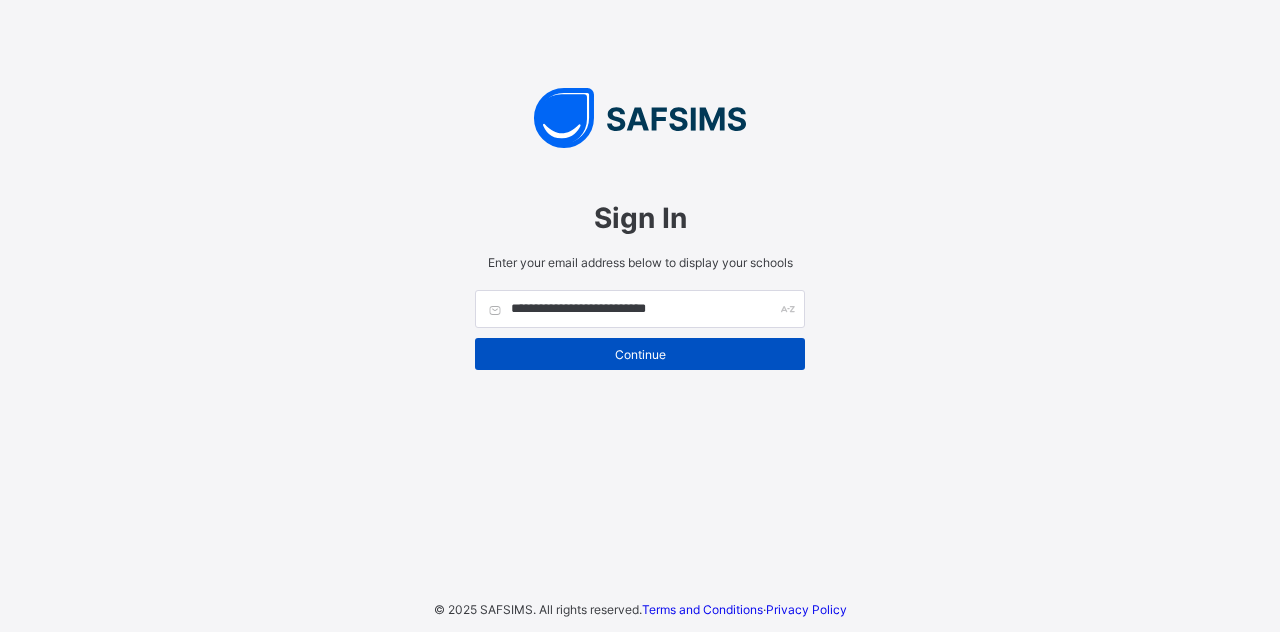 type on "**********" 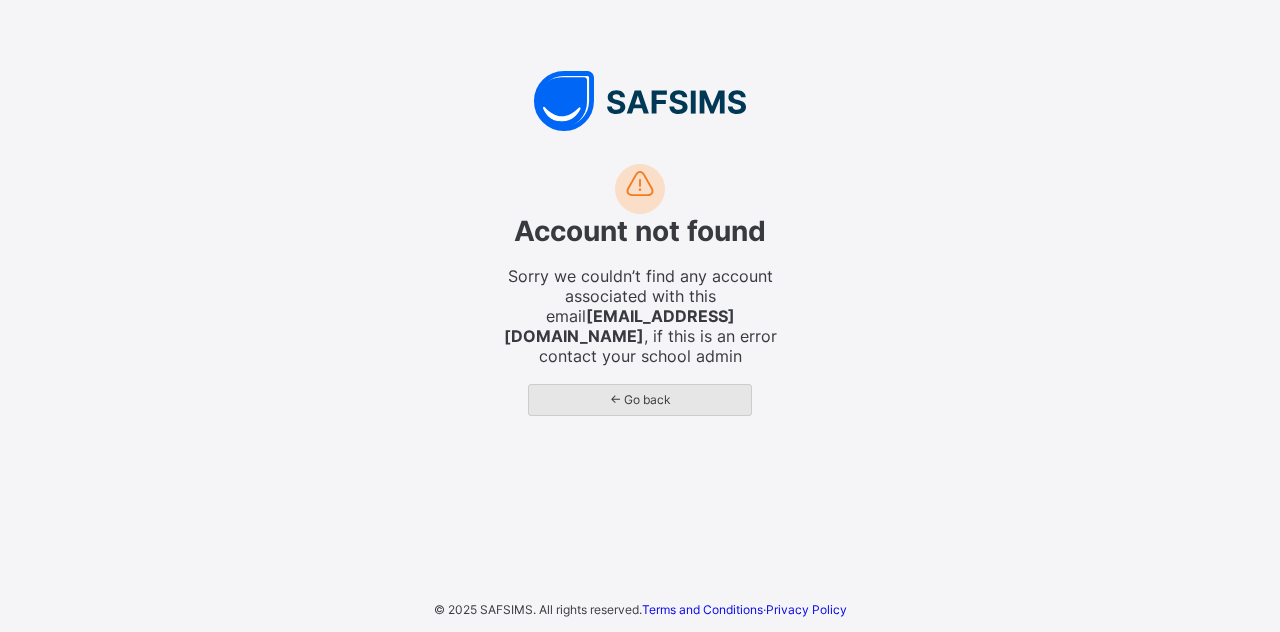 click on "← Go back" at bounding box center (640, 399) 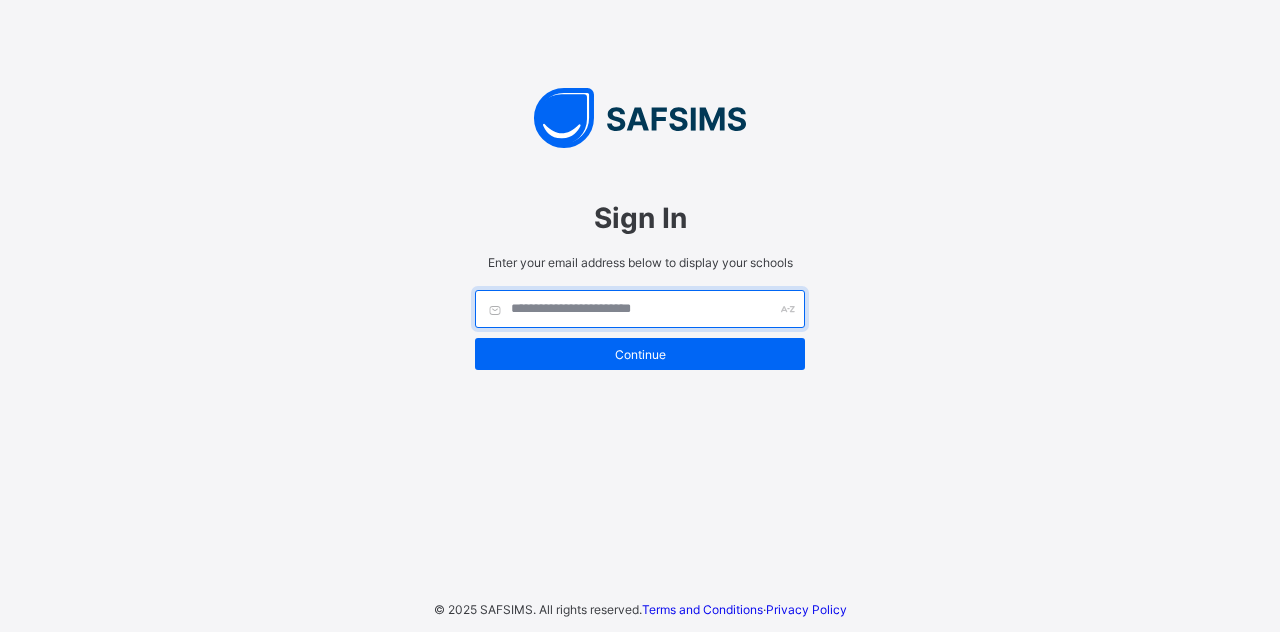 click at bounding box center (640, 309) 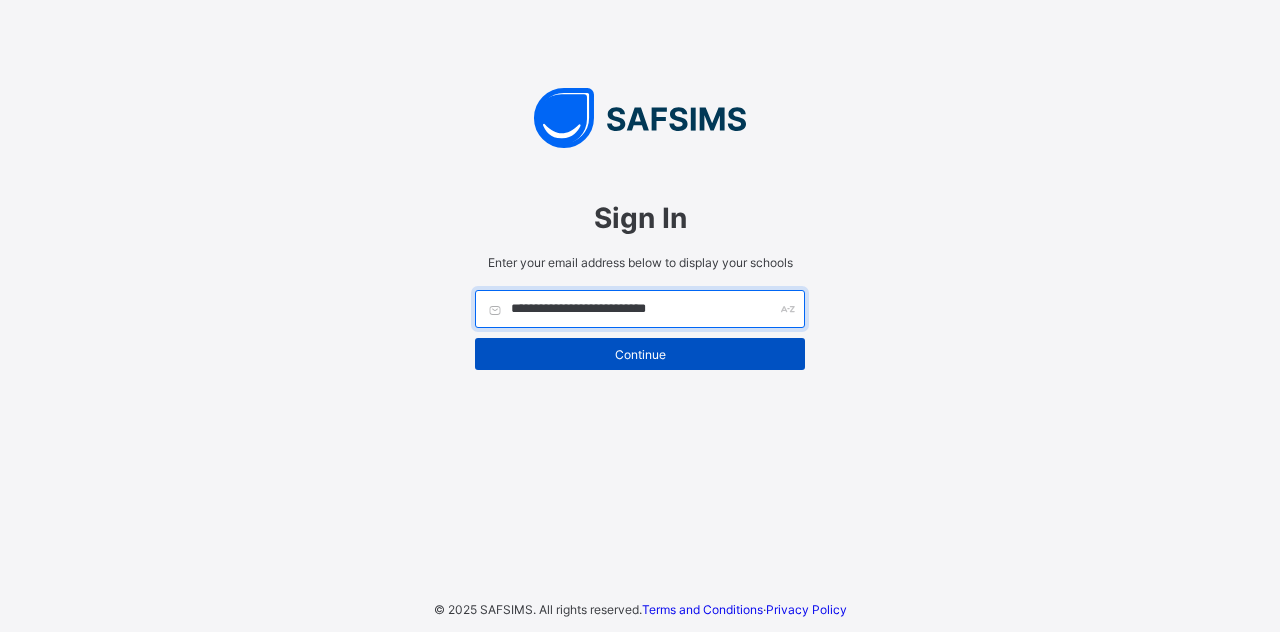 type on "**********" 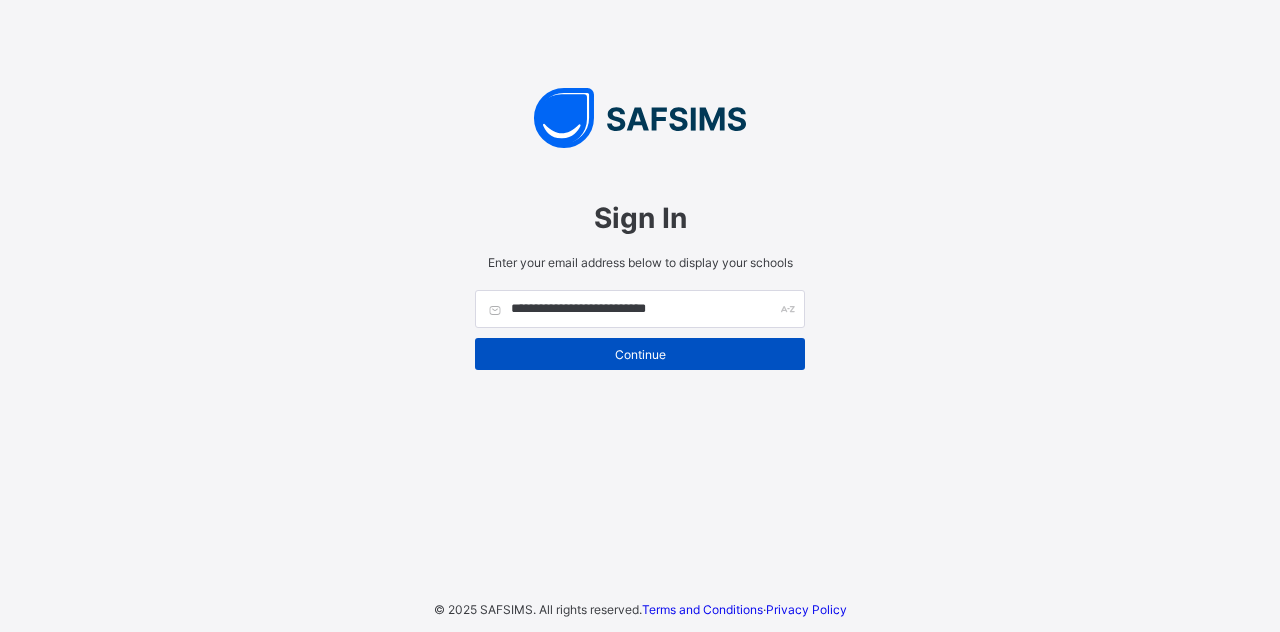 click on "Continue" at bounding box center [640, 354] 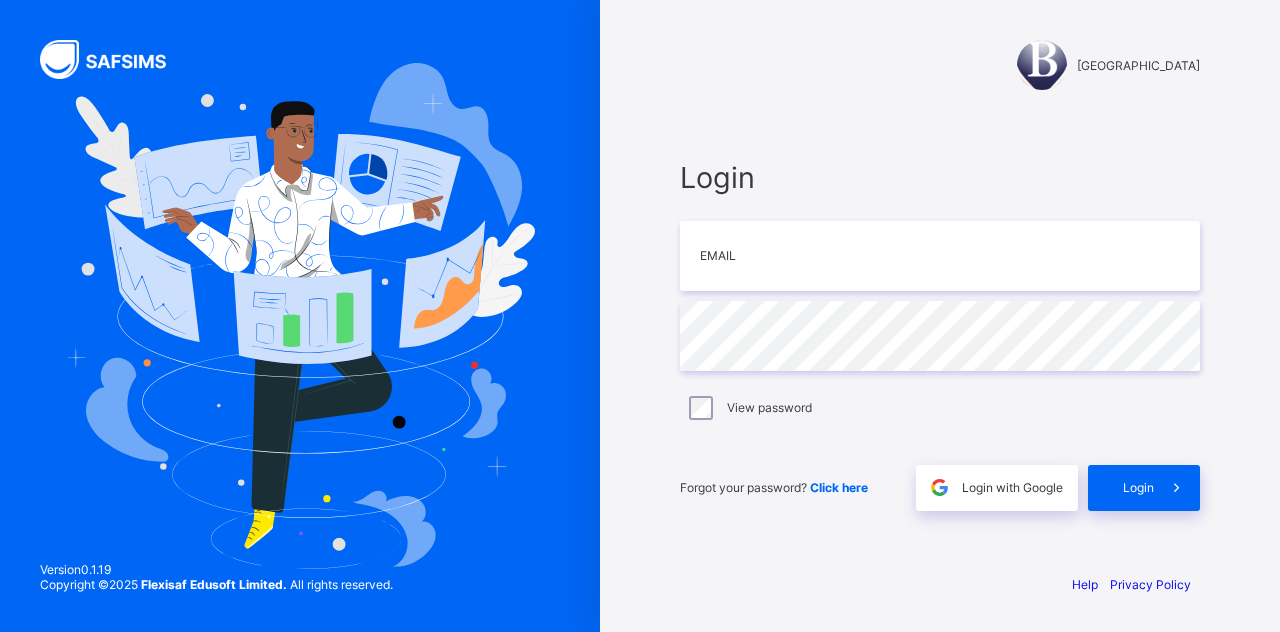 scroll, scrollTop: 0, scrollLeft: 0, axis: both 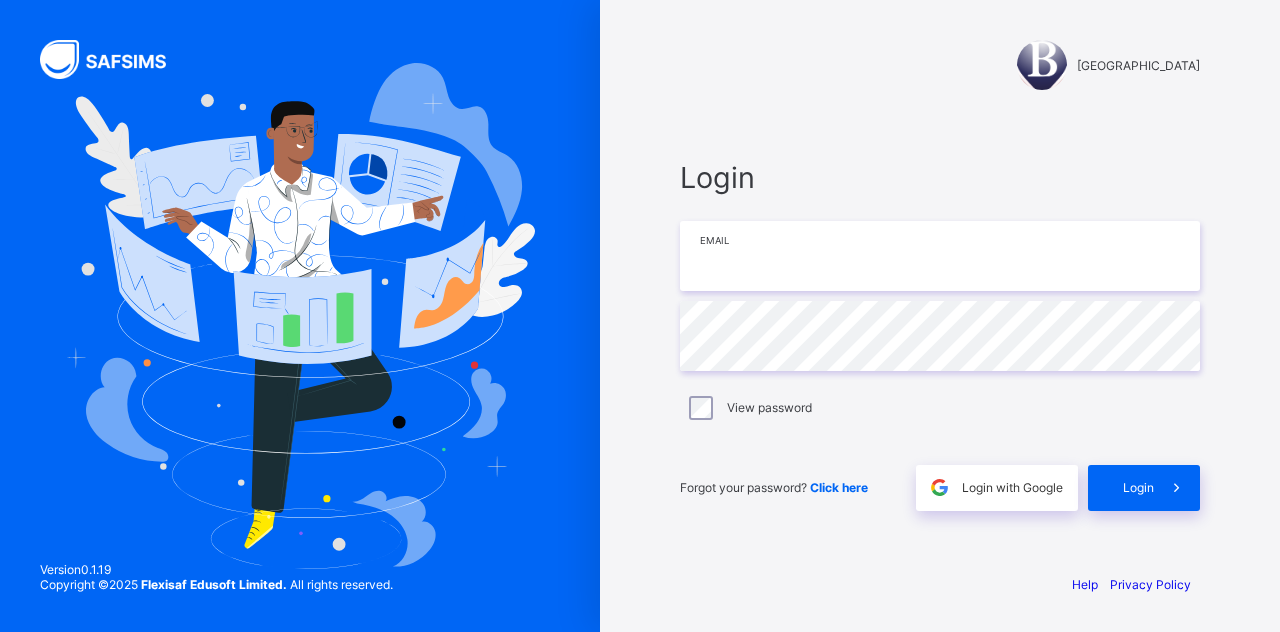 click at bounding box center (940, 256) 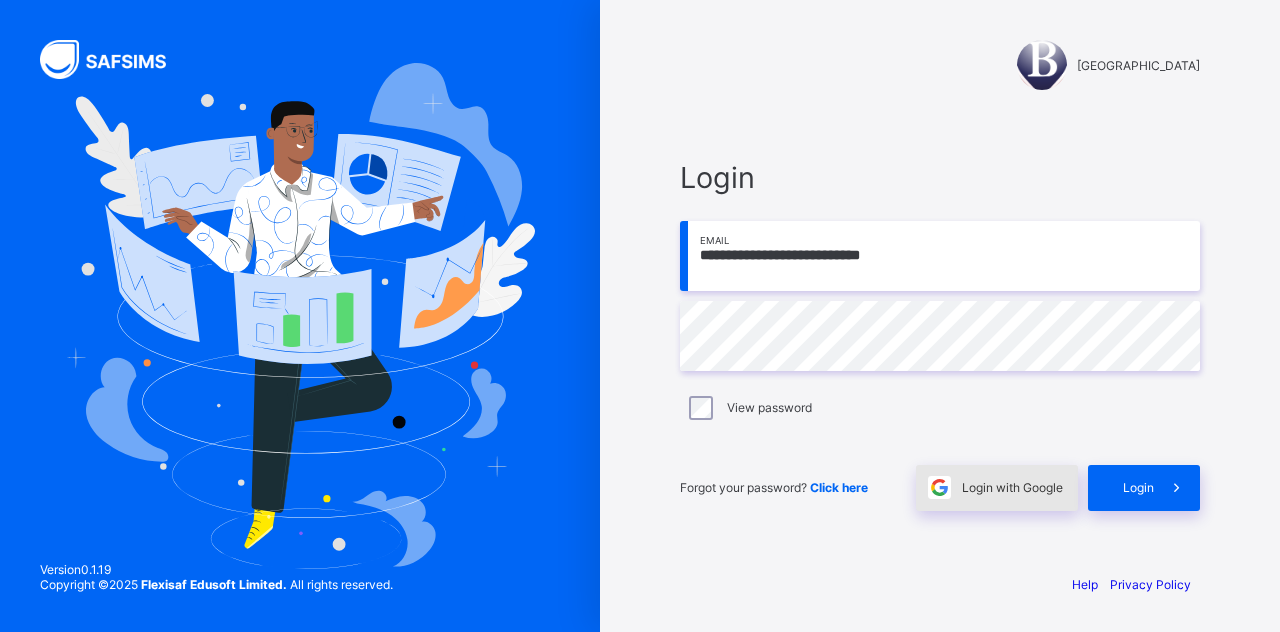 click on "Login with Google" at bounding box center (997, 488) 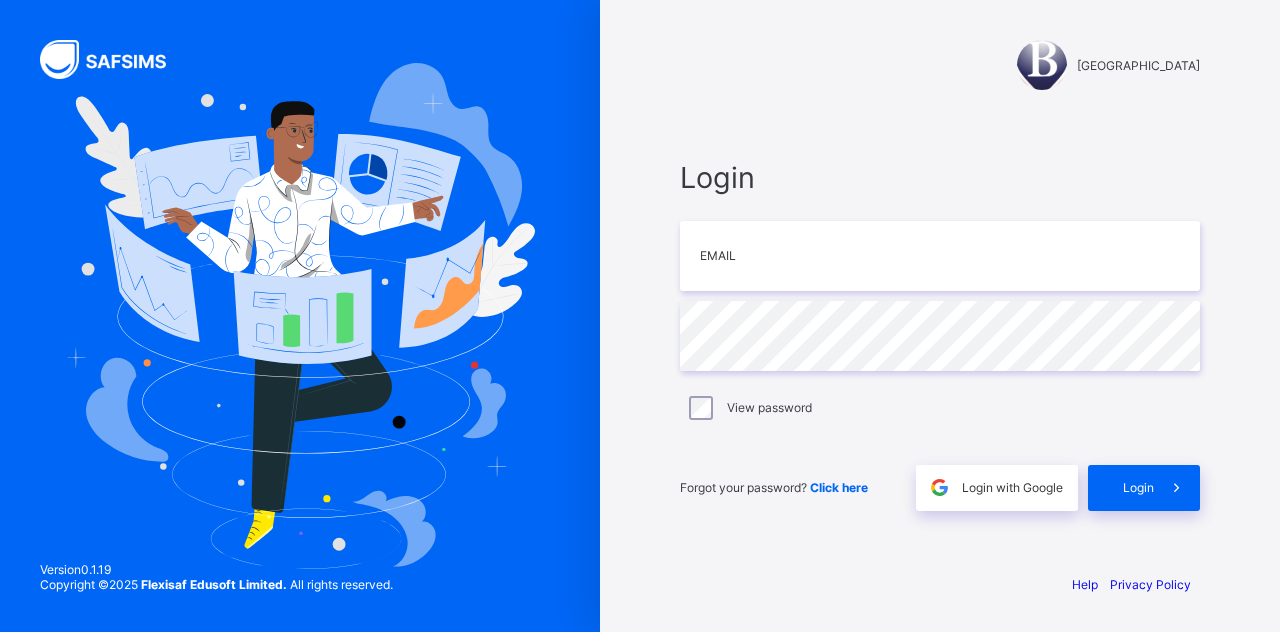 scroll, scrollTop: 0, scrollLeft: 0, axis: both 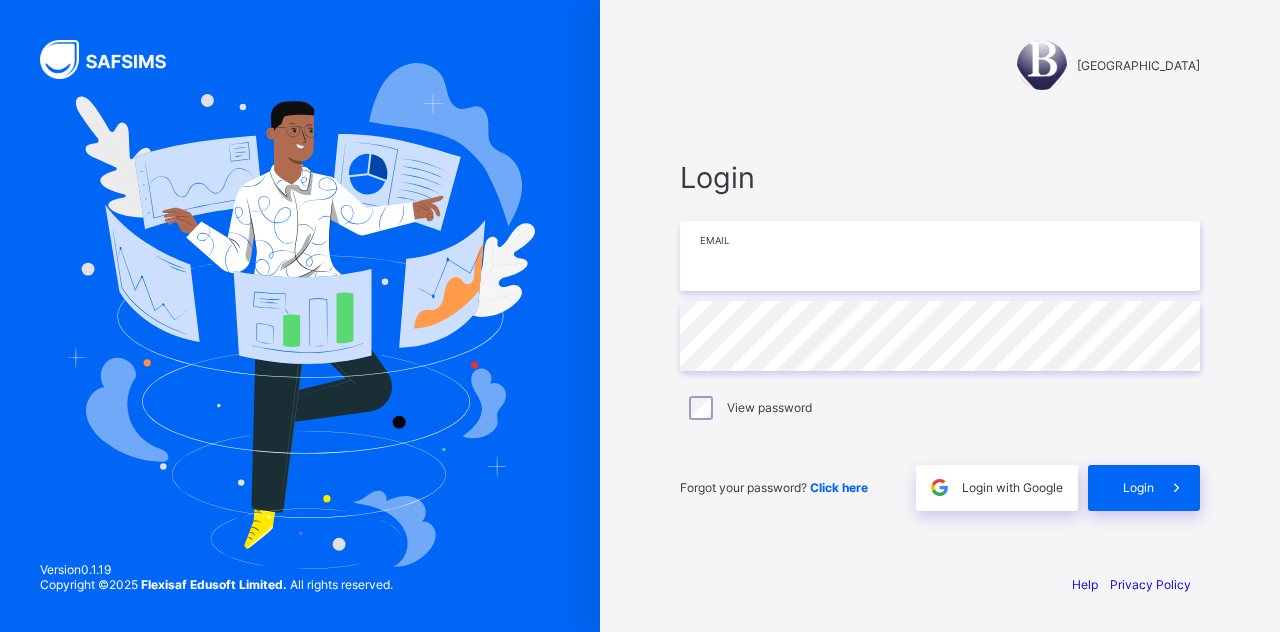 click at bounding box center [940, 256] 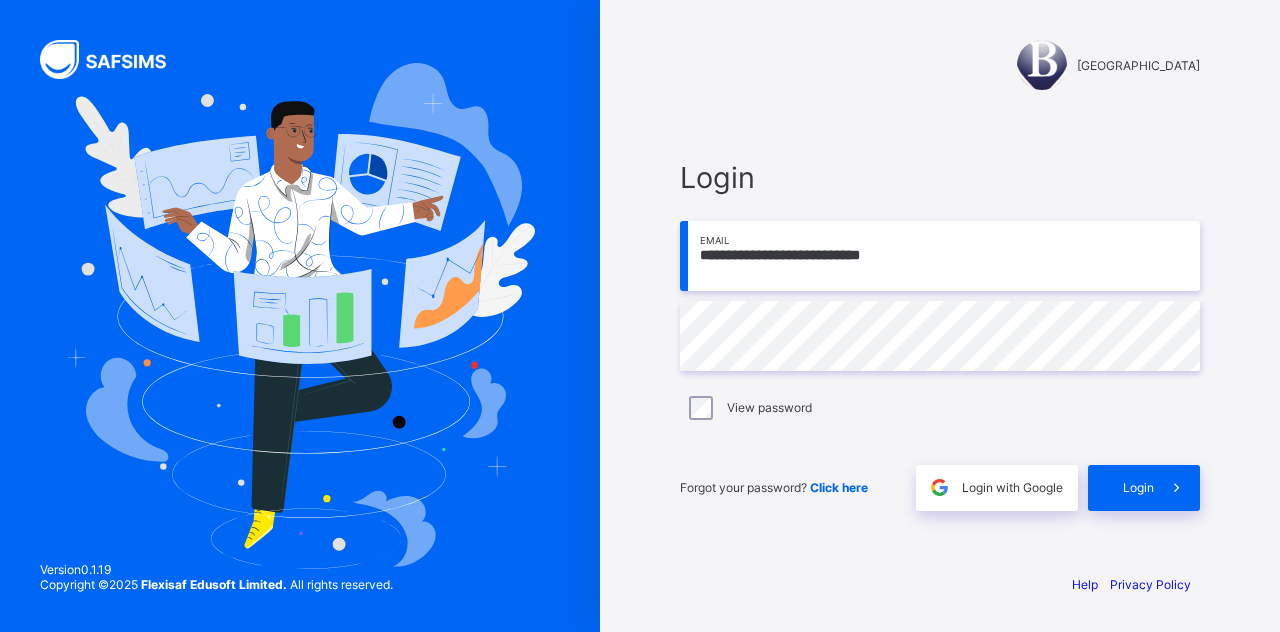 click on "**********" at bounding box center (940, 256) 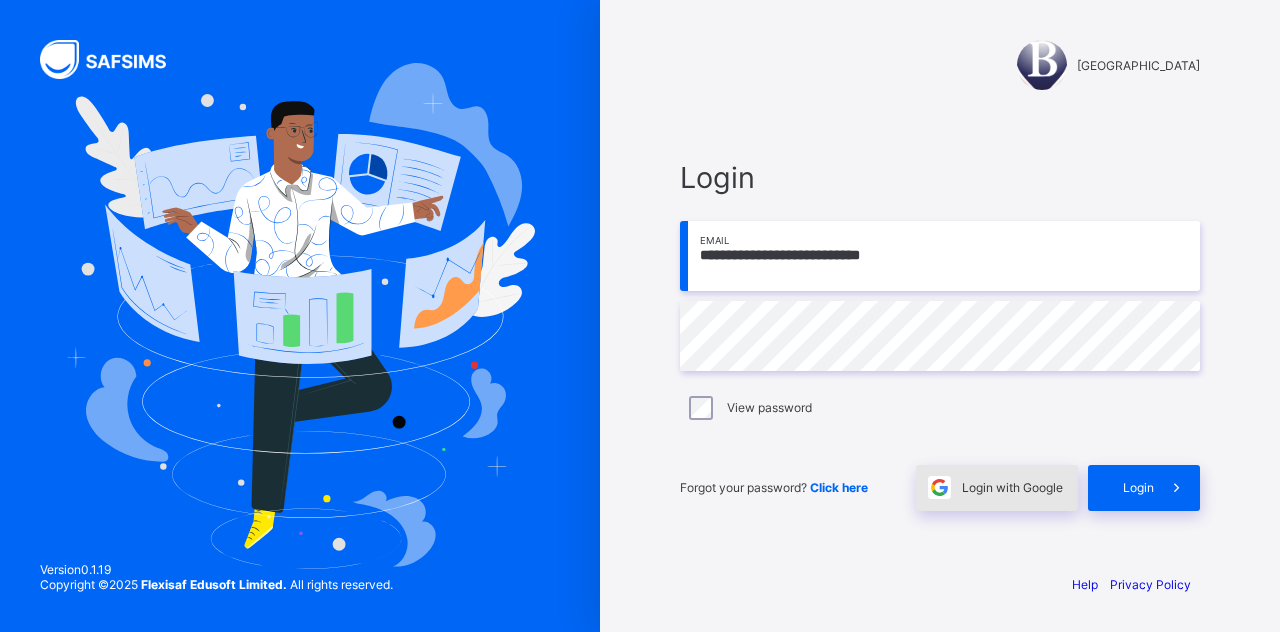 click on "Login with Google" at bounding box center (997, 488) 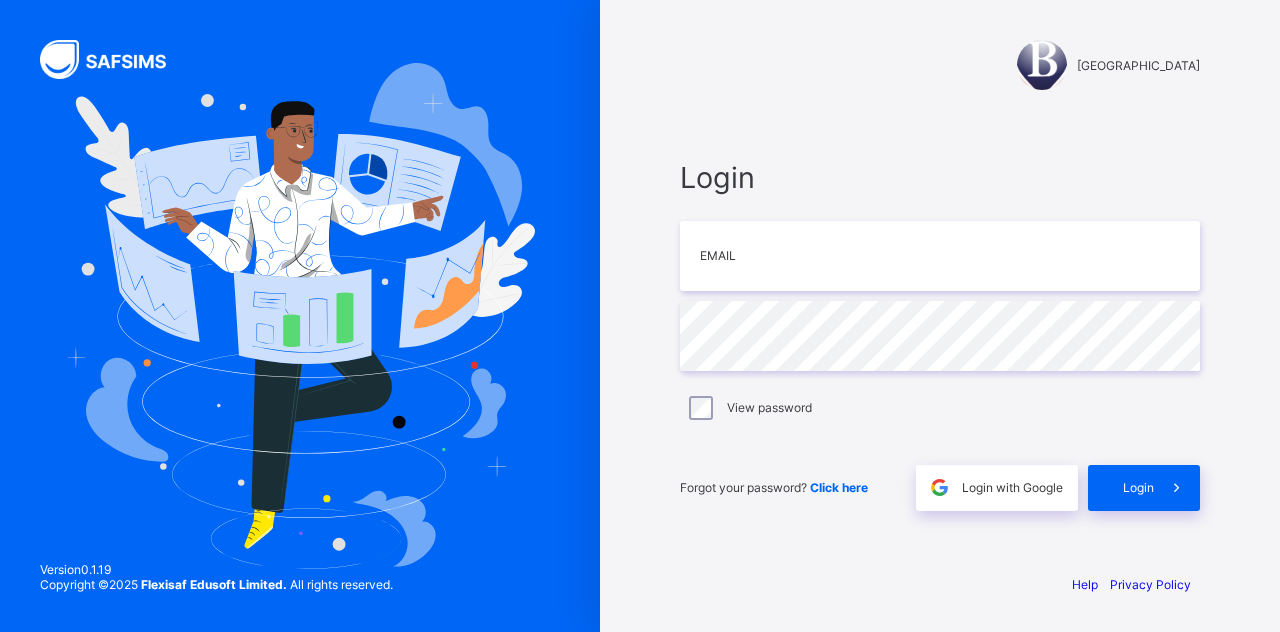 scroll, scrollTop: 0, scrollLeft: 0, axis: both 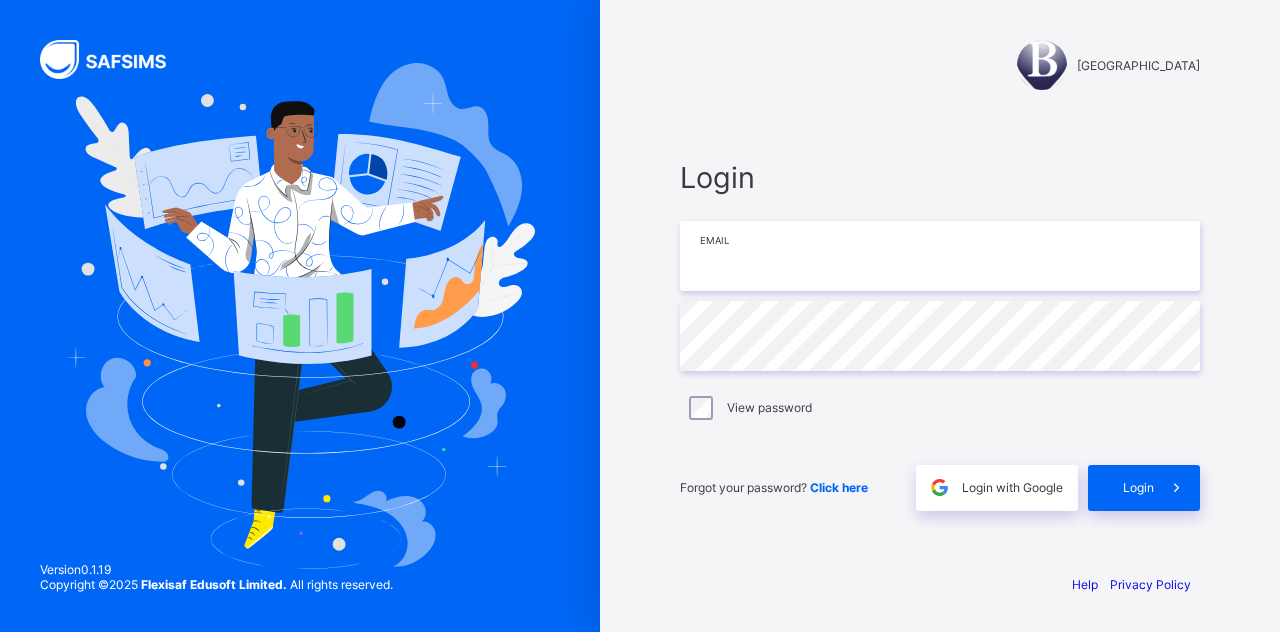 click at bounding box center (940, 256) 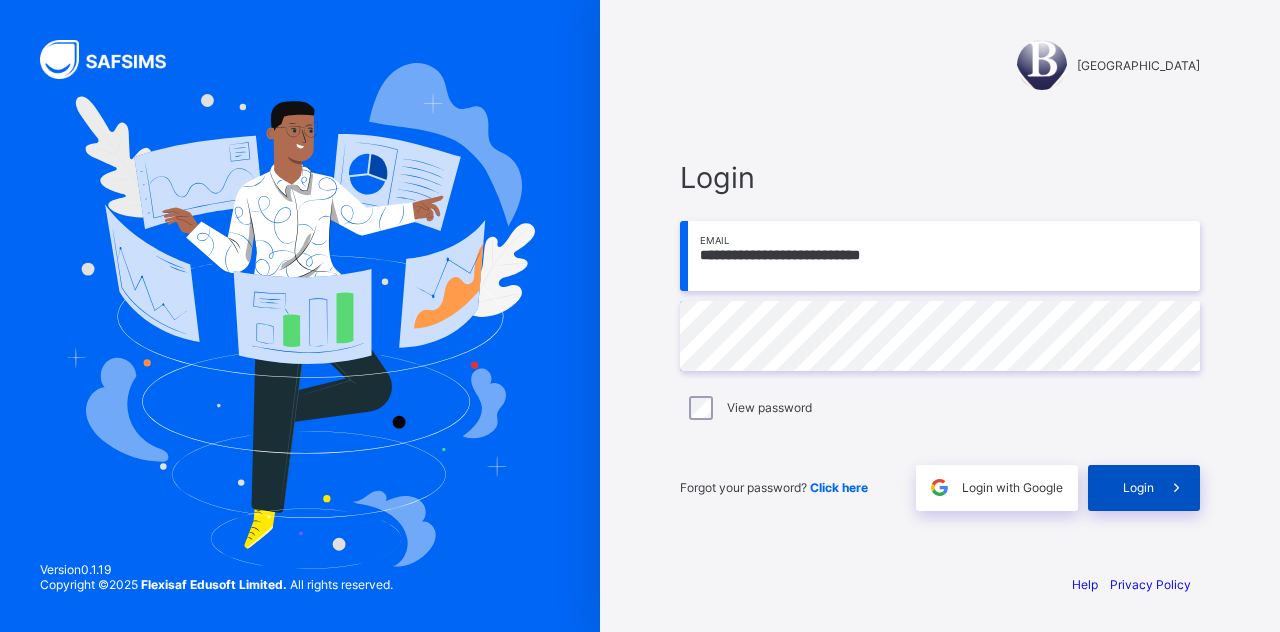 click on "Login" at bounding box center [1138, 487] 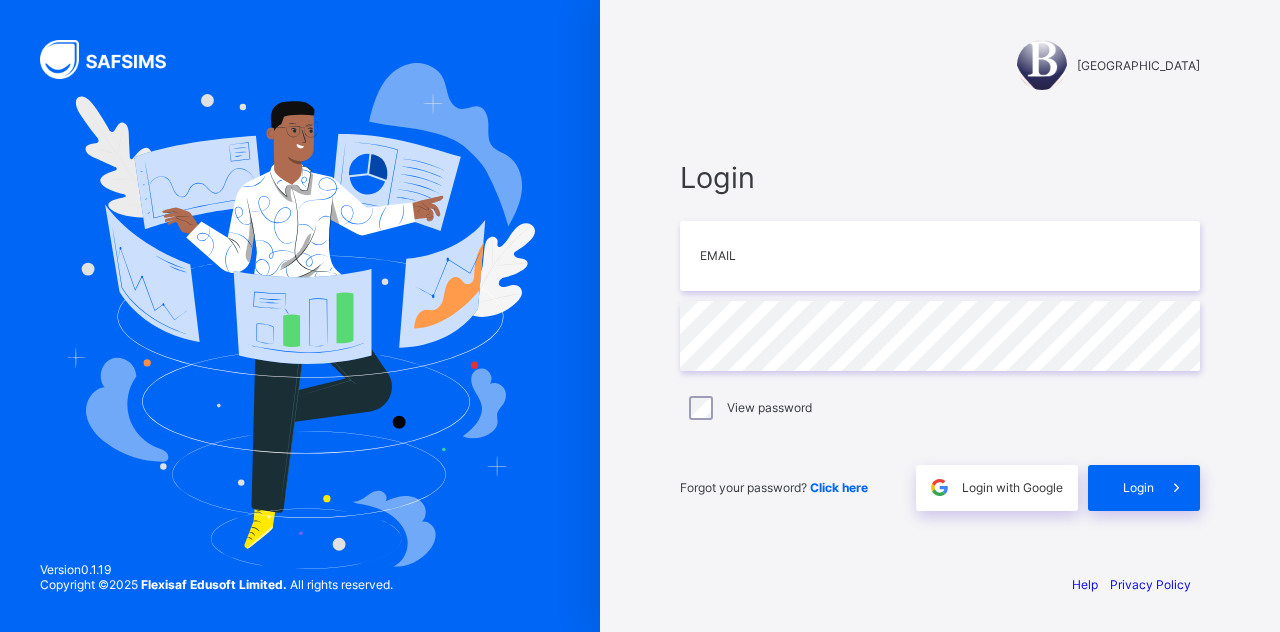 scroll, scrollTop: 0, scrollLeft: 0, axis: both 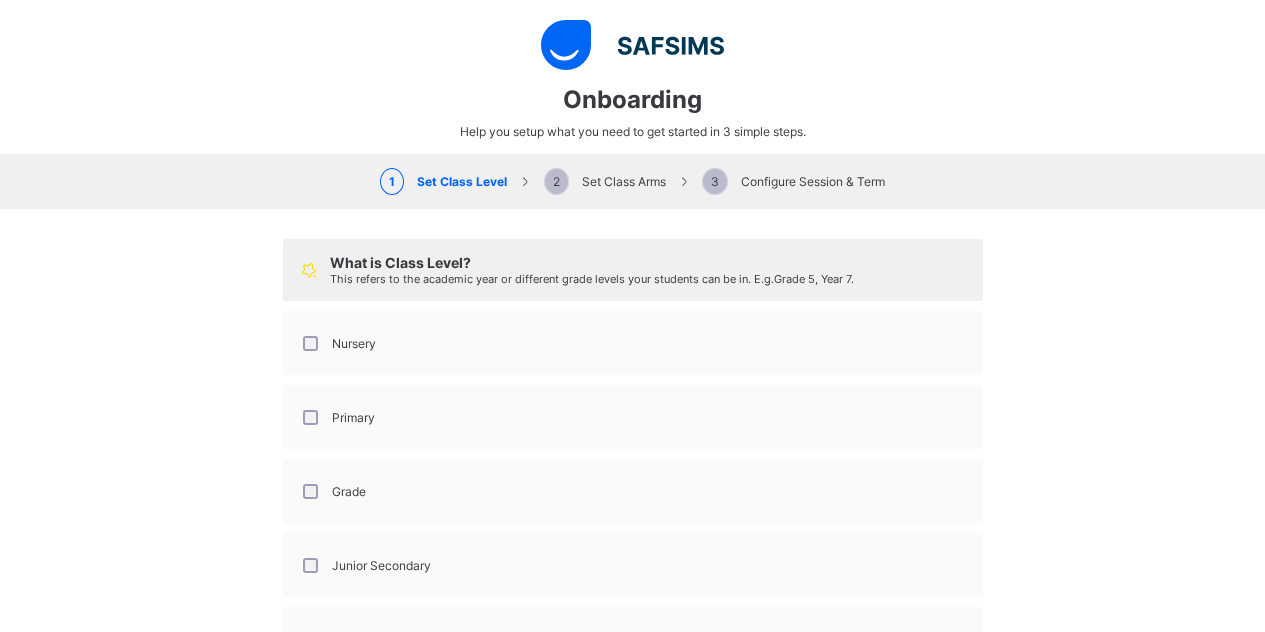 select on "**" 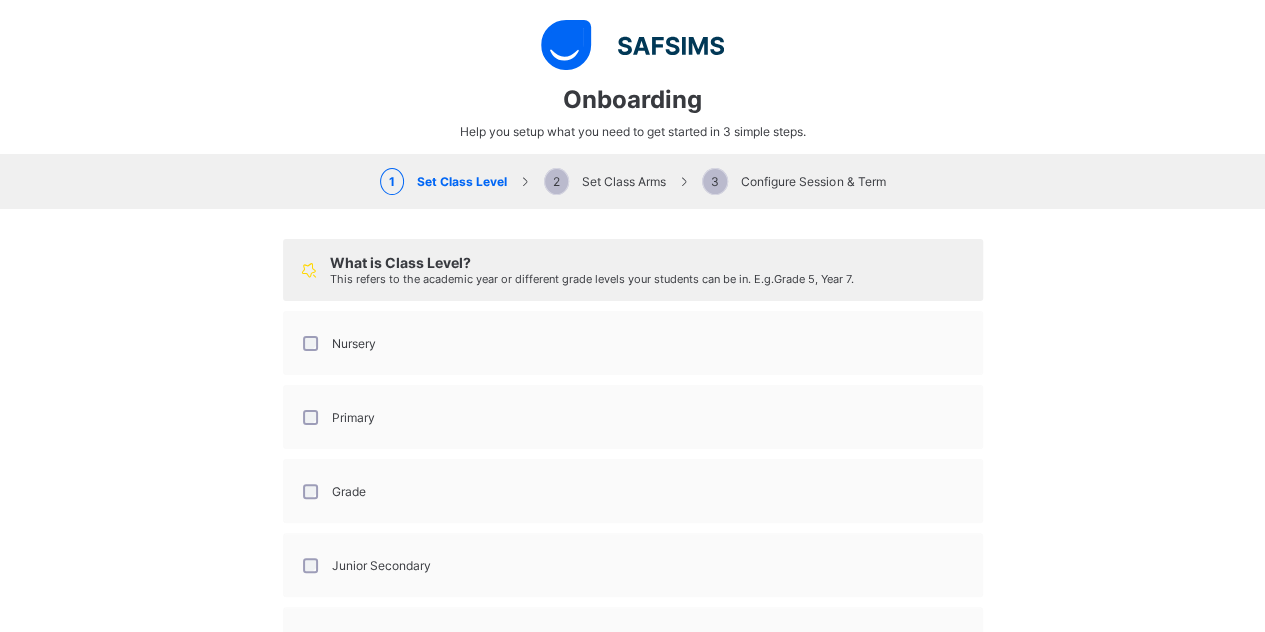 scroll, scrollTop: 173, scrollLeft: 0, axis: vertical 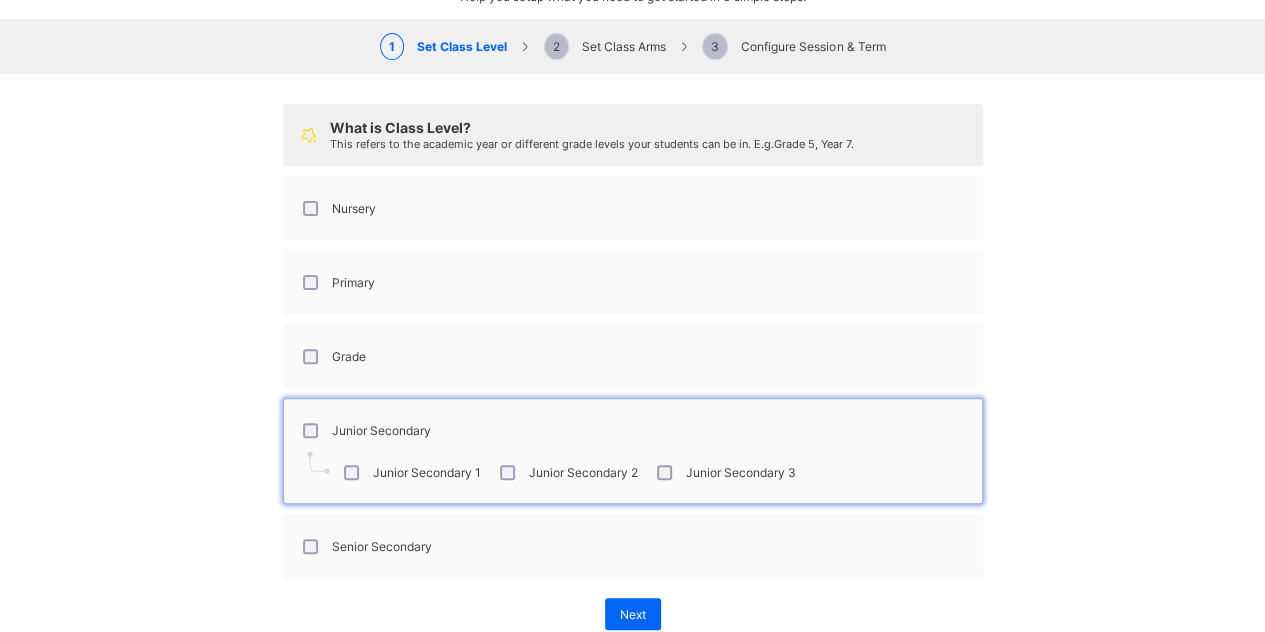 click on "Junior Secondary 2" at bounding box center (583, 472) 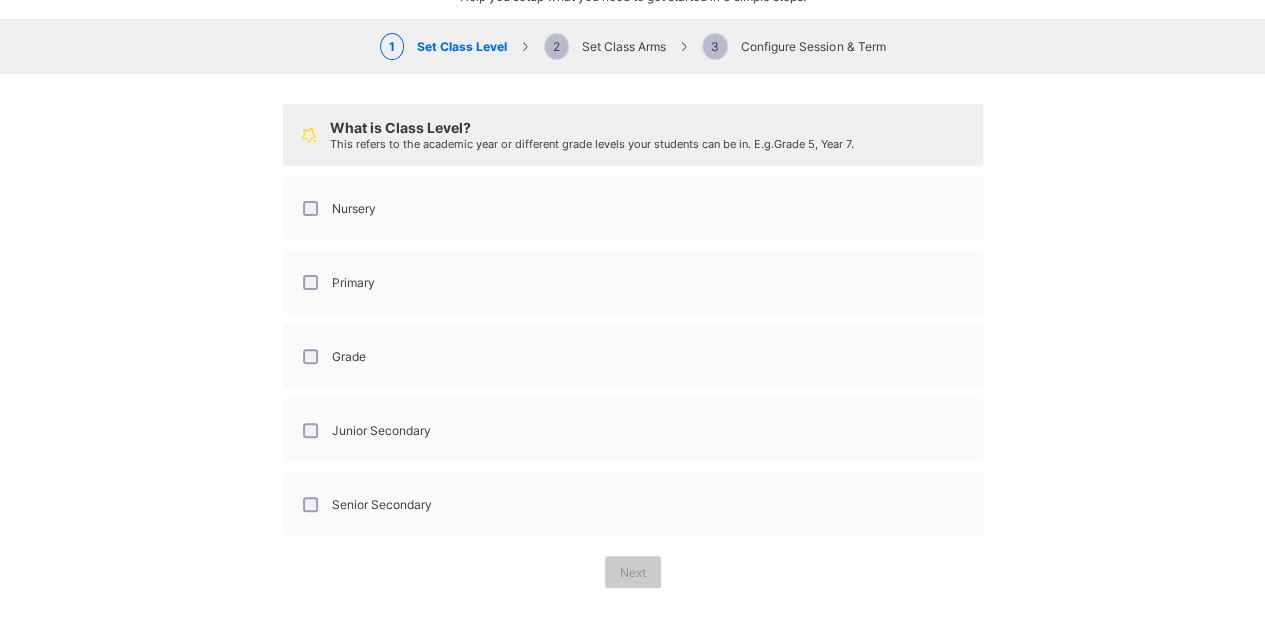 scroll, scrollTop: 134, scrollLeft: 0, axis: vertical 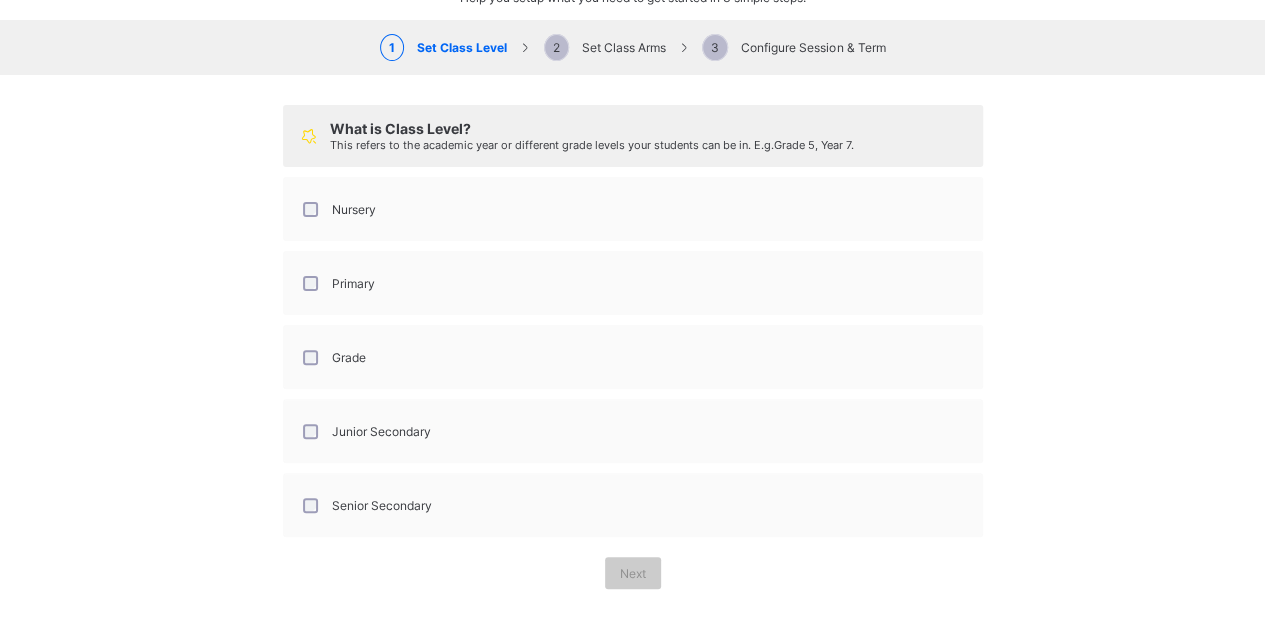click on "Junior Secondary" at bounding box center [365, 431] 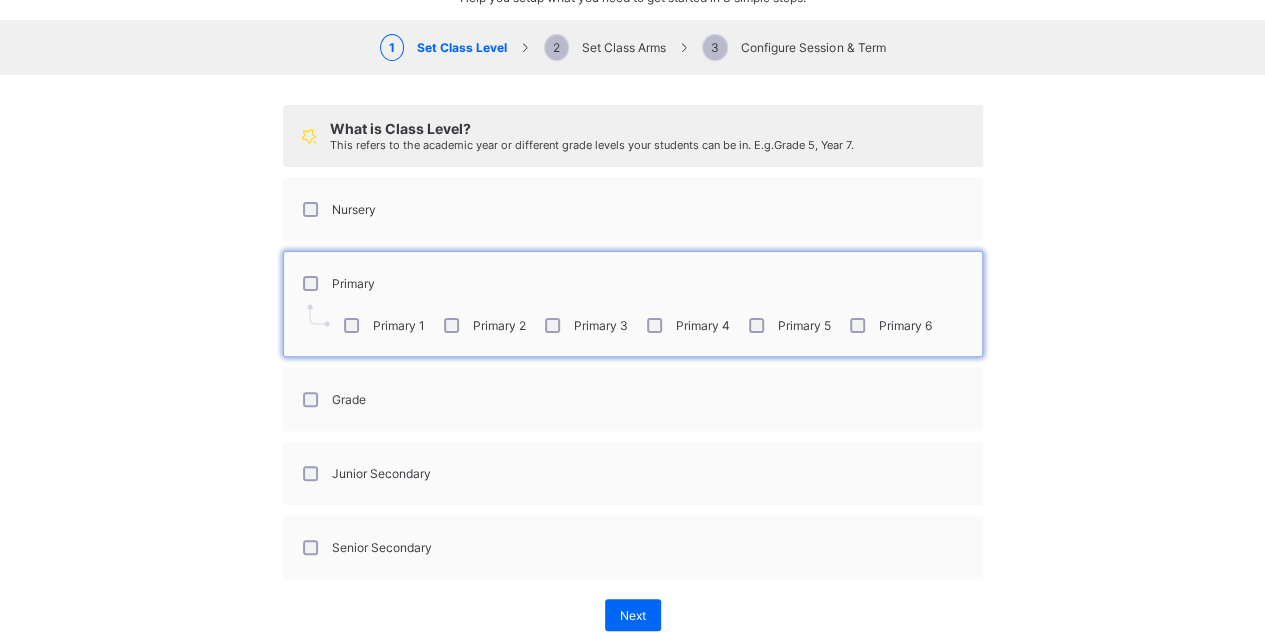 click on "Primary 1" at bounding box center [382, 325] 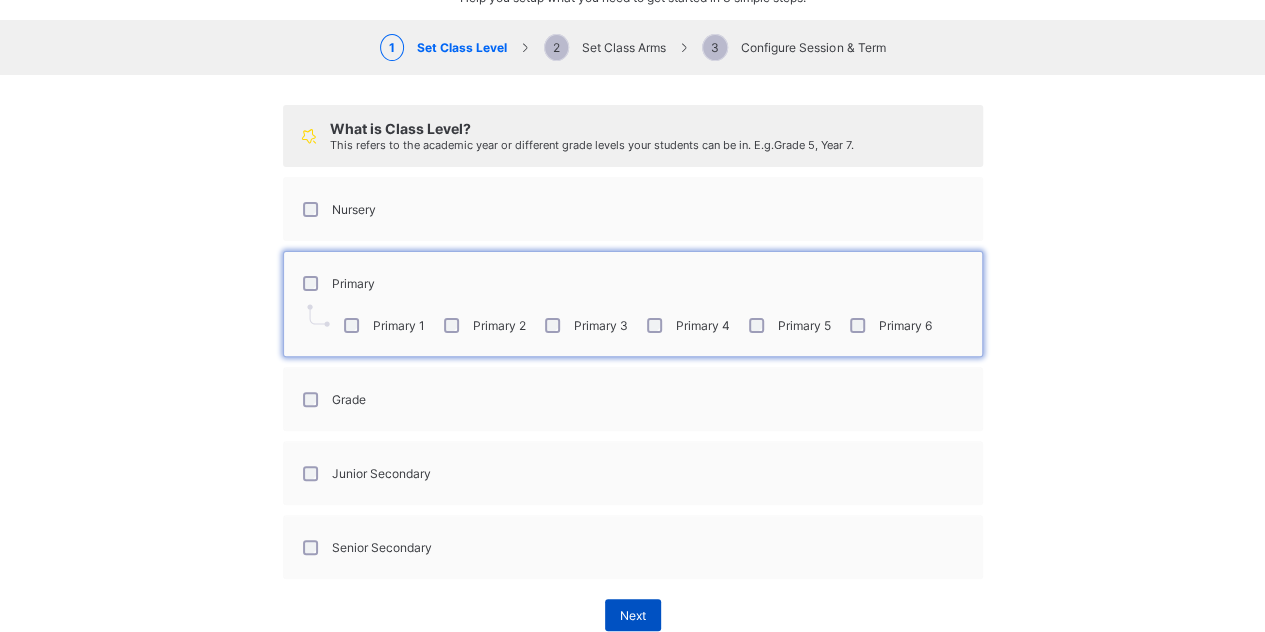 click on "Next" at bounding box center (633, 615) 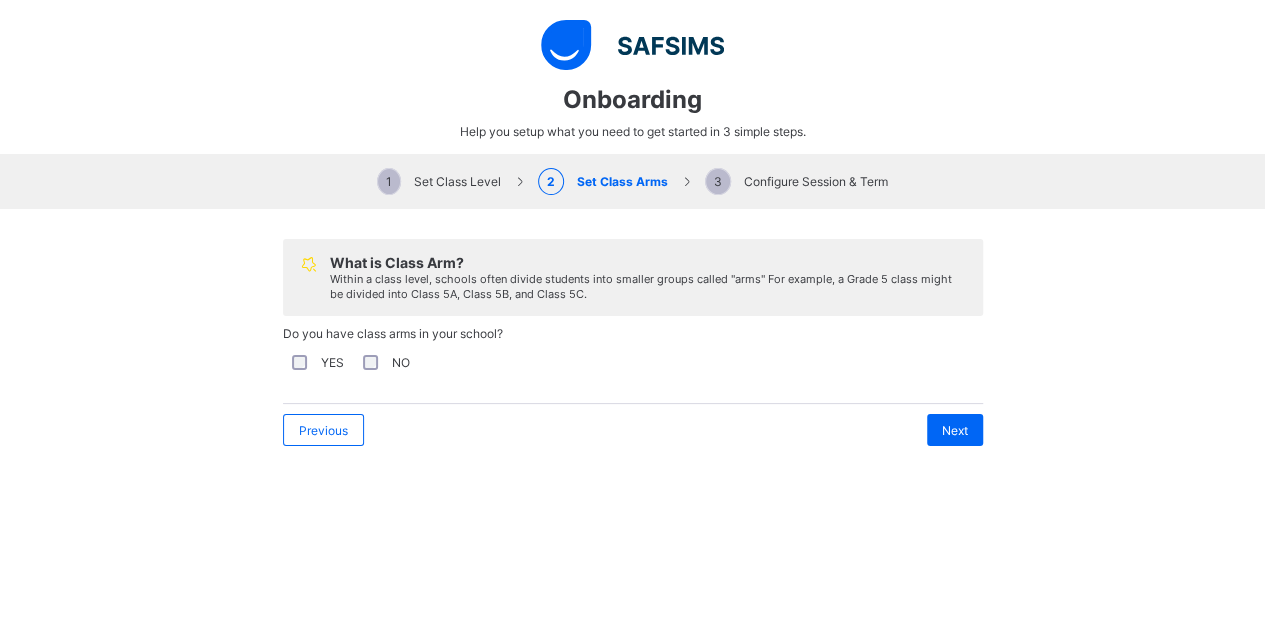 scroll, scrollTop: 0, scrollLeft: 0, axis: both 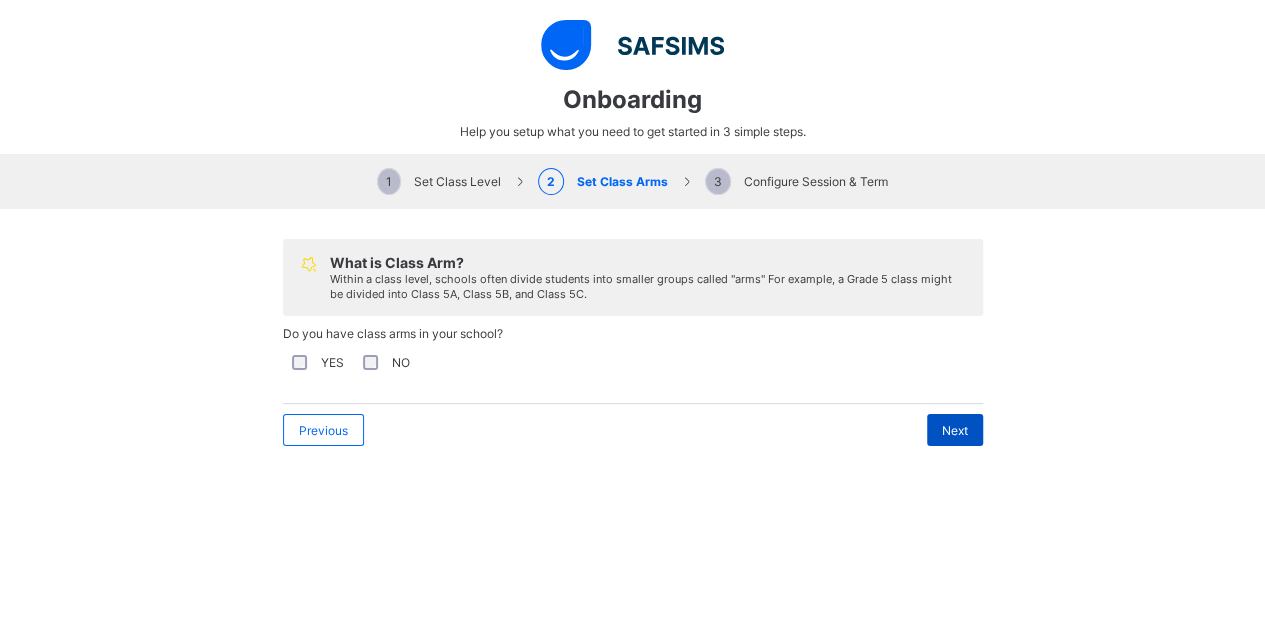 click on "Next" at bounding box center (955, 430) 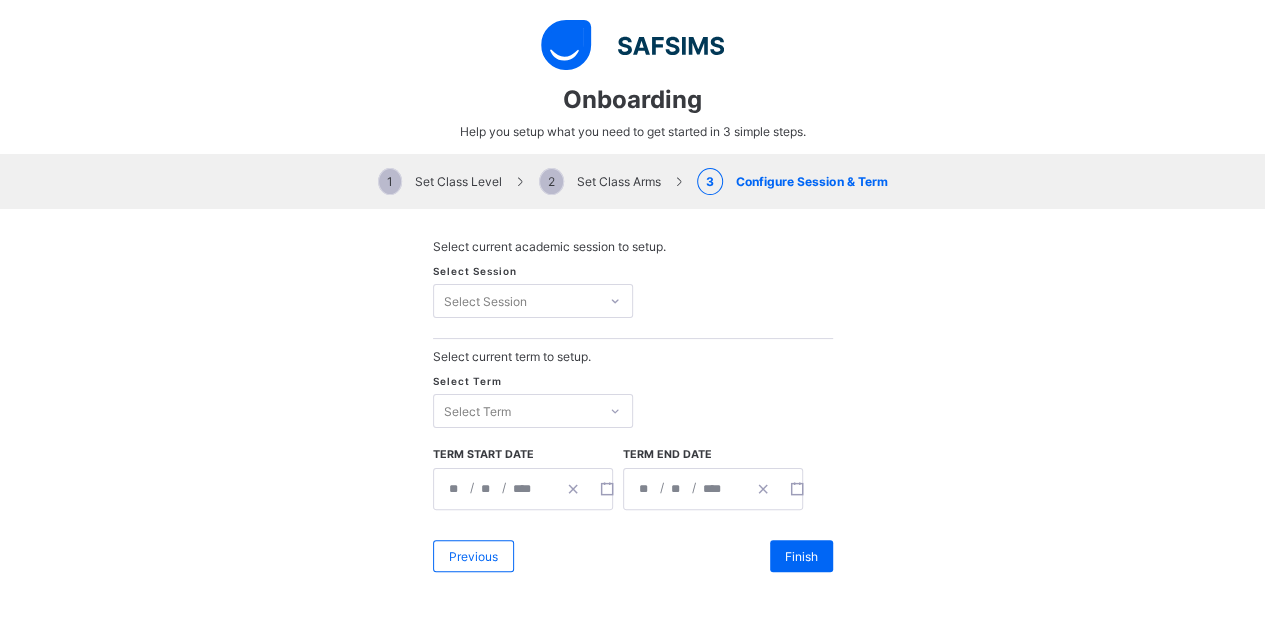 click at bounding box center [615, 301] 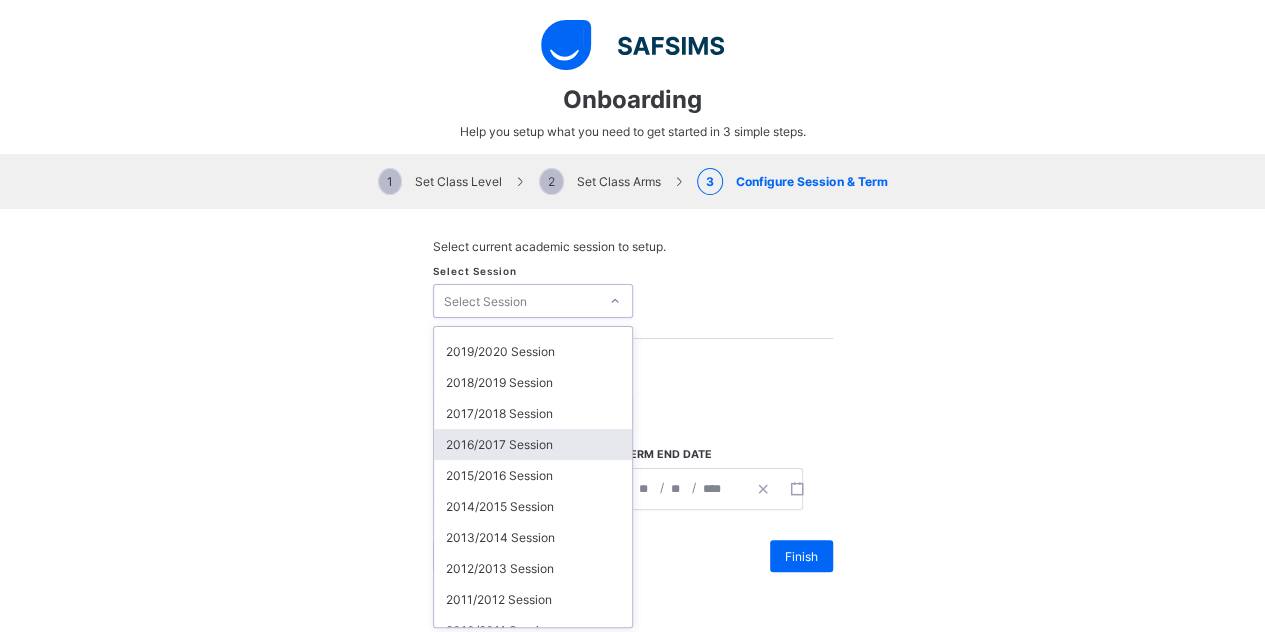scroll, scrollTop: 262, scrollLeft: 0, axis: vertical 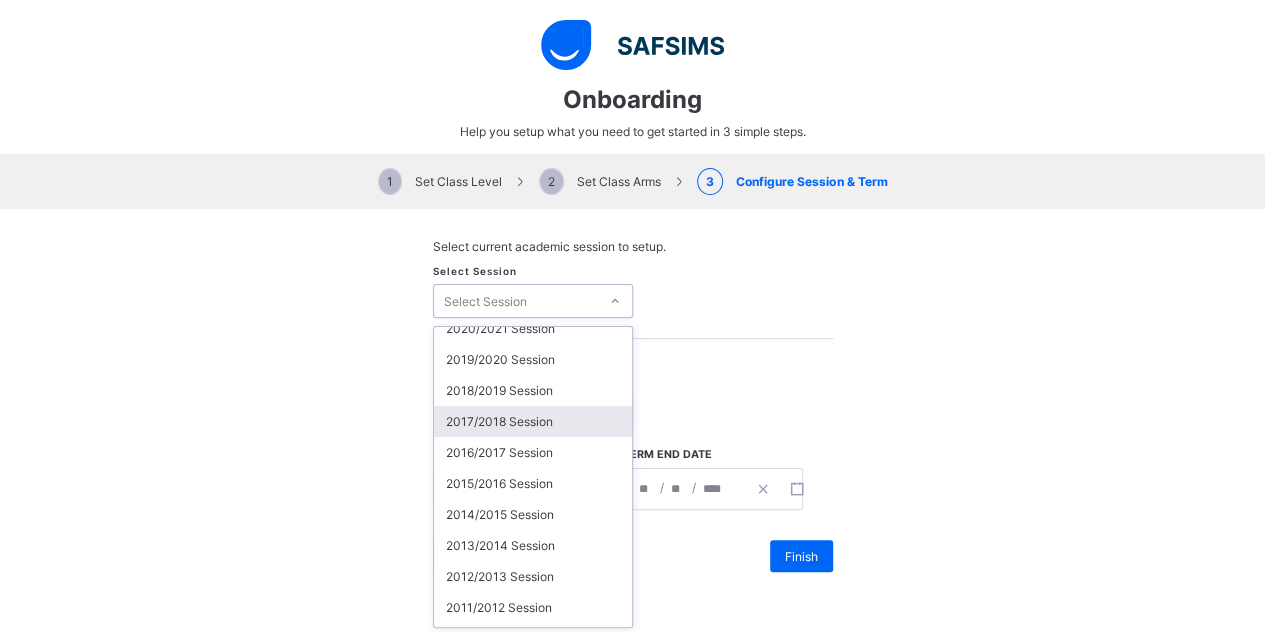 click on "2017/2018 Session" at bounding box center [533, 421] 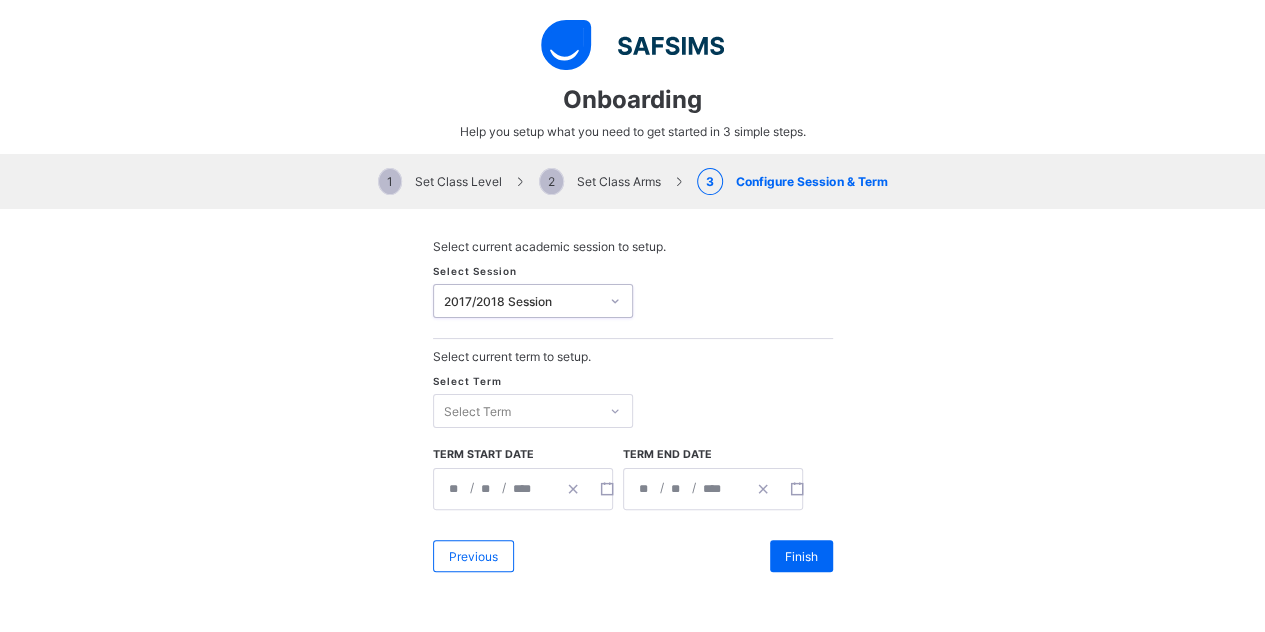 click 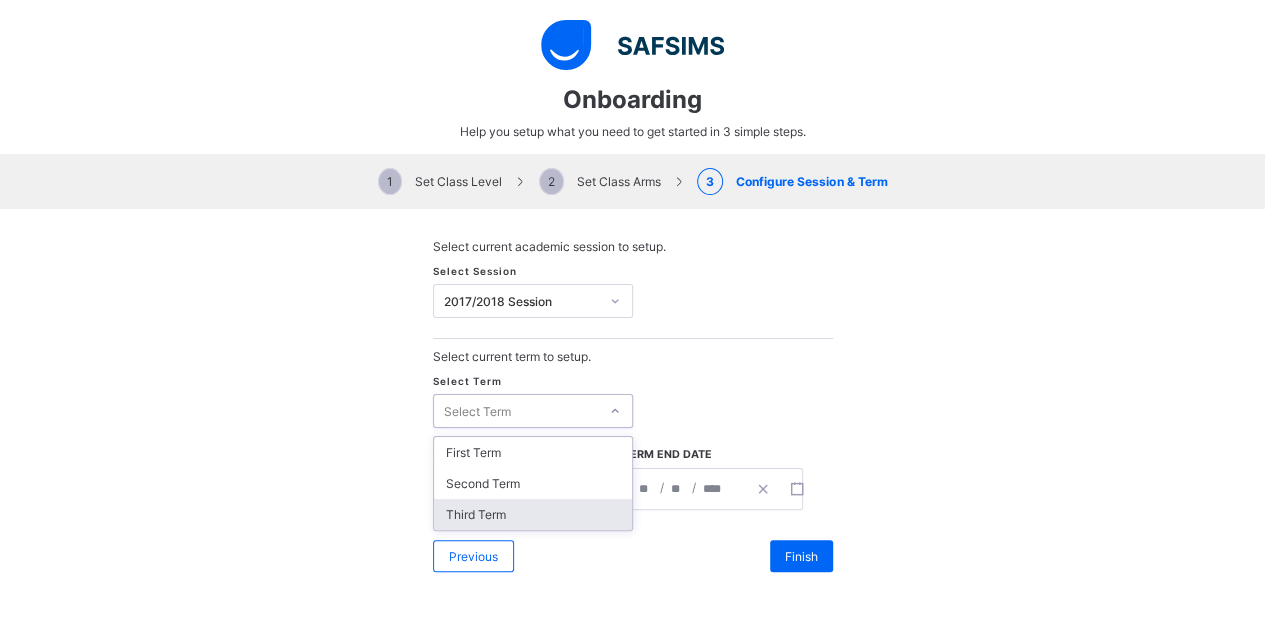 click on "Third Term" at bounding box center (533, 514) 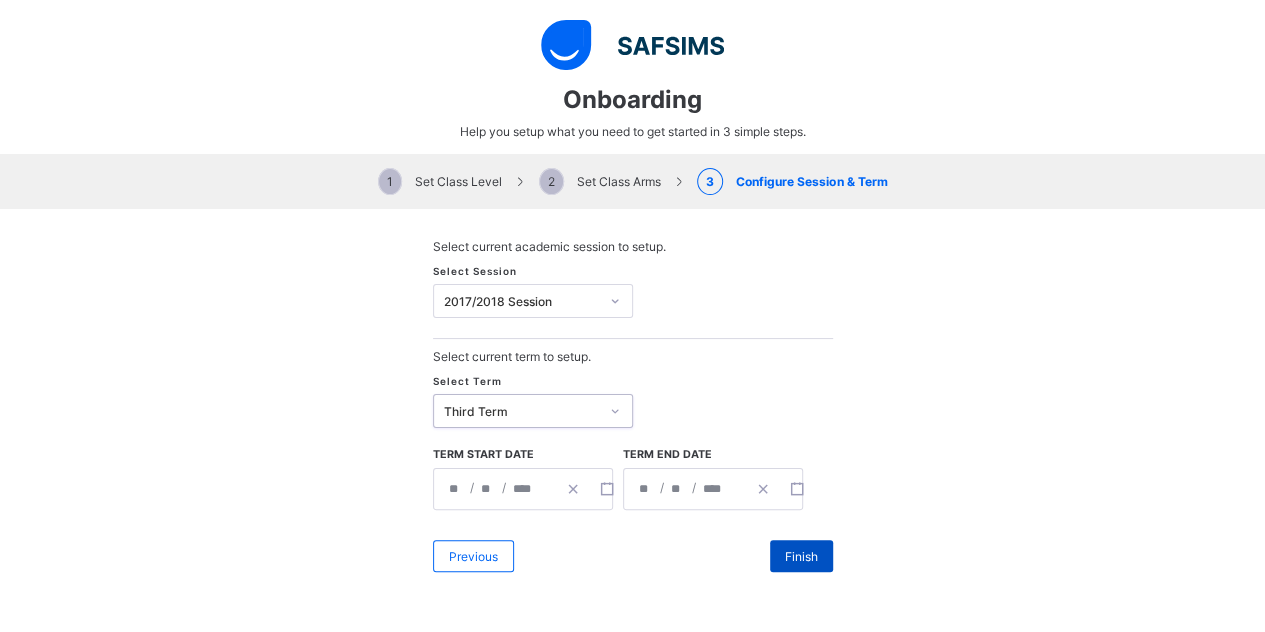 click on "Finish" at bounding box center (801, 556) 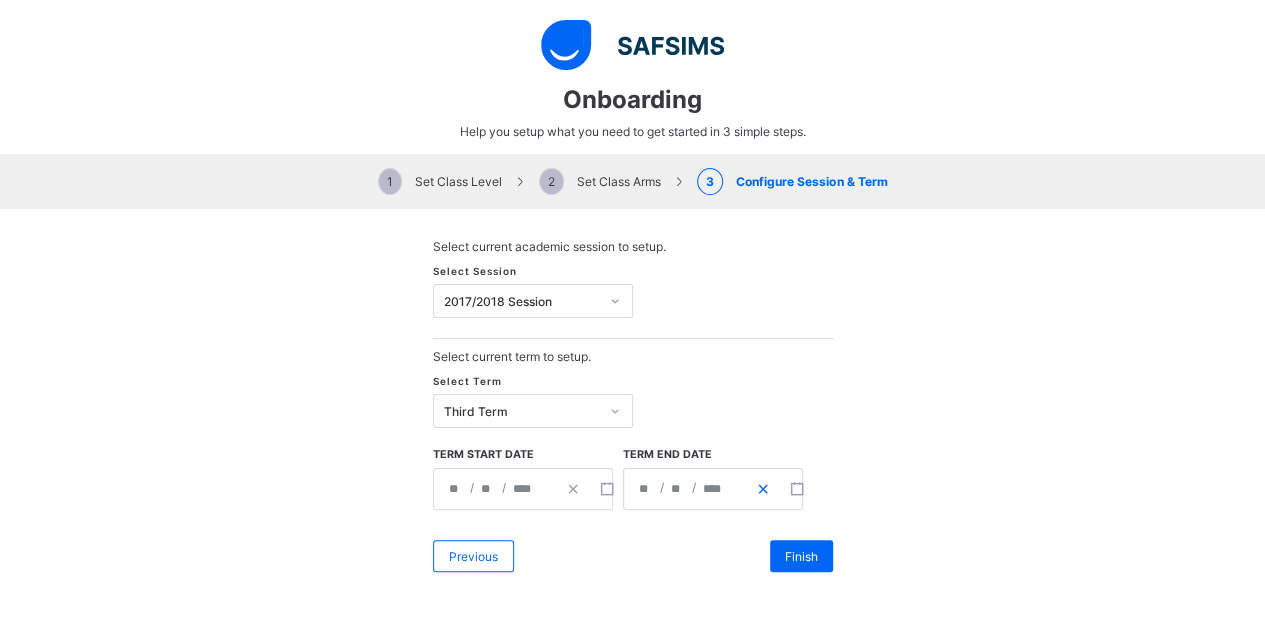 click 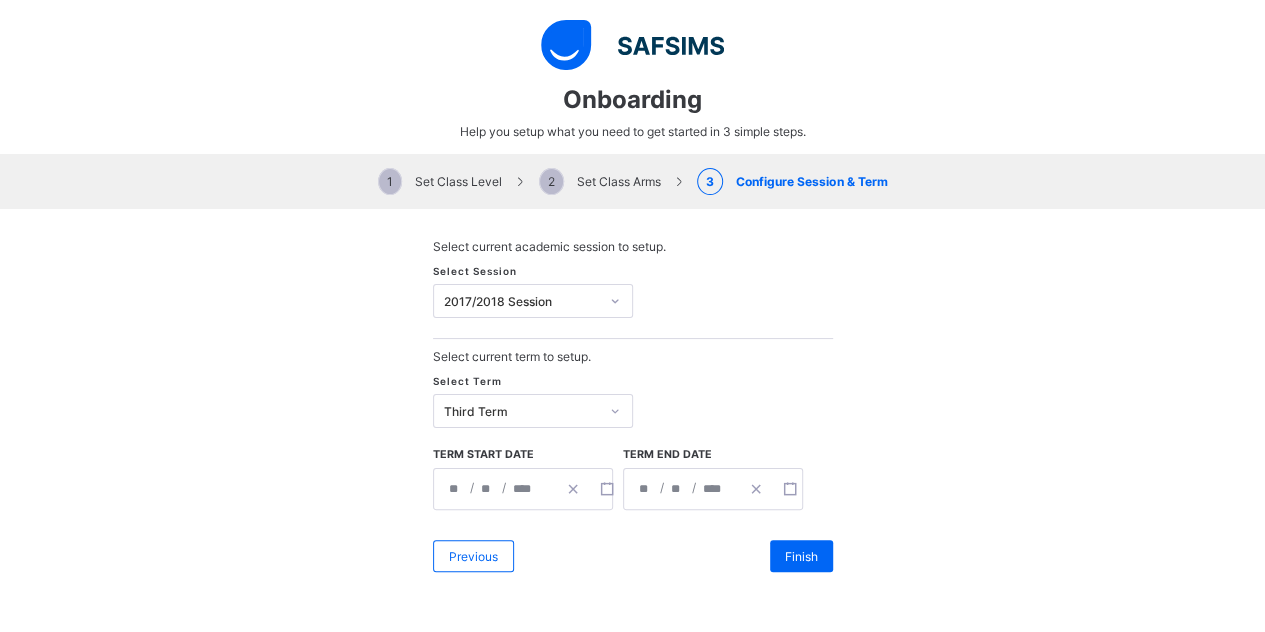 click 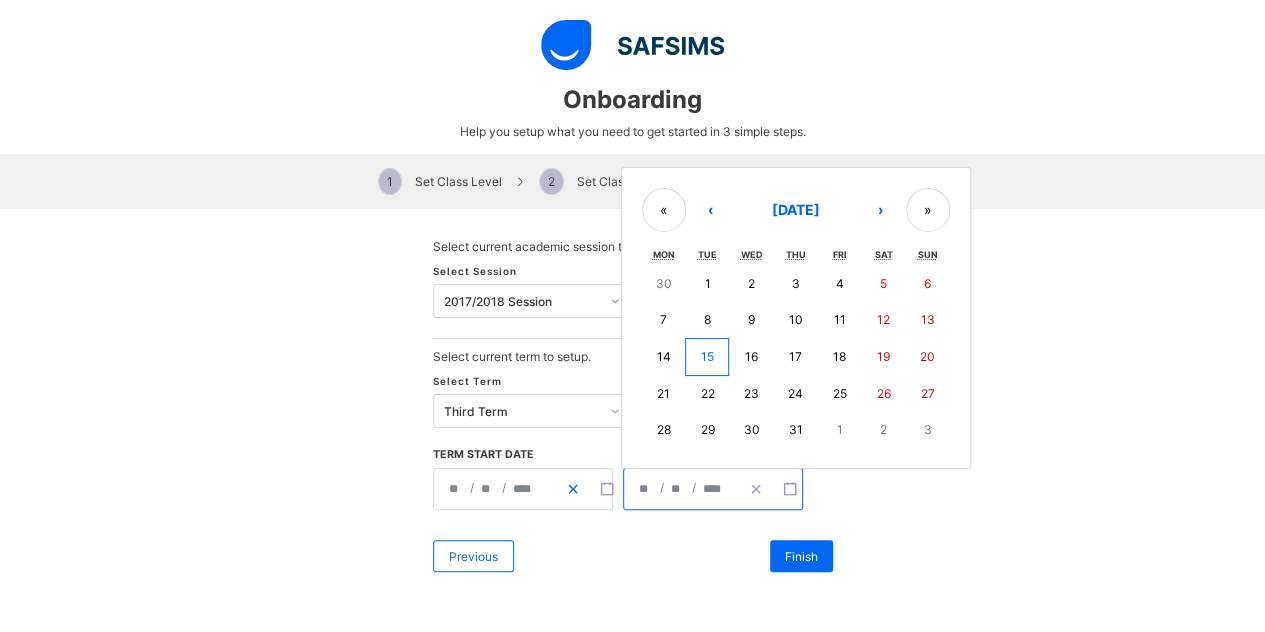 click at bounding box center (573, 489) 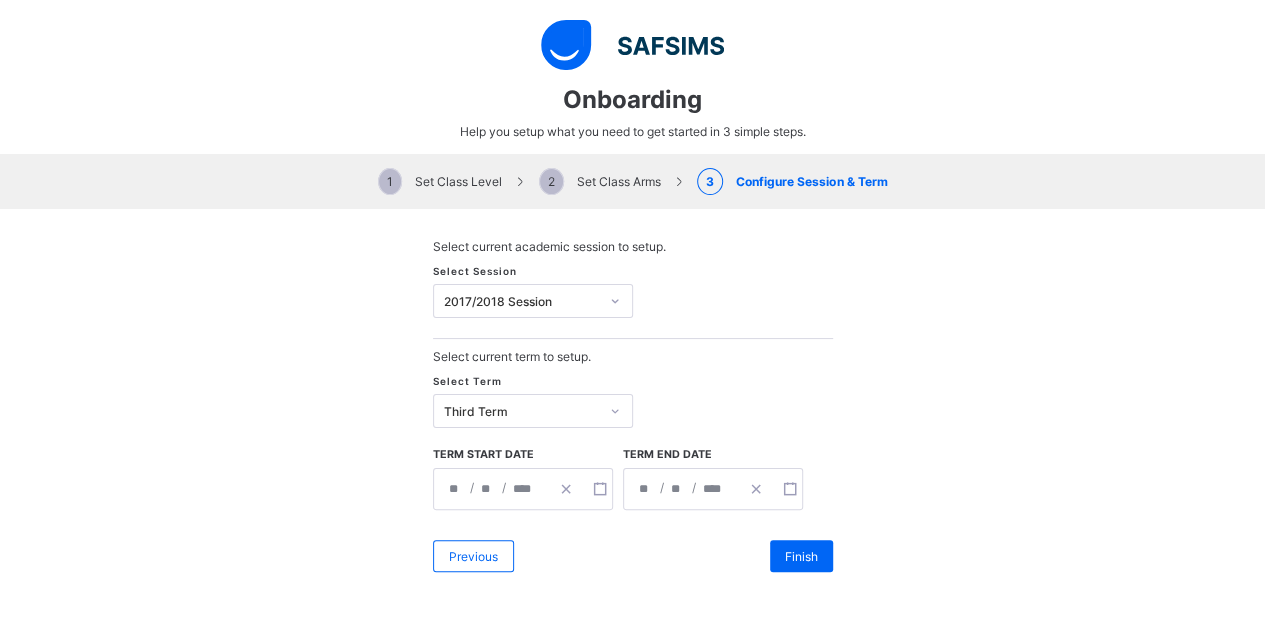 click on "/" 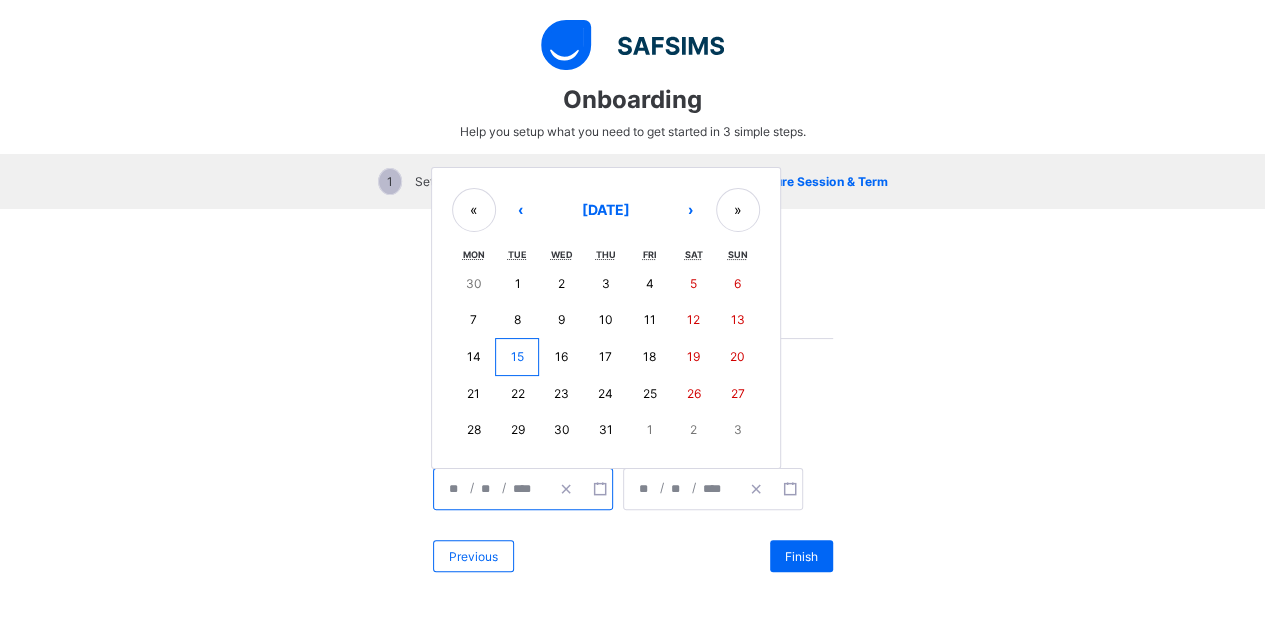 click on "15" at bounding box center [517, 356] 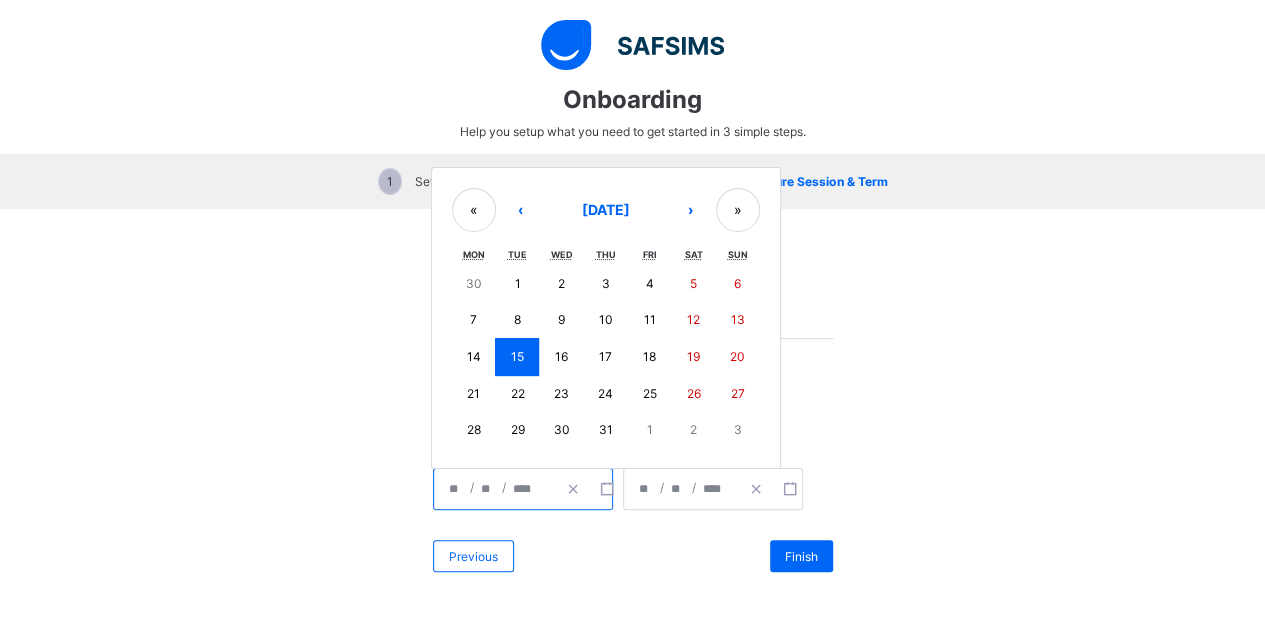 click on "****" 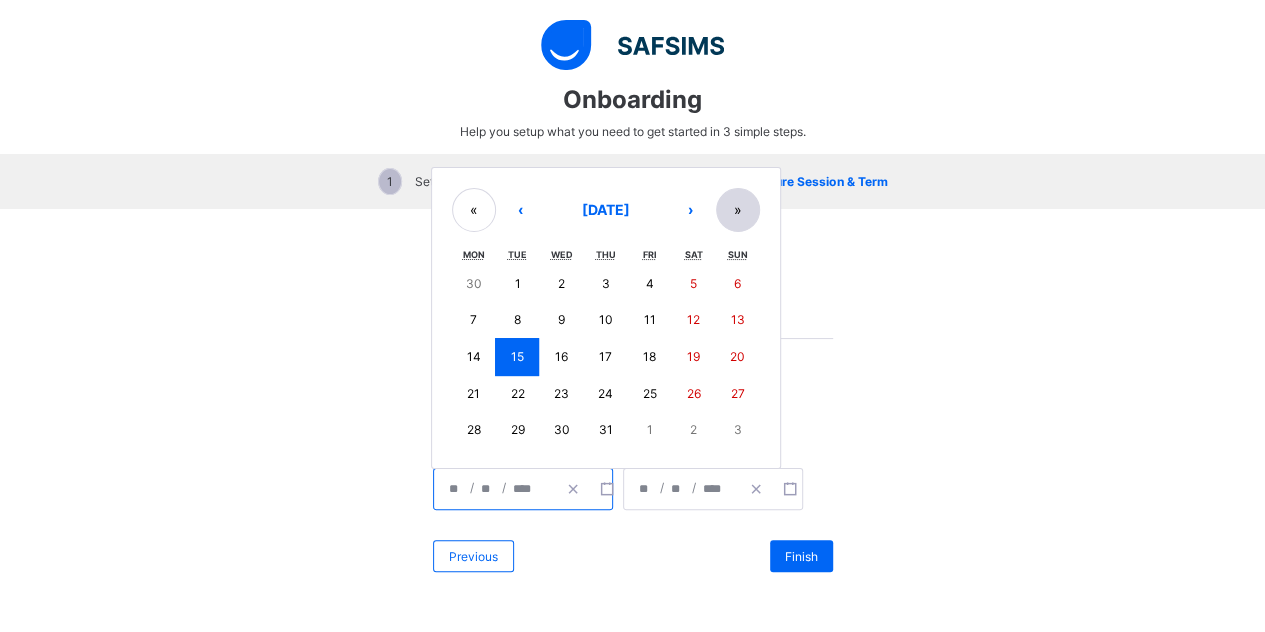 click on "»" at bounding box center (738, 210) 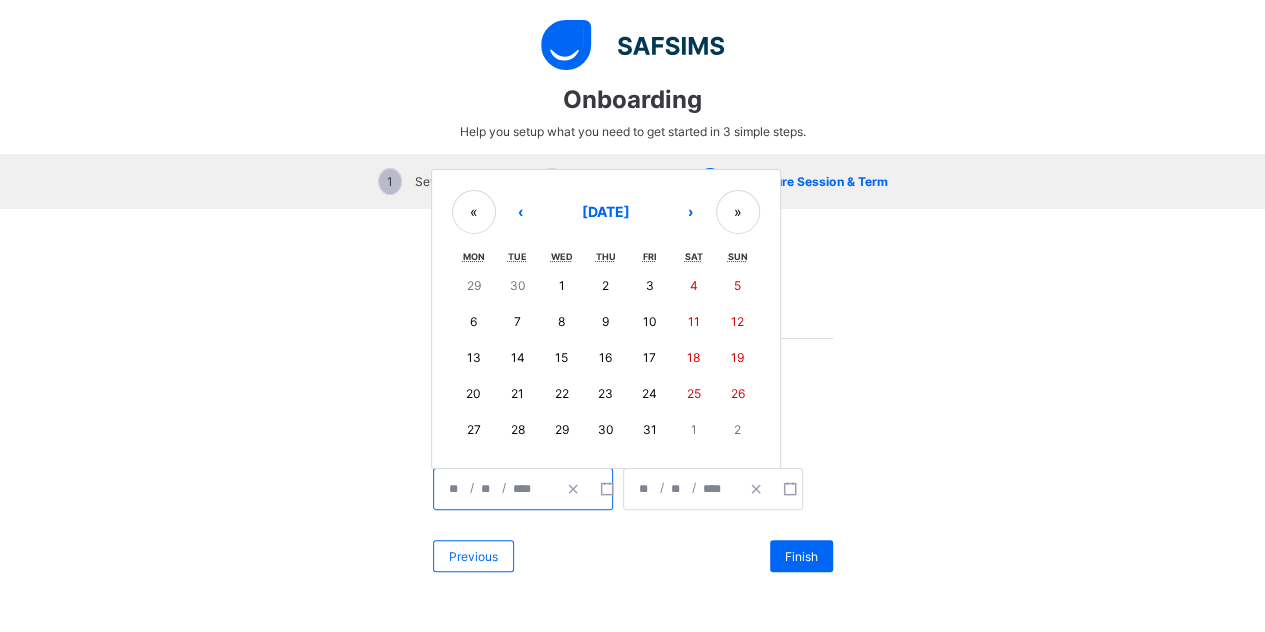 click on "Select current term to setup." at bounding box center [633, 356] 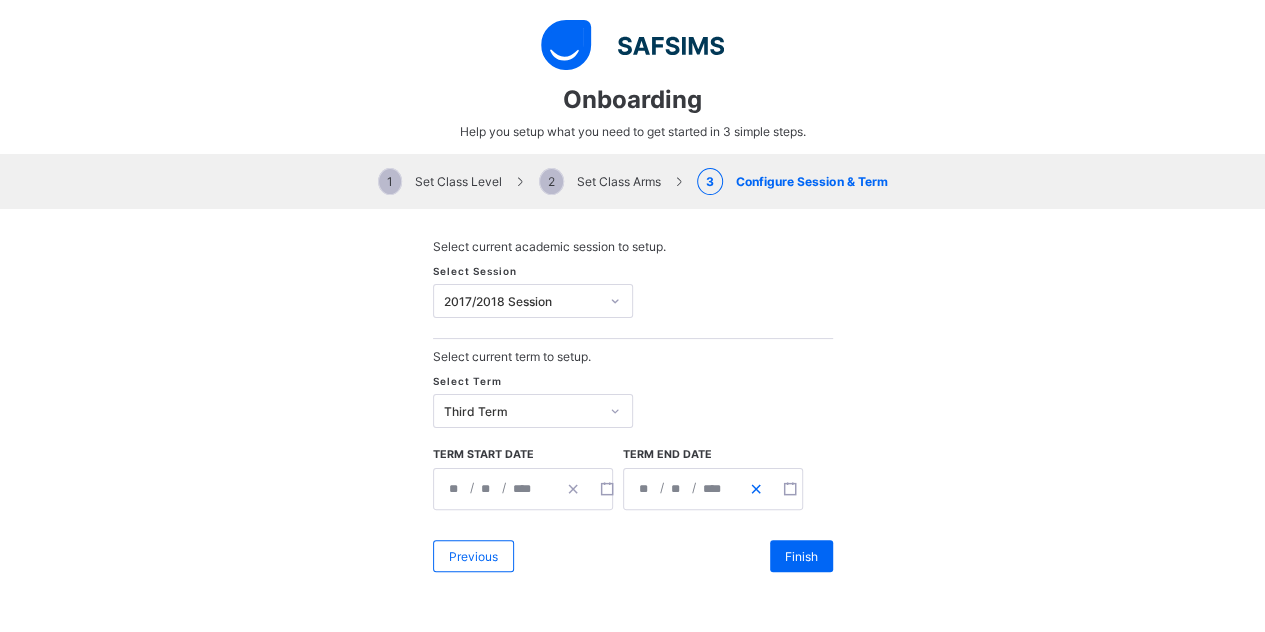 click at bounding box center [756, 489] 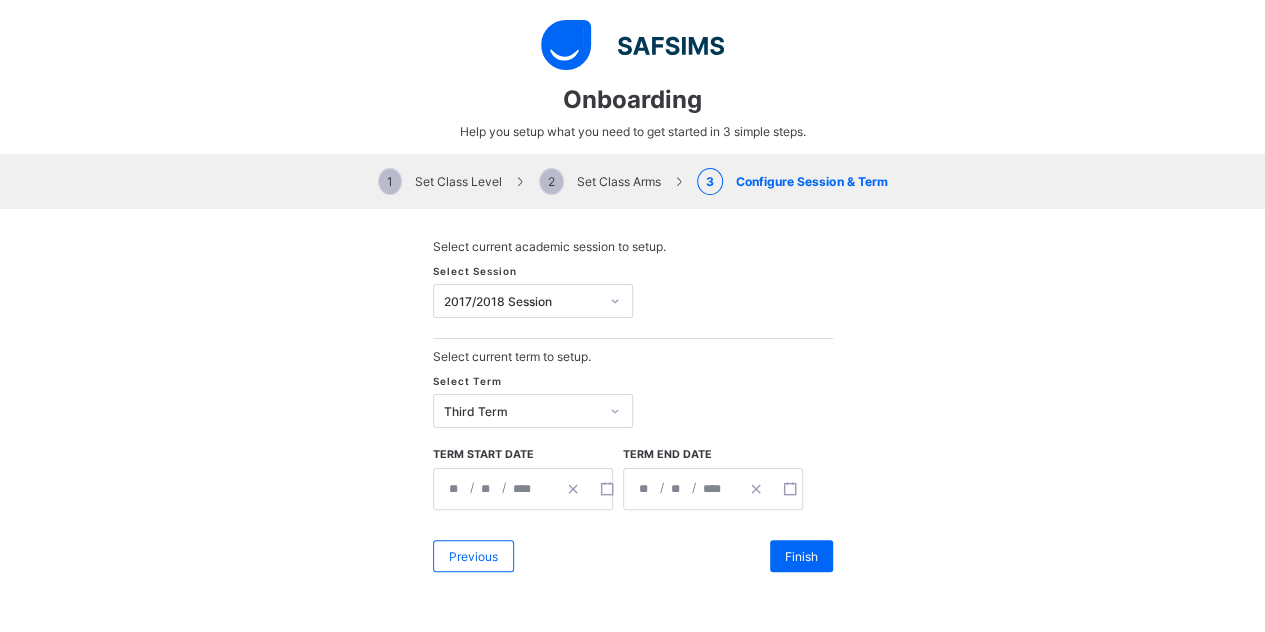 click on "/ /" at bounding box center (681, 489) 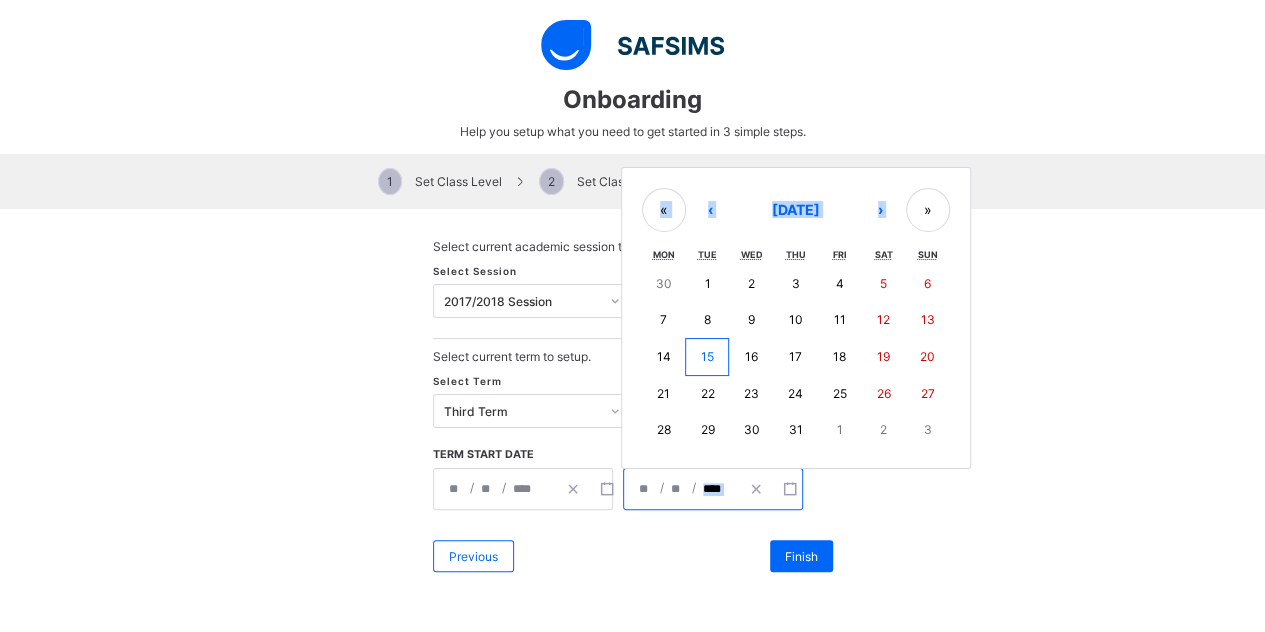 drag, startPoint x: 717, startPoint y: 482, endPoint x: 893, endPoint y: 182, distance: 347.81604 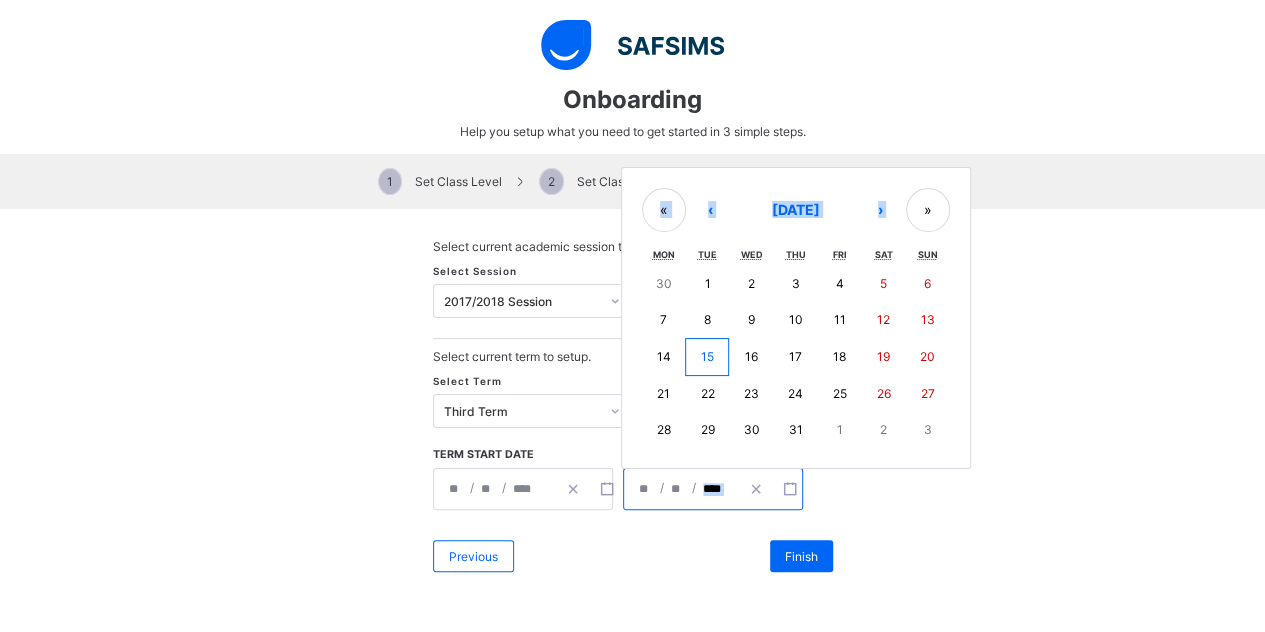 click on "/ / « ‹ July 2025 › » Mon Tue Wed Thu Fri Sat Sun 30 1 2 3 4 5 6 7 8 9 10 11 12 13 14 15 16 17 18 19 20 21 22 23 24 25 26 27 28 29 30 31 1 2 3" at bounding box center [713, 489] 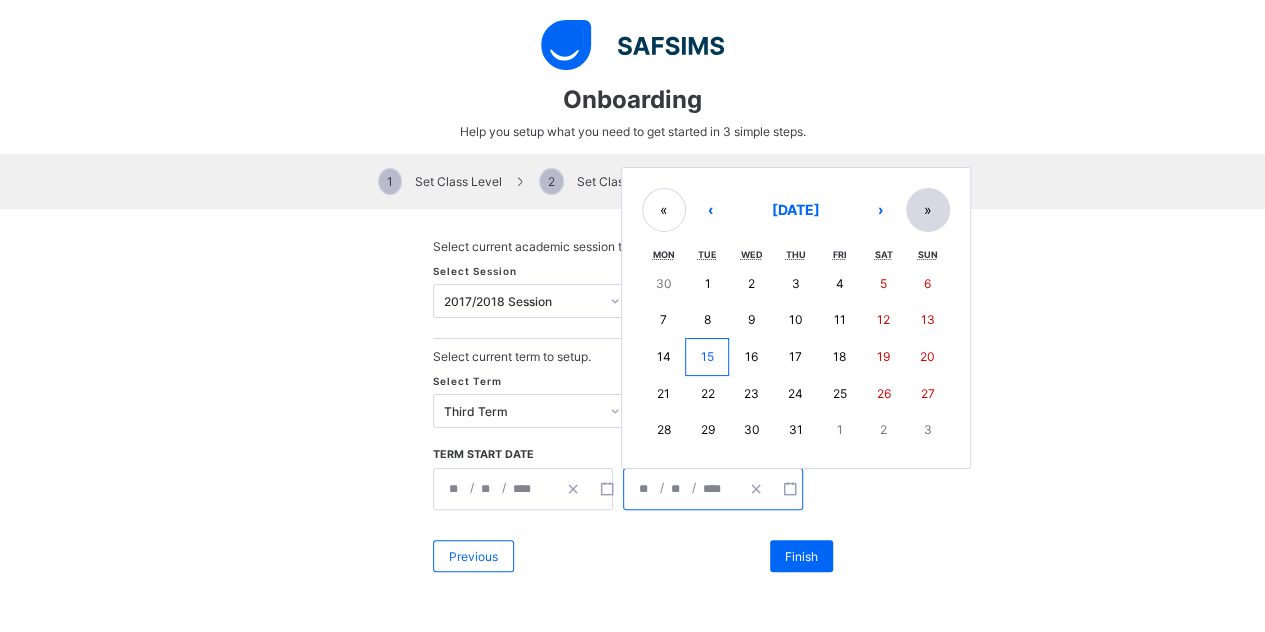 click on "»" at bounding box center (928, 210) 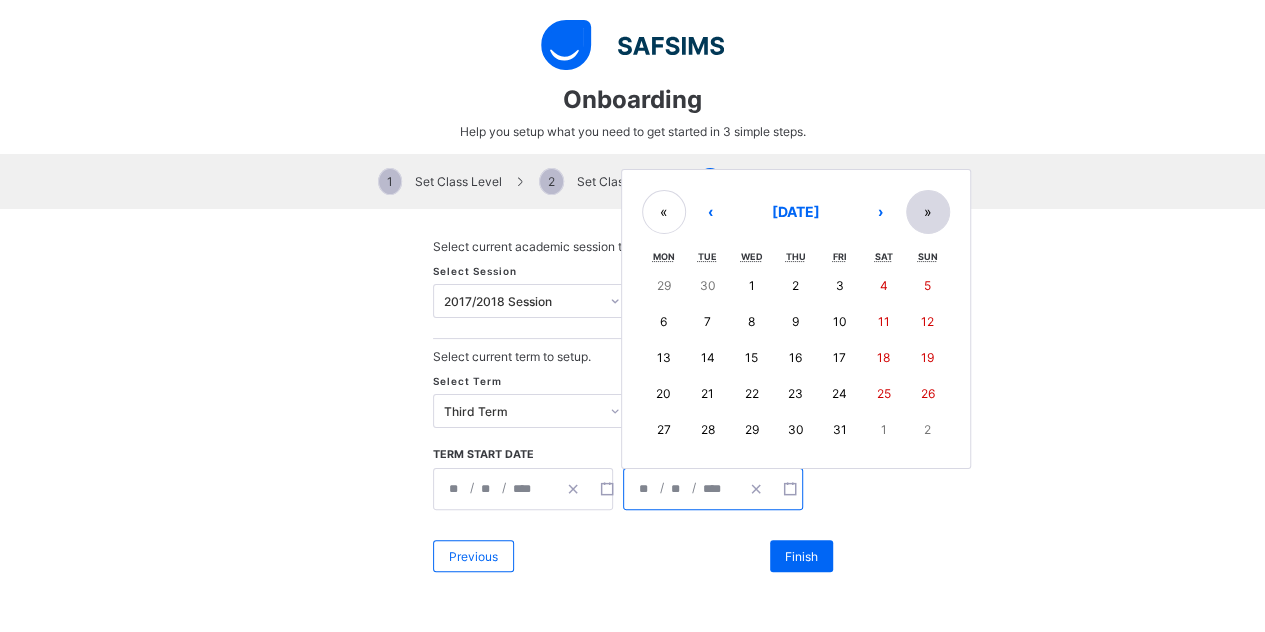 click on "»" at bounding box center (928, 212) 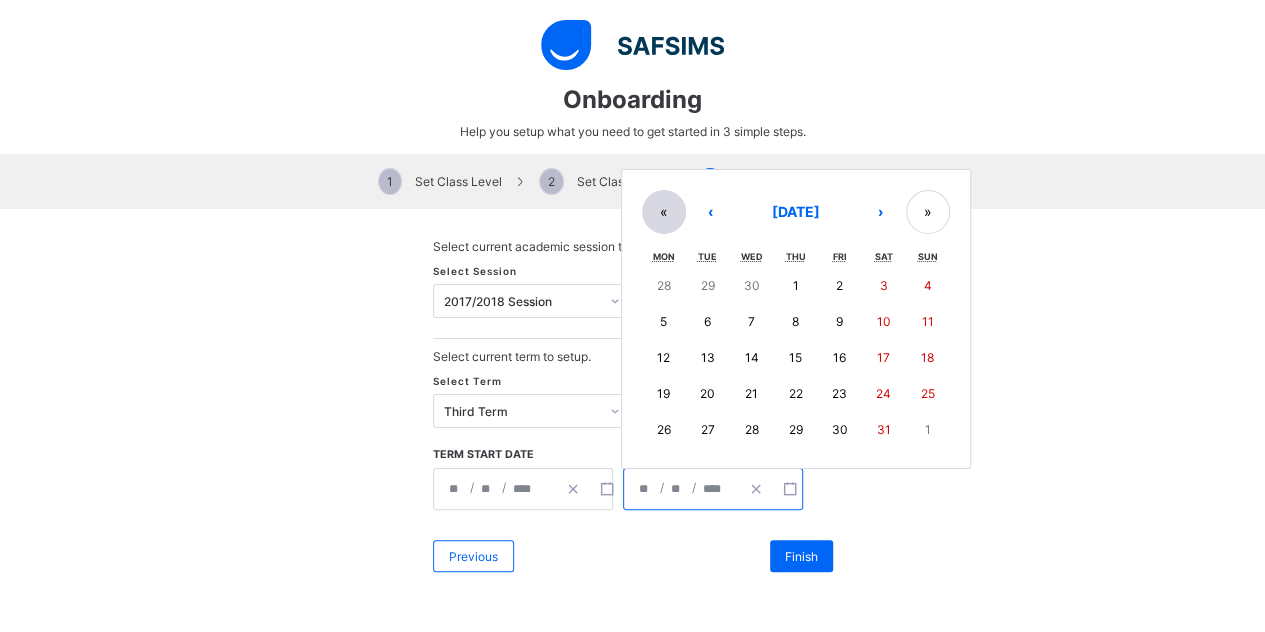 click on "«" at bounding box center (664, 212) 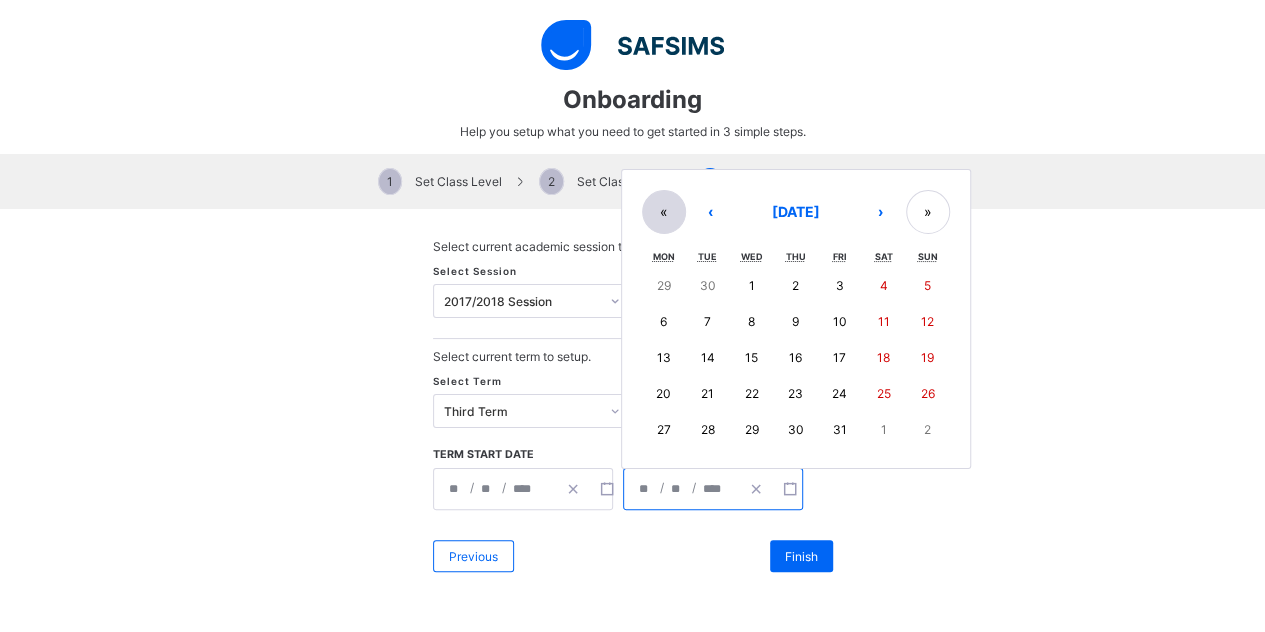 click on "«" at bounding box center [664, 212] 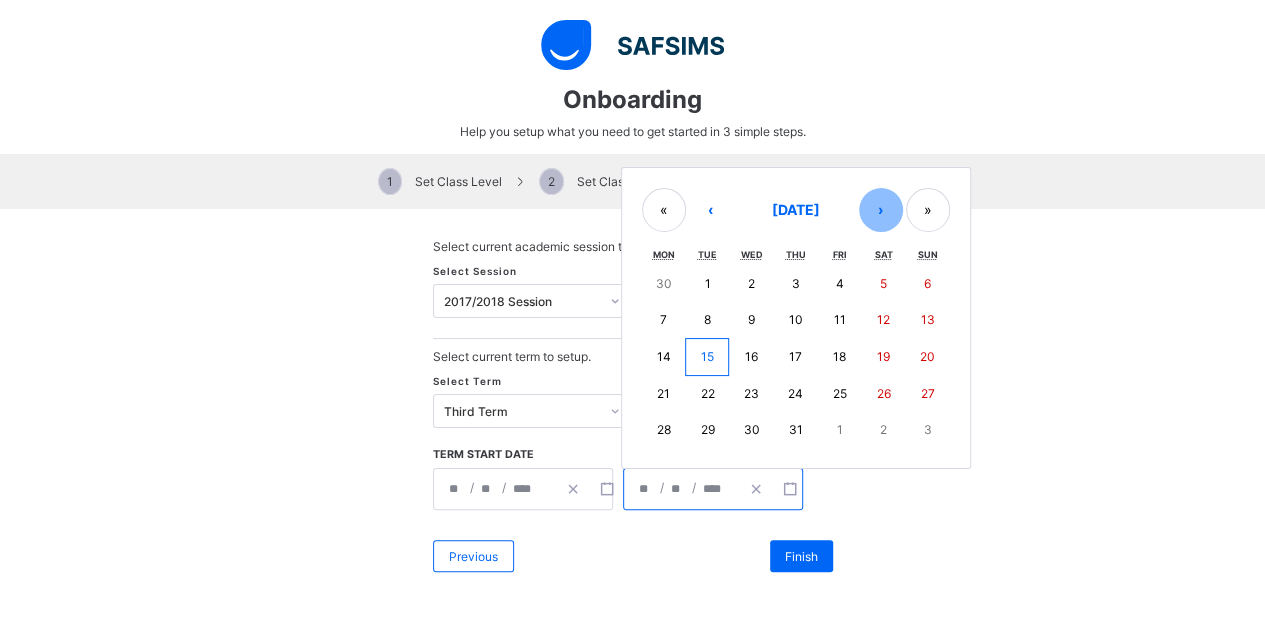 click on "›" at bounding box center (881, 210) 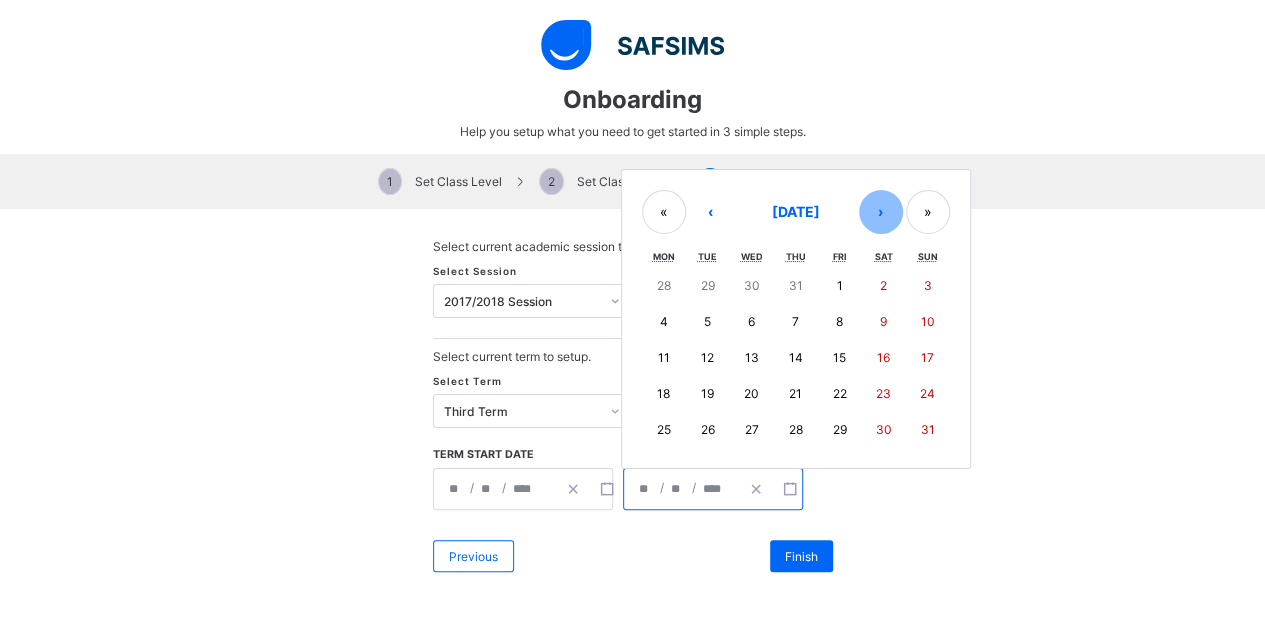 click on "›" at bounding box center [881, 212] 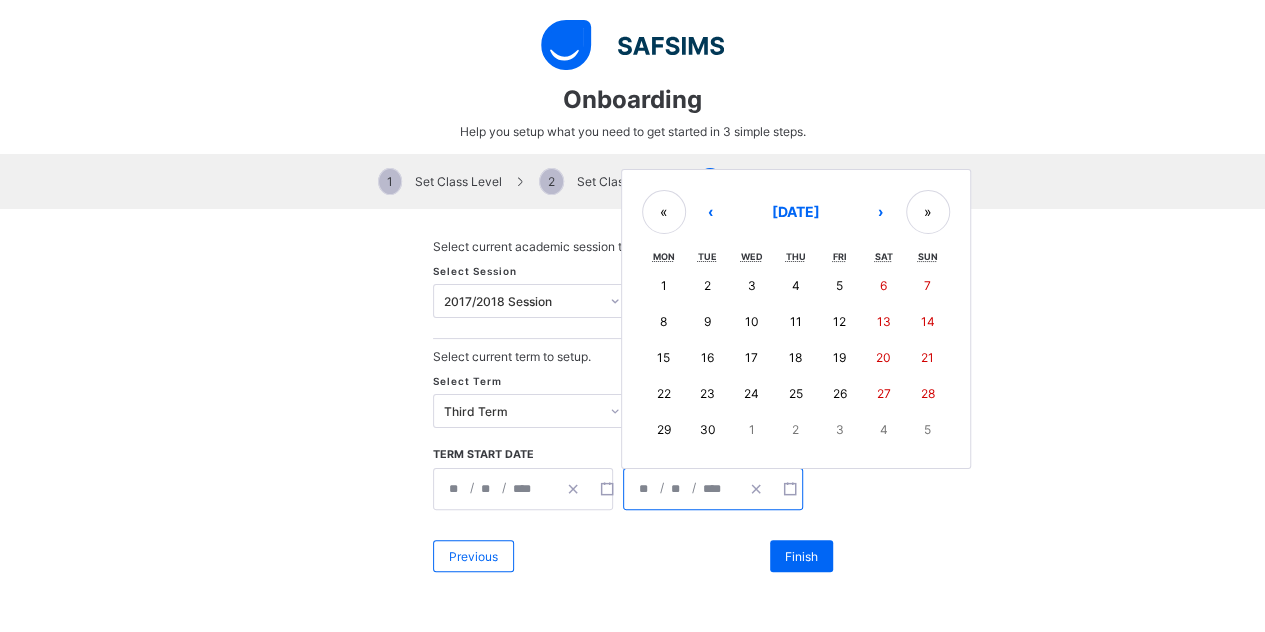 click on "15" at bounding box center (664, 358) 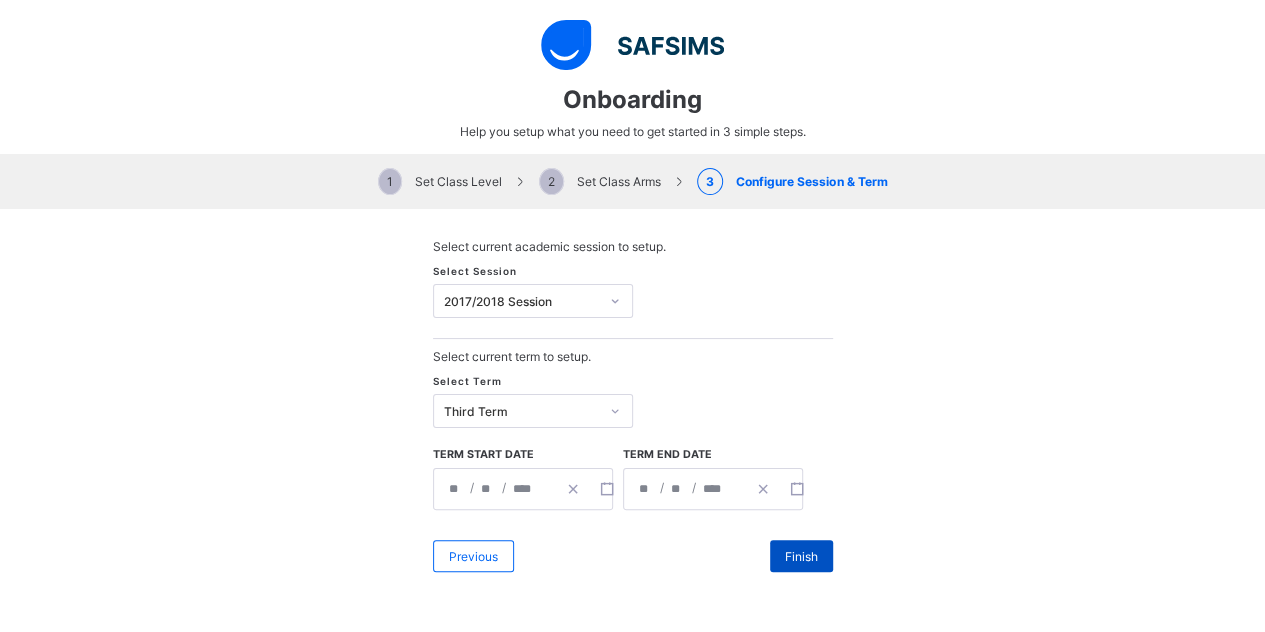 click on "Finish" at bounding box center (801, 556) 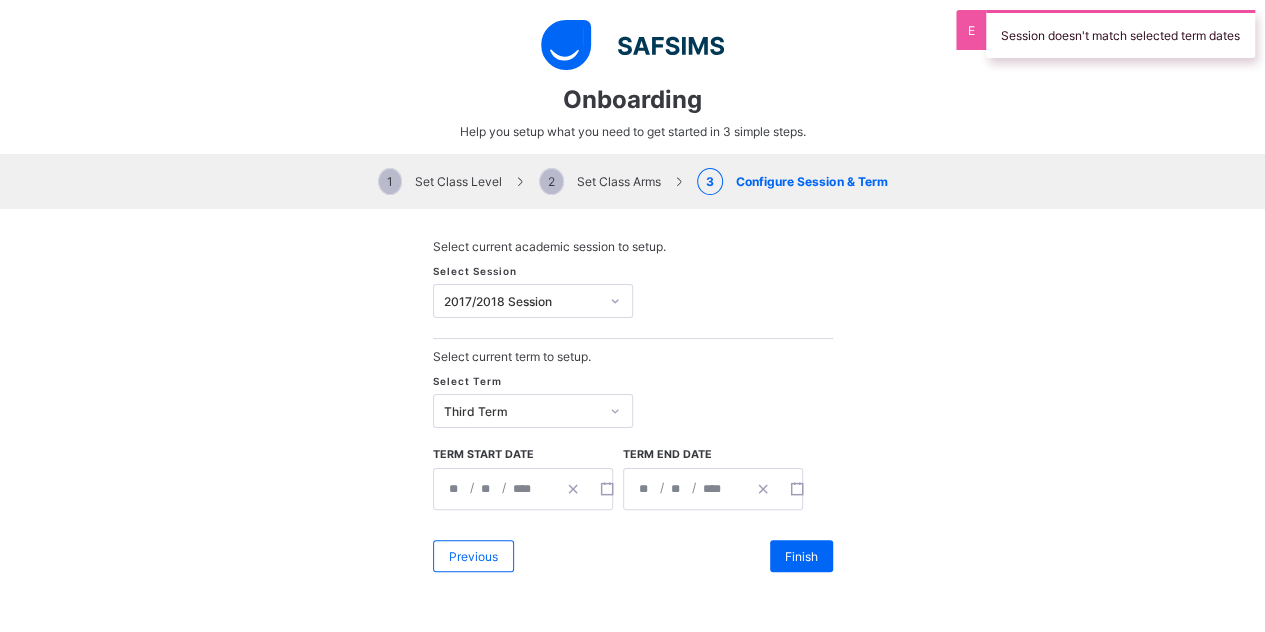click on "2017/2018 Session" at bounding box center (522, 301) 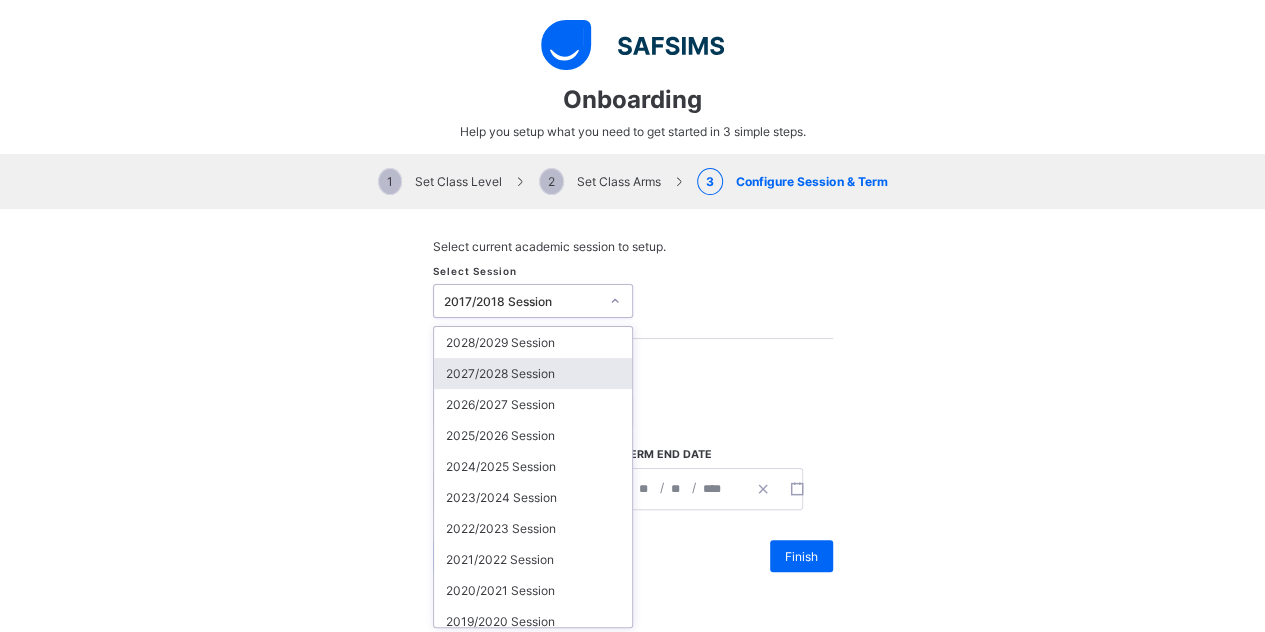scroll, scrollTop: 8, scrollLeft: 0, axis: vertical 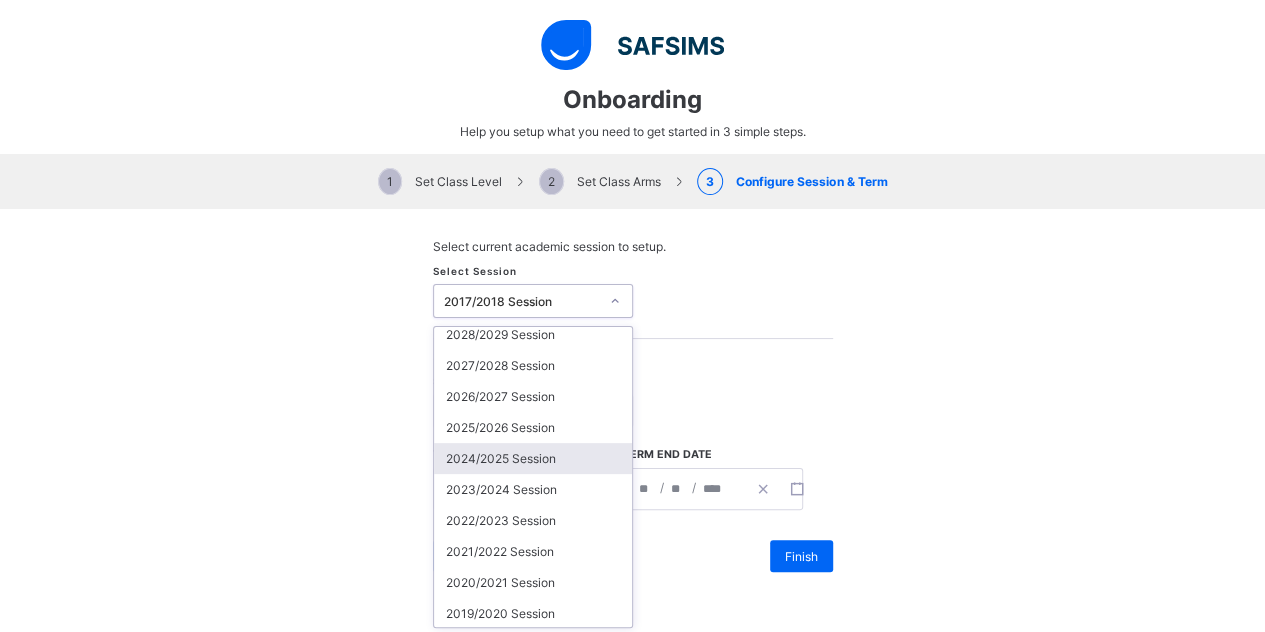 click on "2024/2025 Session" at bounding box center [533, 458] 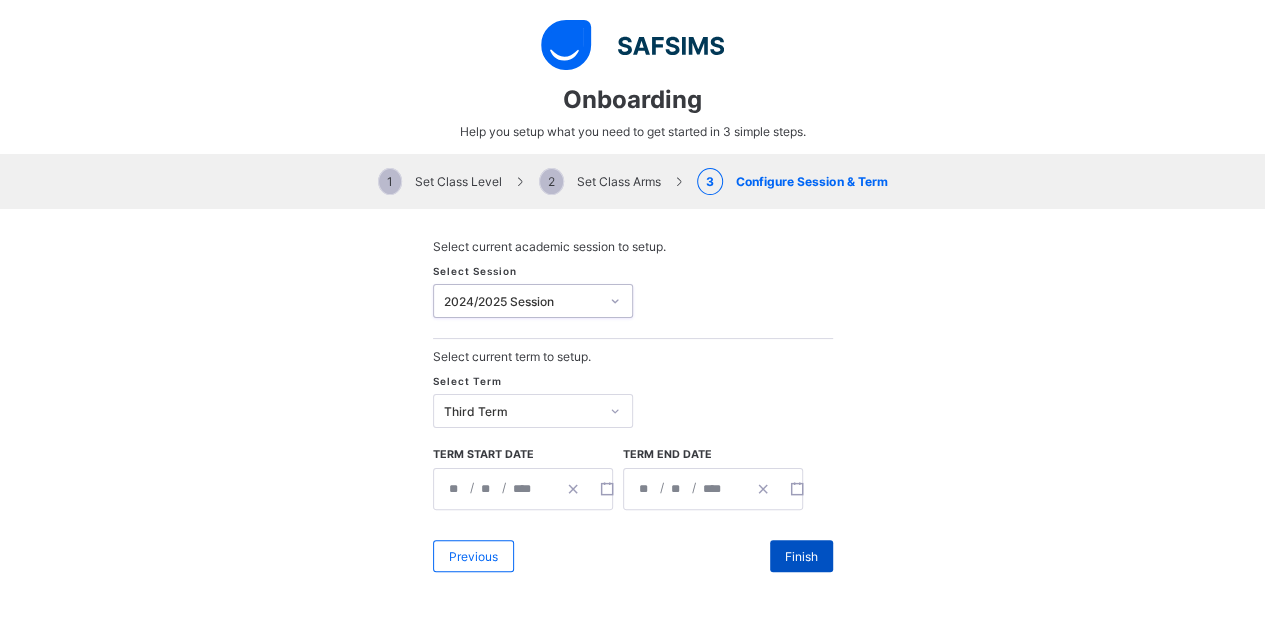 click on "Finish" at bounding box center [801, 556] 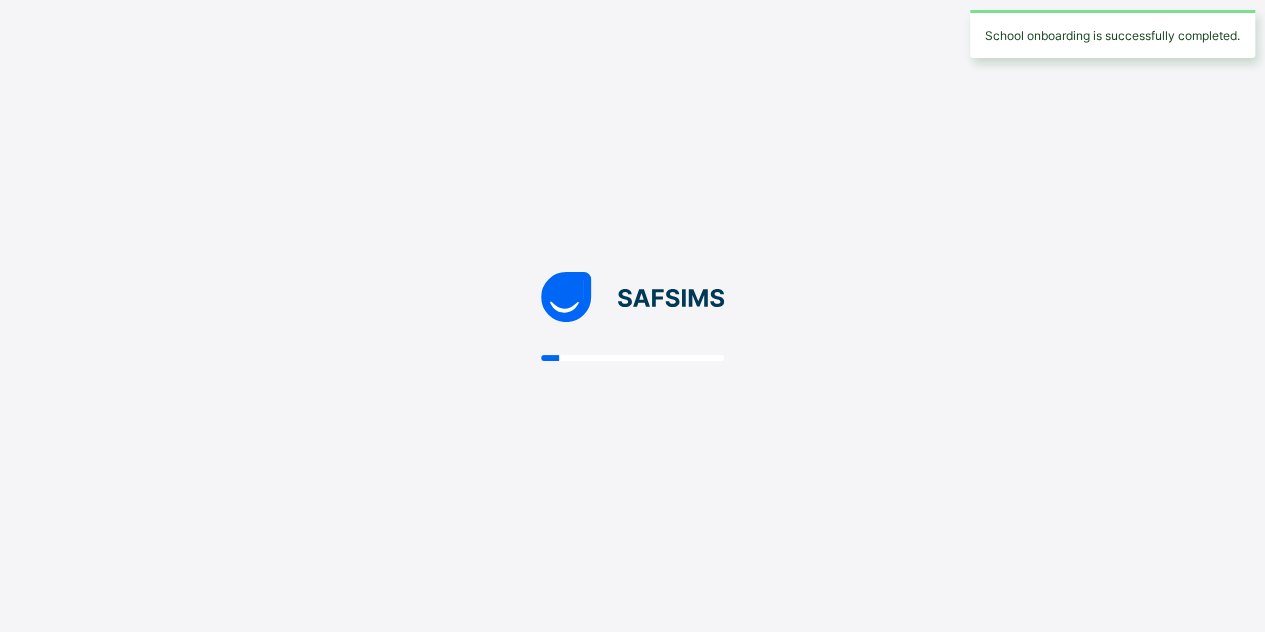 scroll, scrollTop: 0, scrollLeft: 0, axis: both 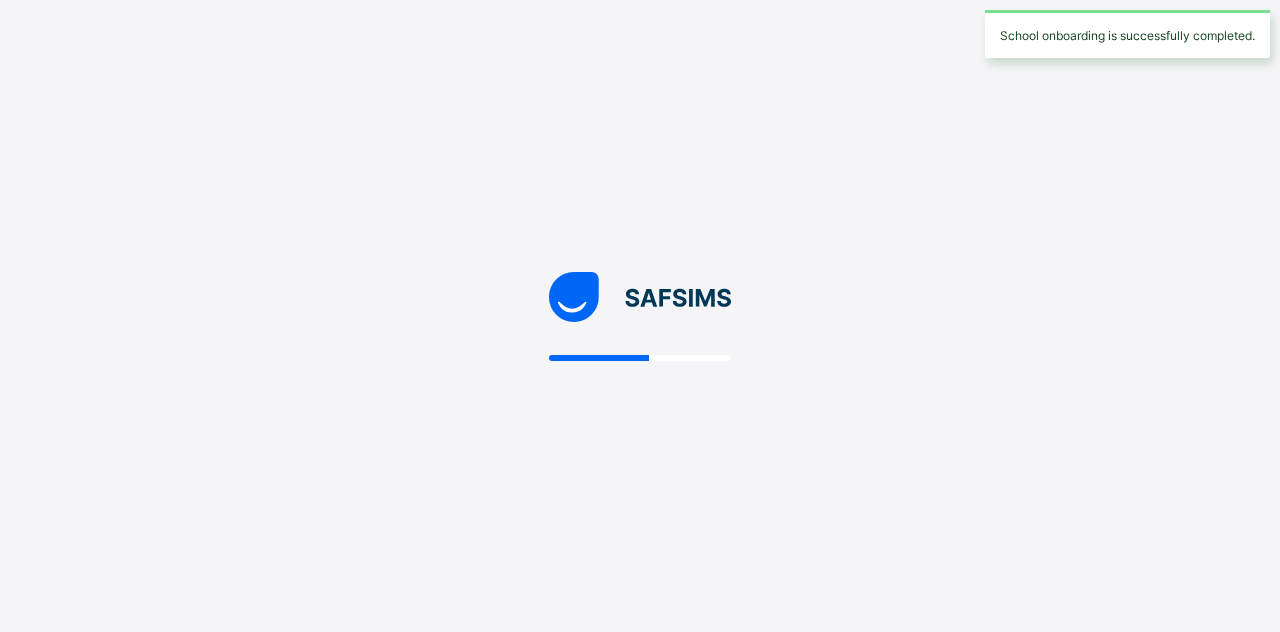 select on "**" 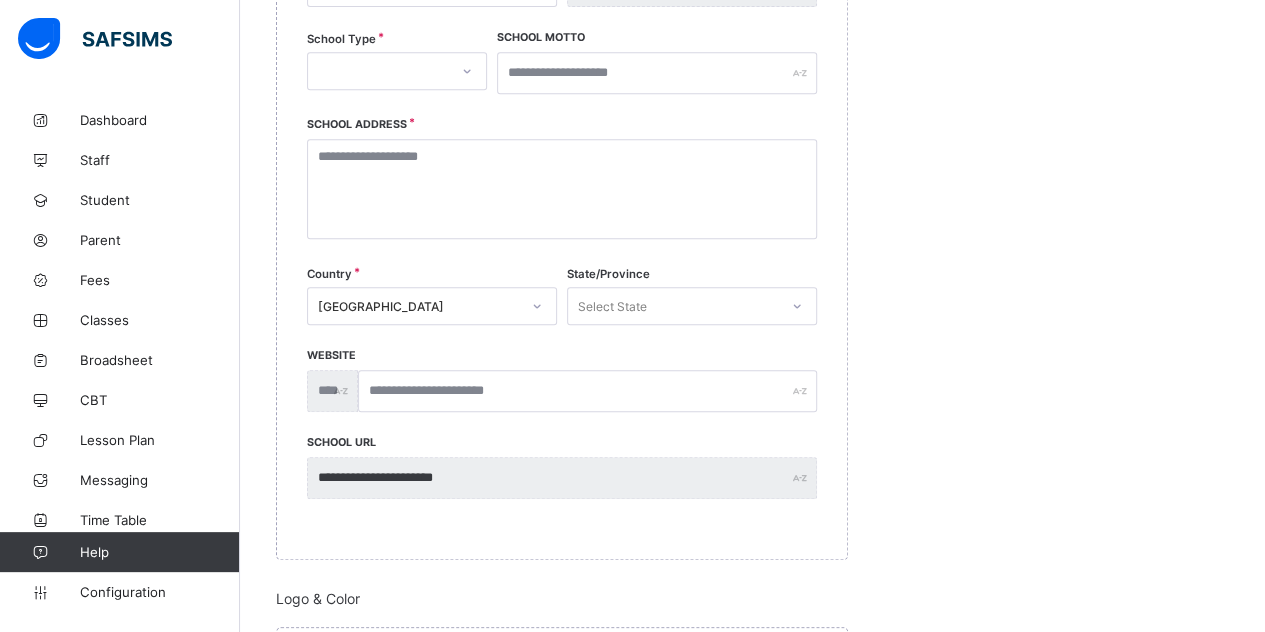 scroll, scrollTop: 0, scrollLeft: 0, axis: both 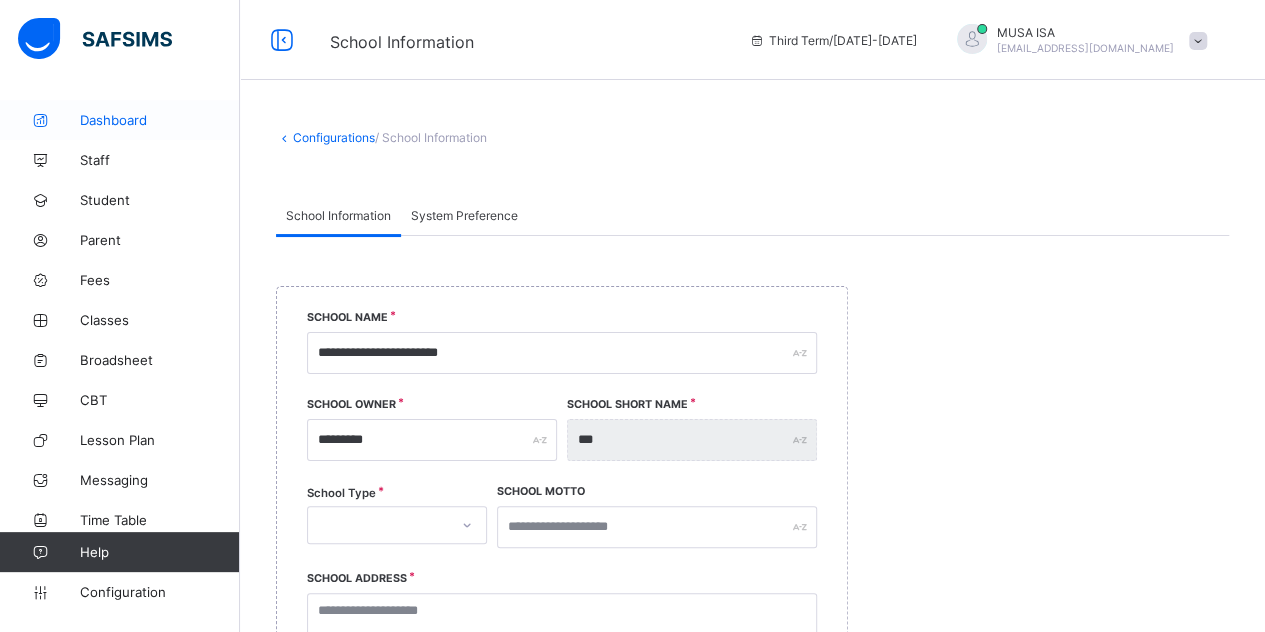 click on "Dashboard" at bounding box center [160, 120] 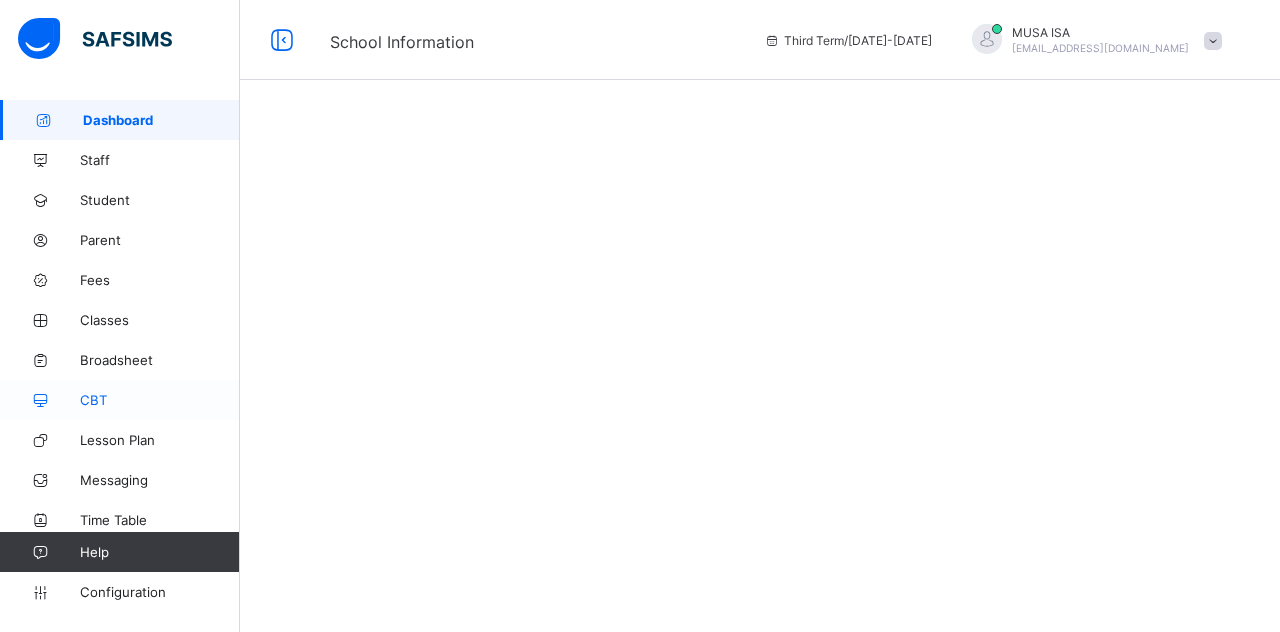 click on "CBT" at bounding box center [160, 400] 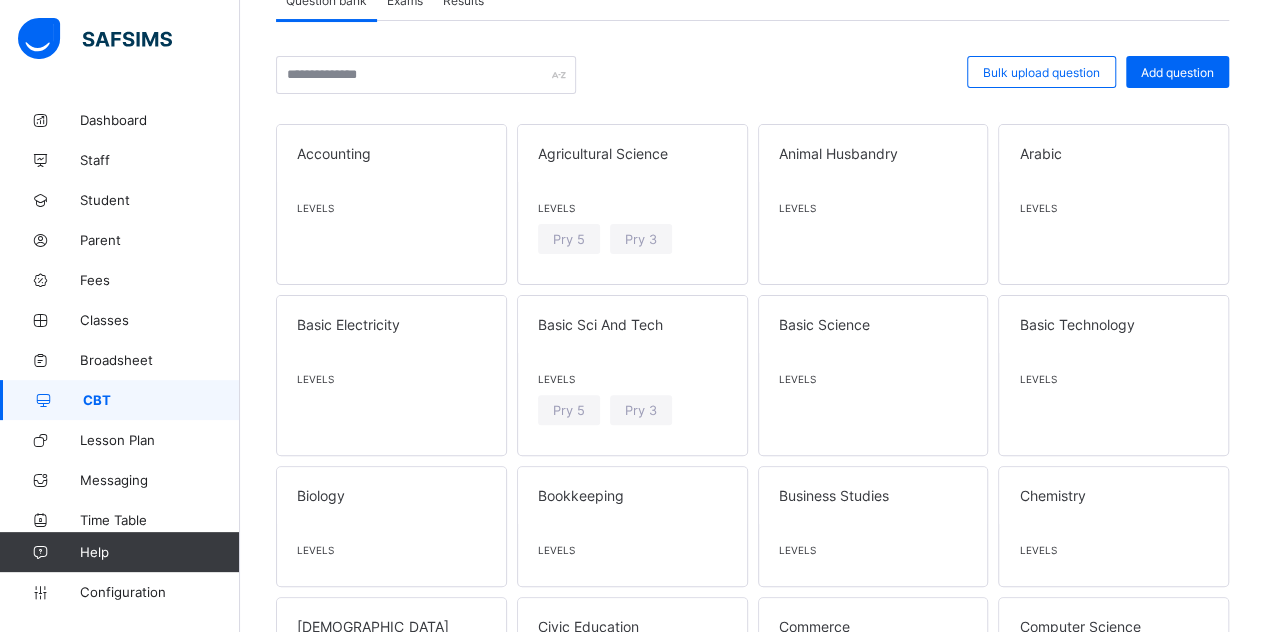 scroll, scrollTop: 121, scrollLeft: 0, axis: vertical 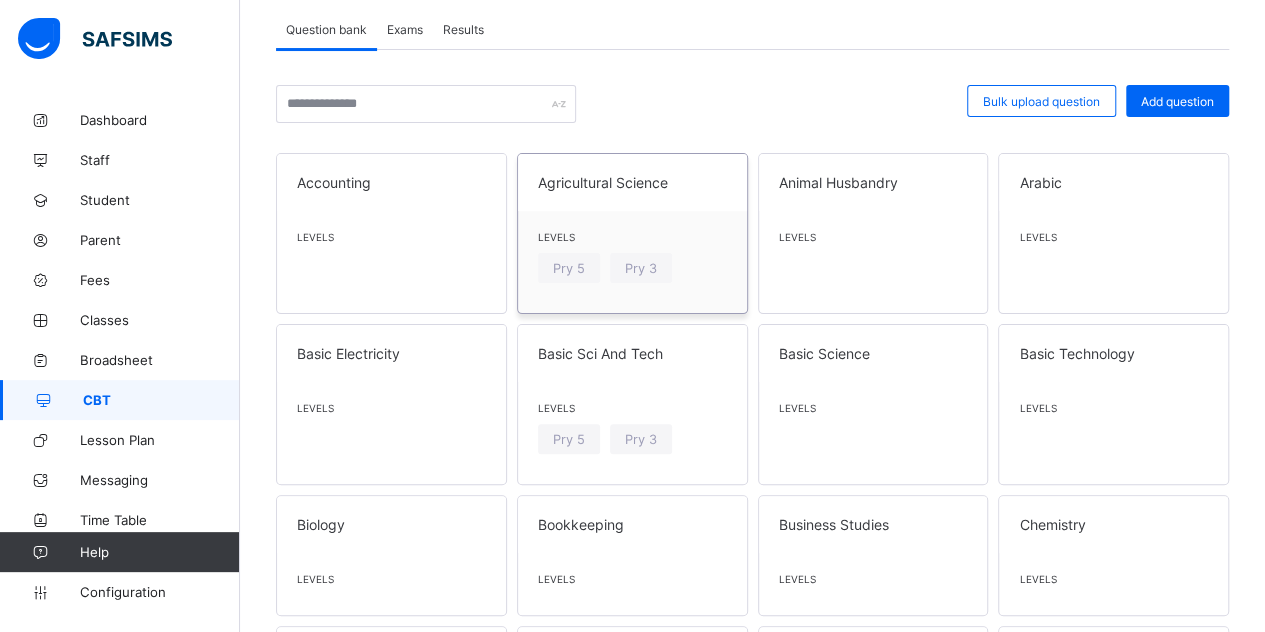 click on "Levels" at bounding box center [632, 237] 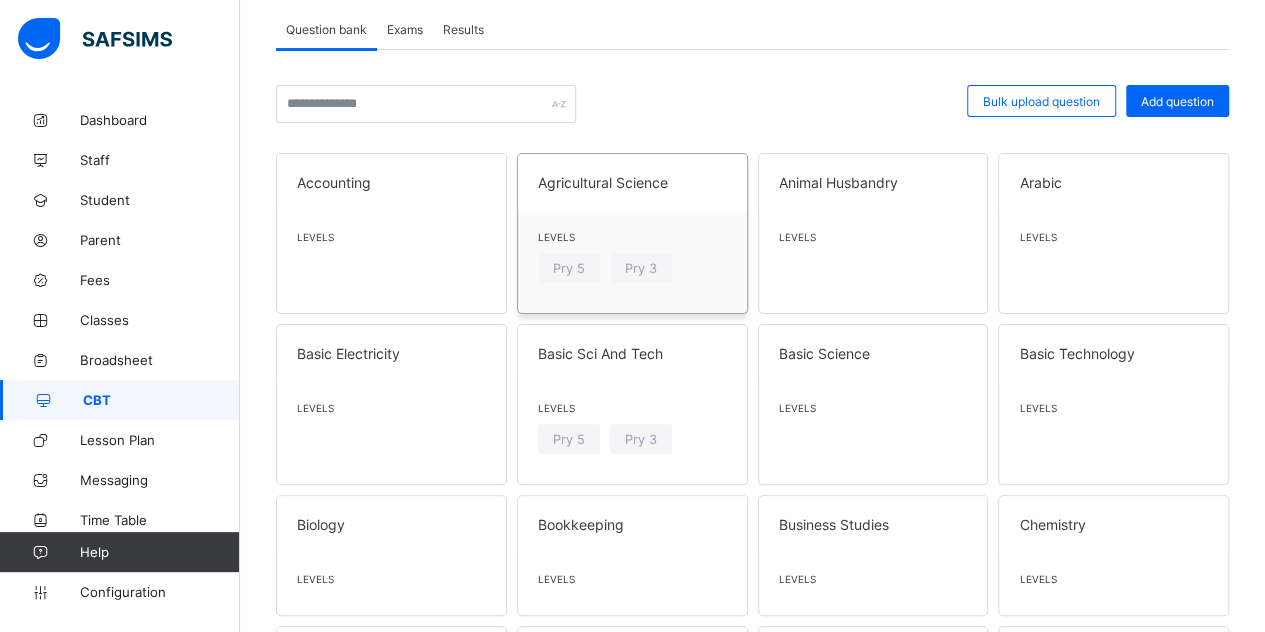 click on "Levels" at bounding box center (632, 237) 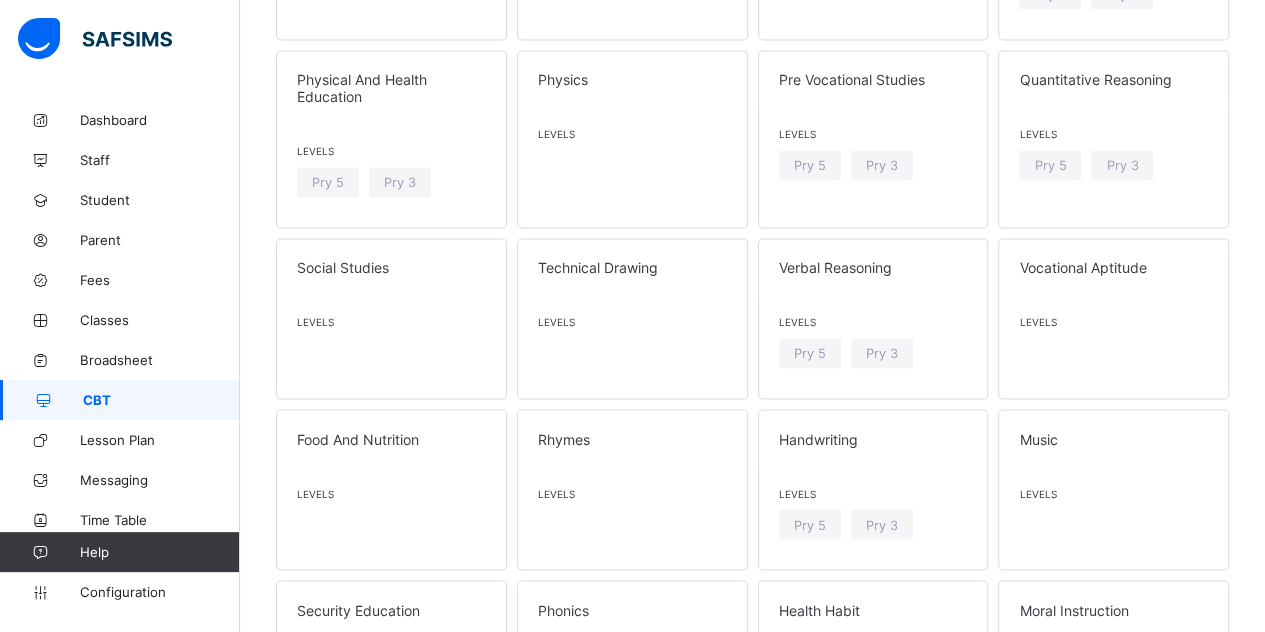 scroll, scrollTop: 1538, scrollLeft: 0, axis: vertical 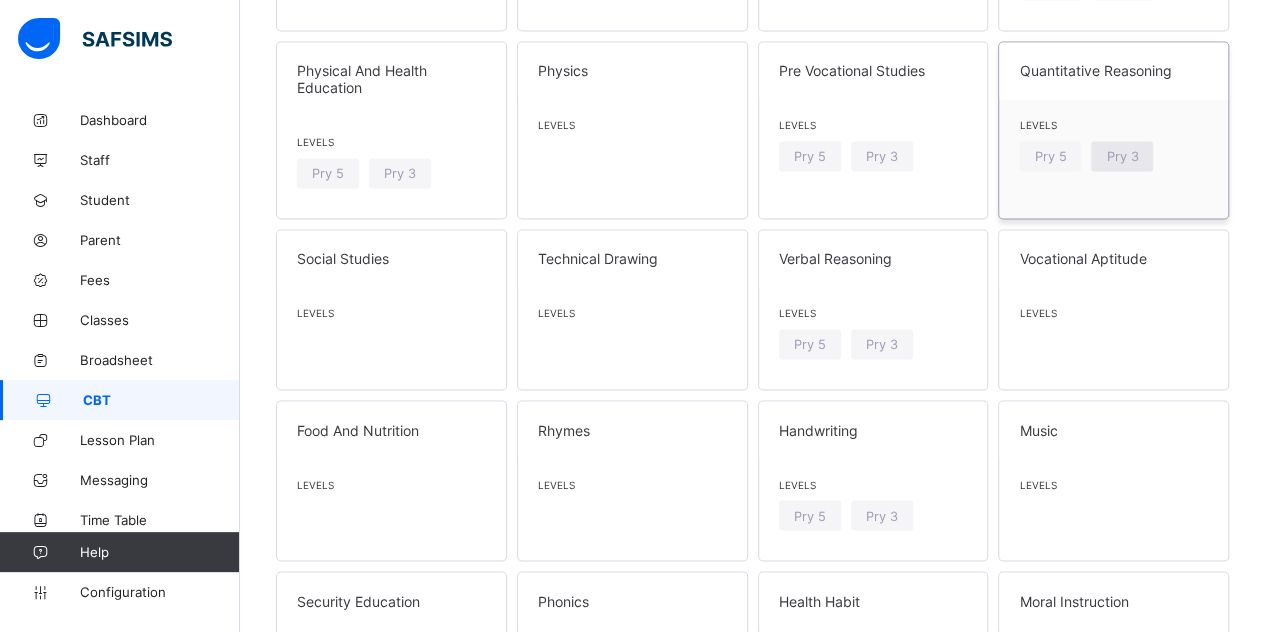click on "Pry 3" at bounding box center (1122, 156) 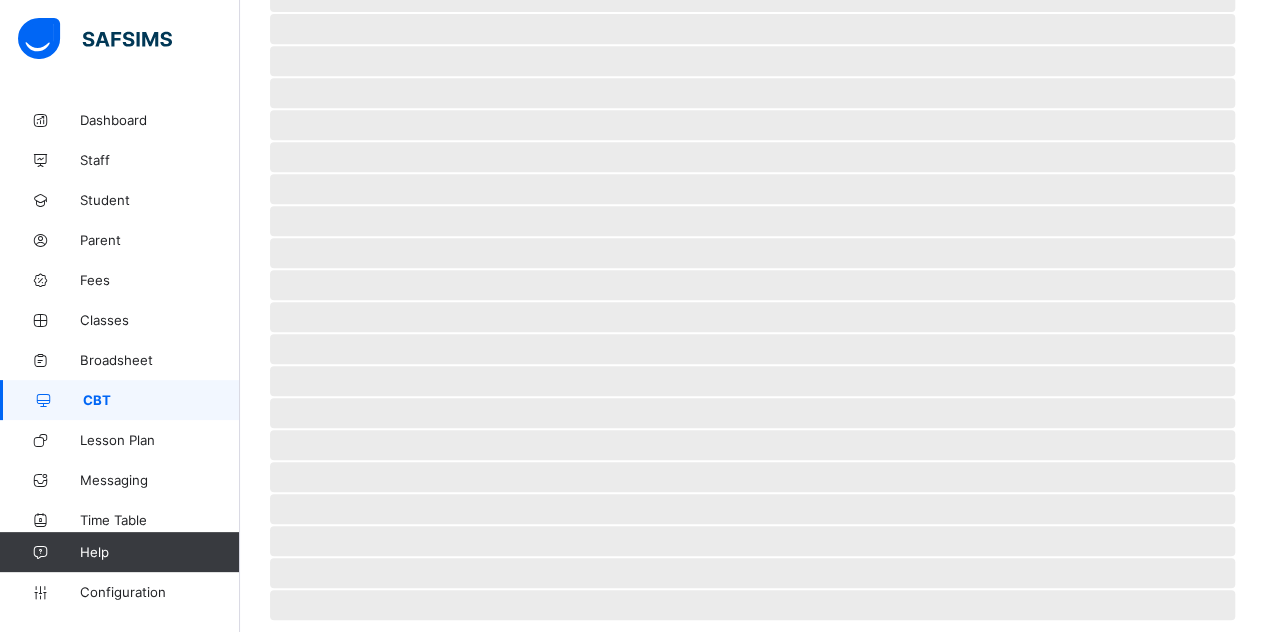 scroll, scrollTop: 0, scrollLeft: 0, axis: both 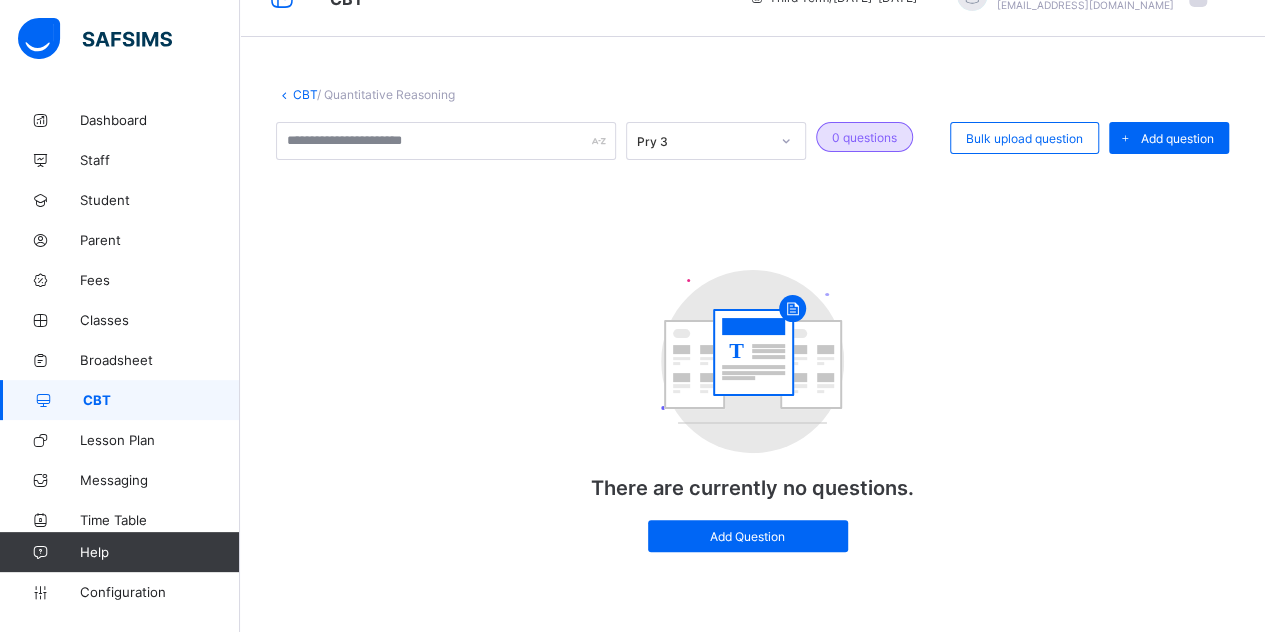 click on "CBT" at bounding box center [120, 400] 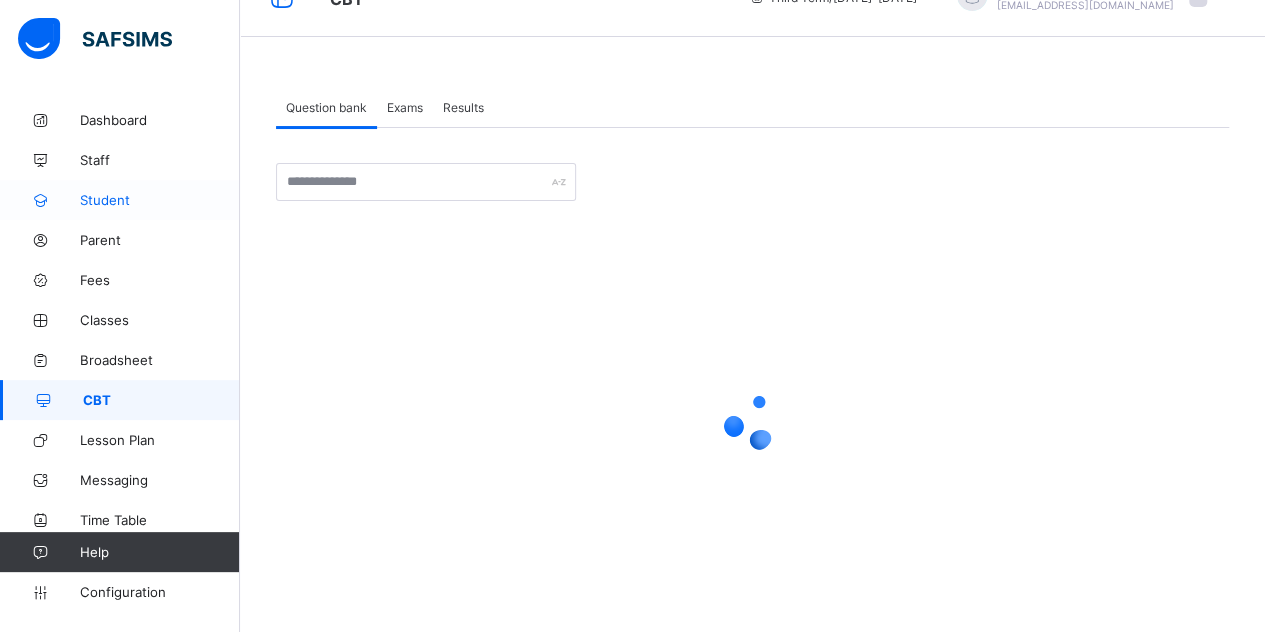 click on "Student" at bounding box center (160, 200) 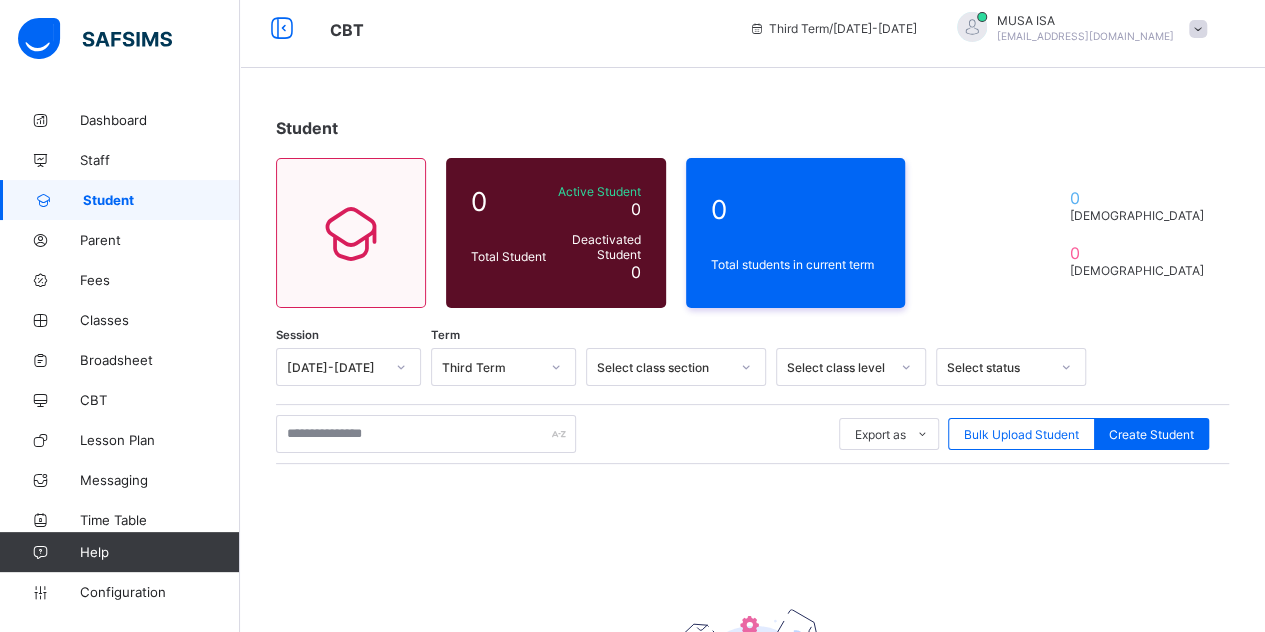 scroll, scrollTop: 0, scrollLeft: 0, axis: both 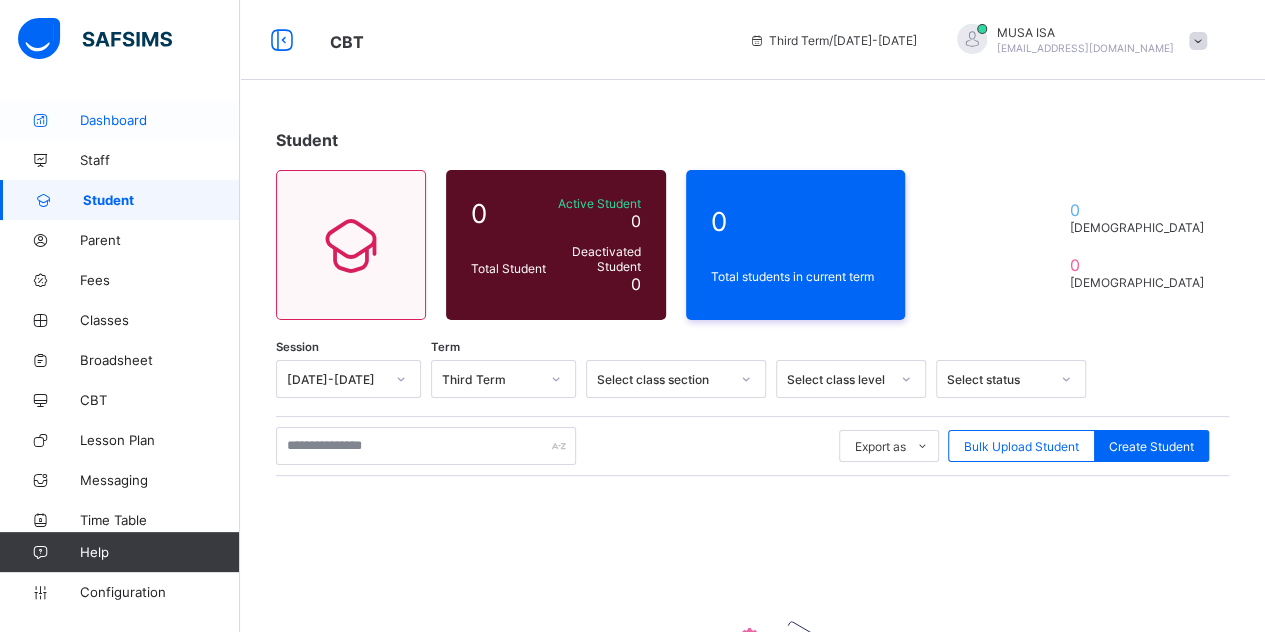 click on "Dashboard" at bounding box center (160, 120) 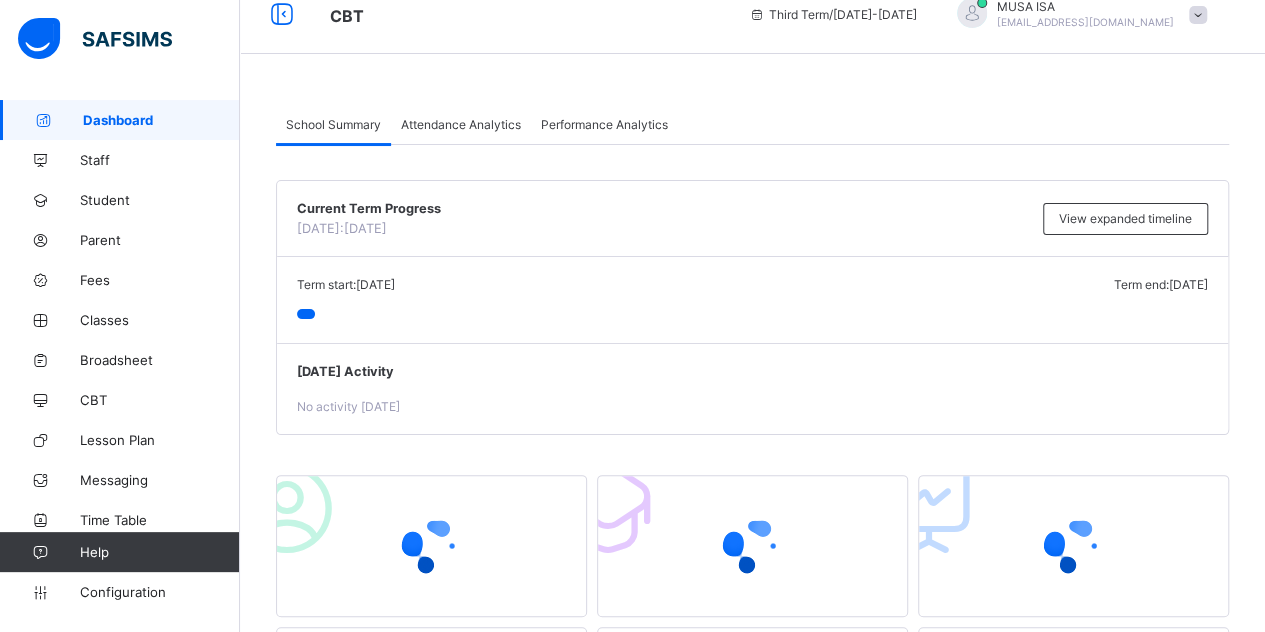 scroll, scrollTop: 44, scrollLeft: 0, axis: vertical 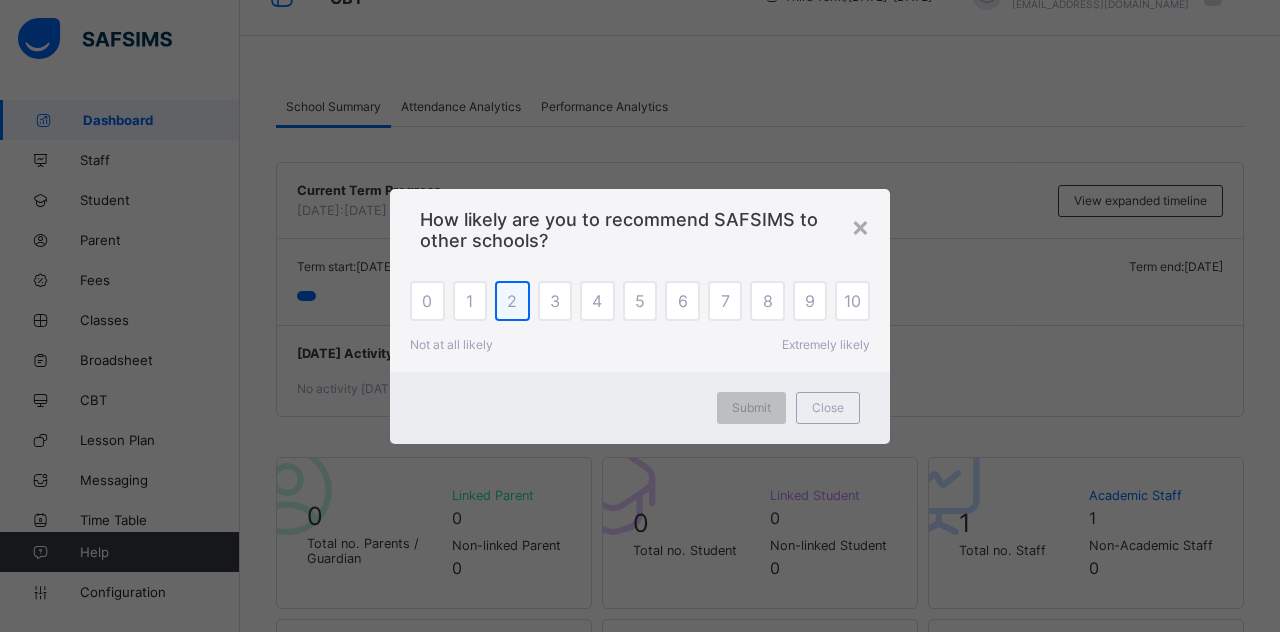 click on "2" at bounding box center [512, 301] 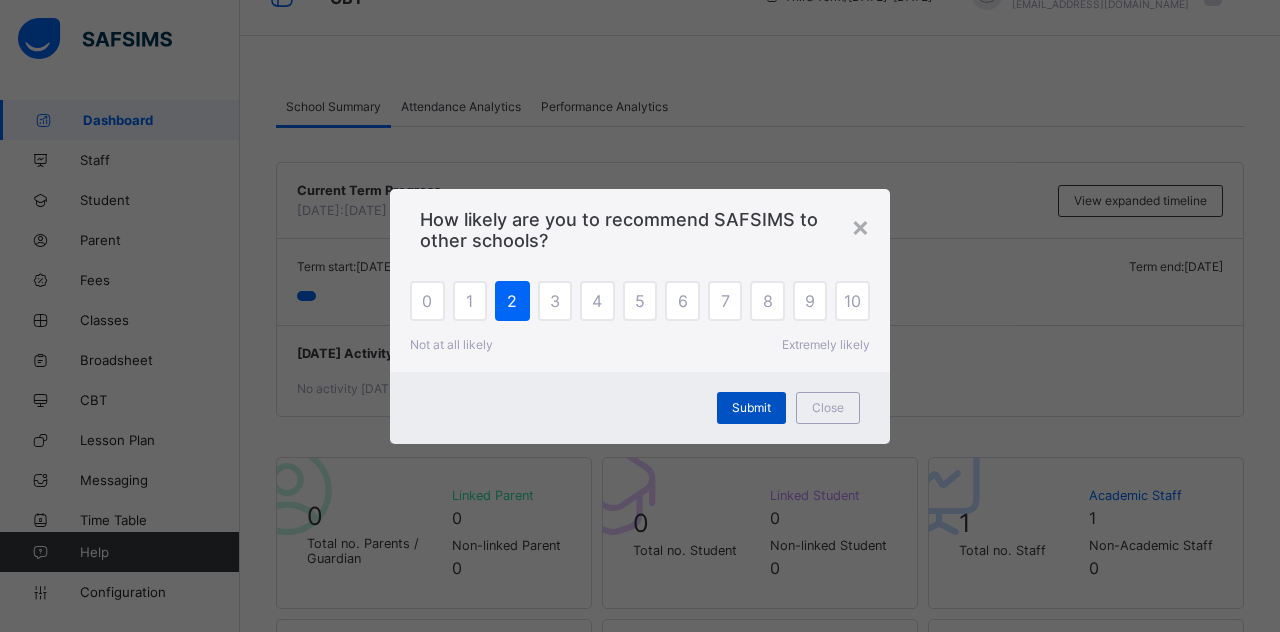 click on "Submit" at bounding box center [751, 408] 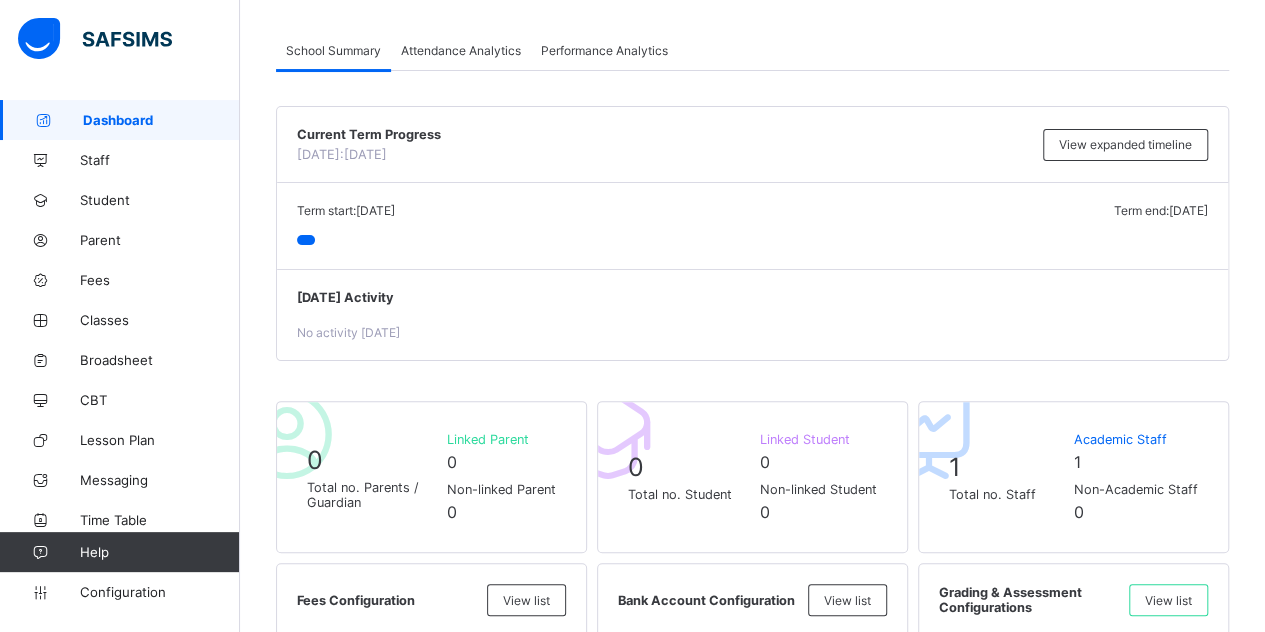 scroll, scrollTop: 0, scrollLeft: 0, axis: both 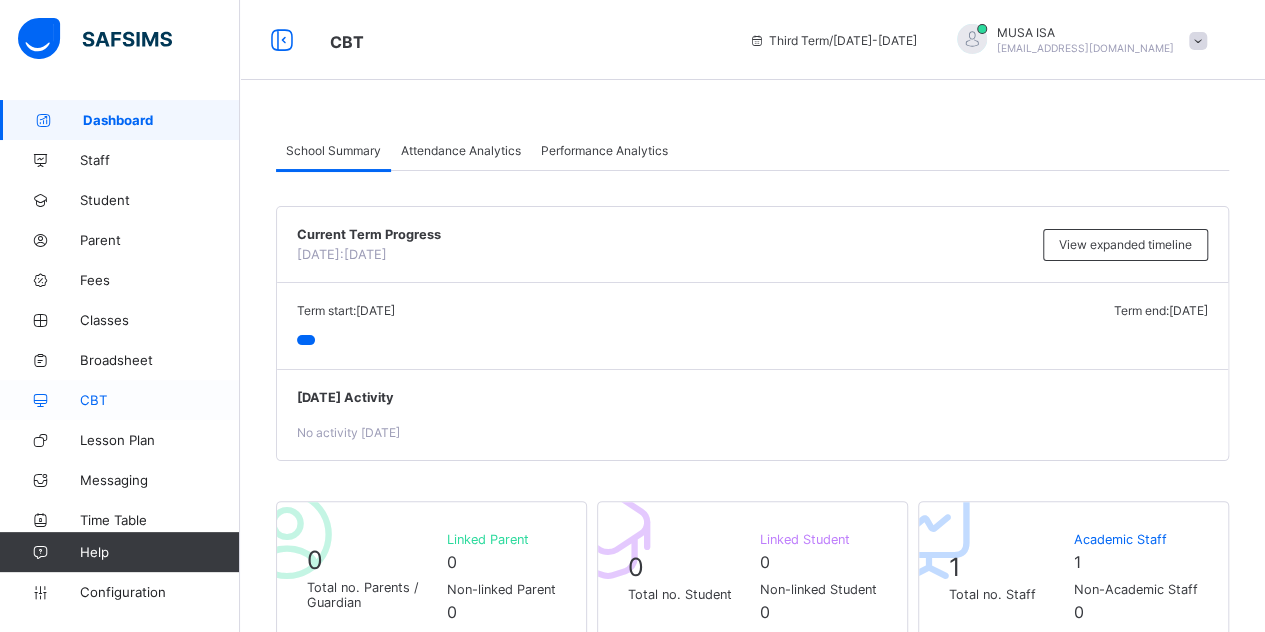 click on "CBT" at bounding box center (160, 400) 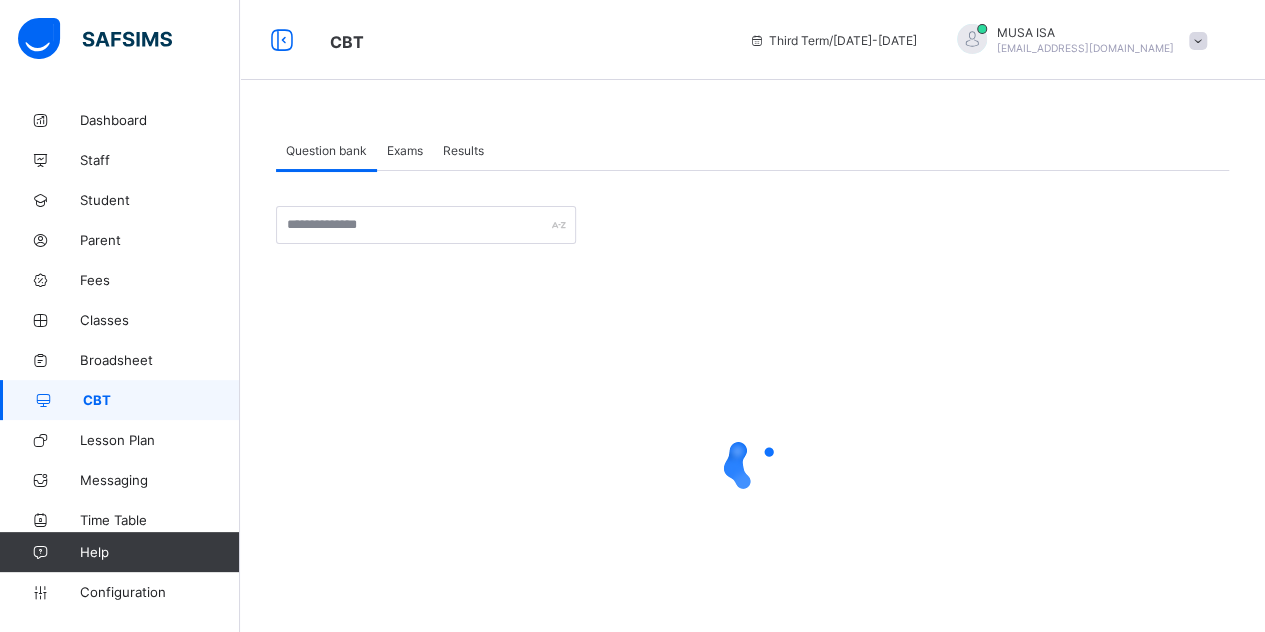 click on "Exams" at bounding box center (405, 150) 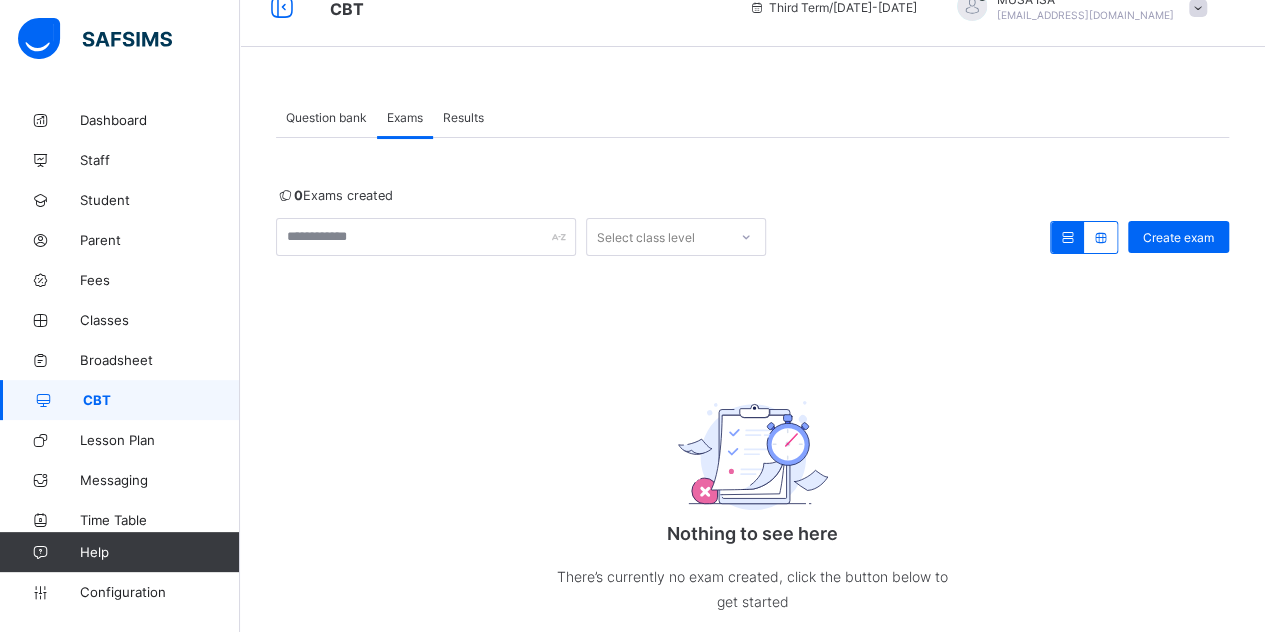 scroll, scrollTop: 0, scrollLeft: 0, axis: both 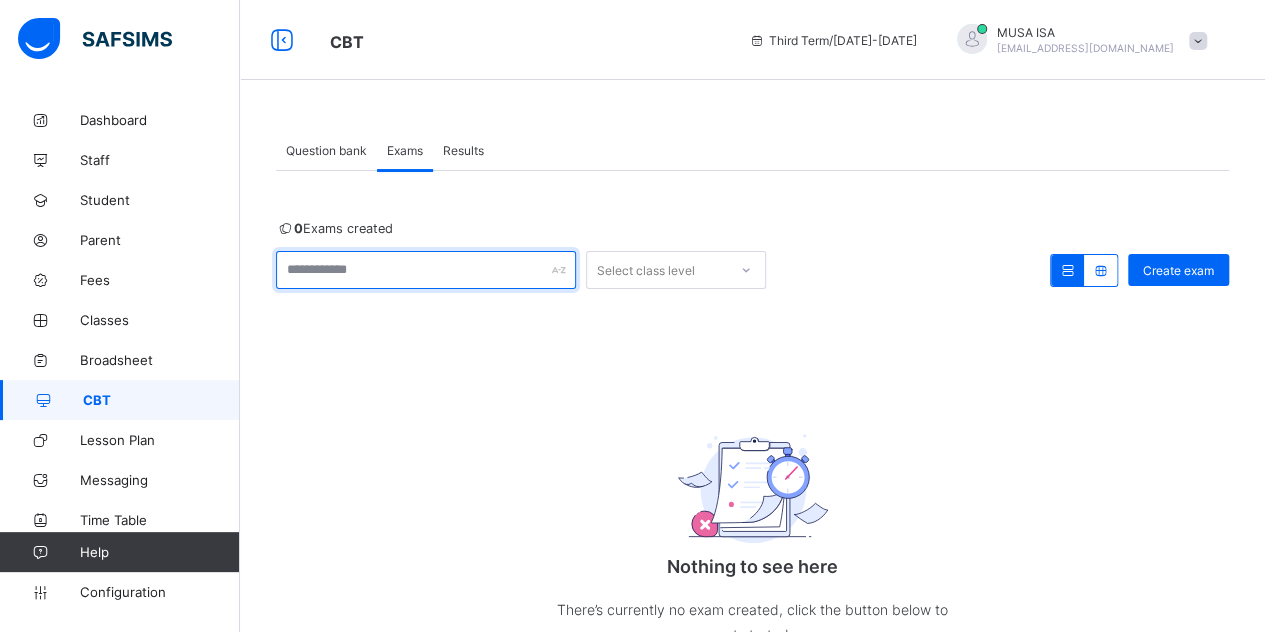 click at bounding box center [426, 270] 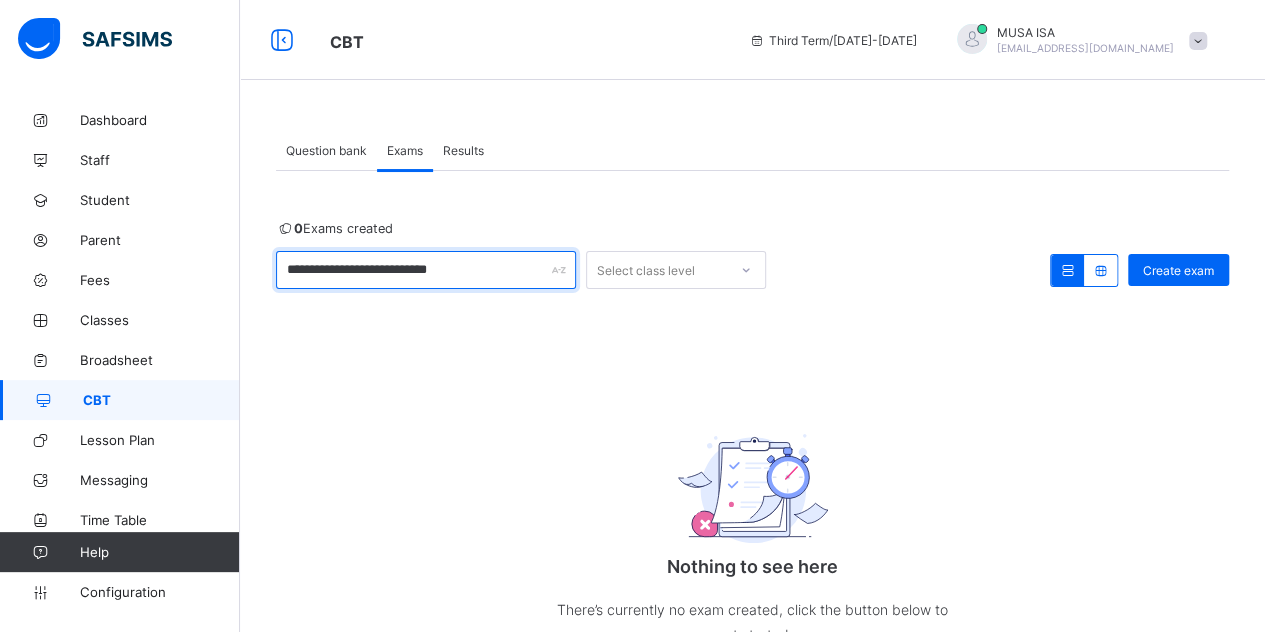 type on "**********" 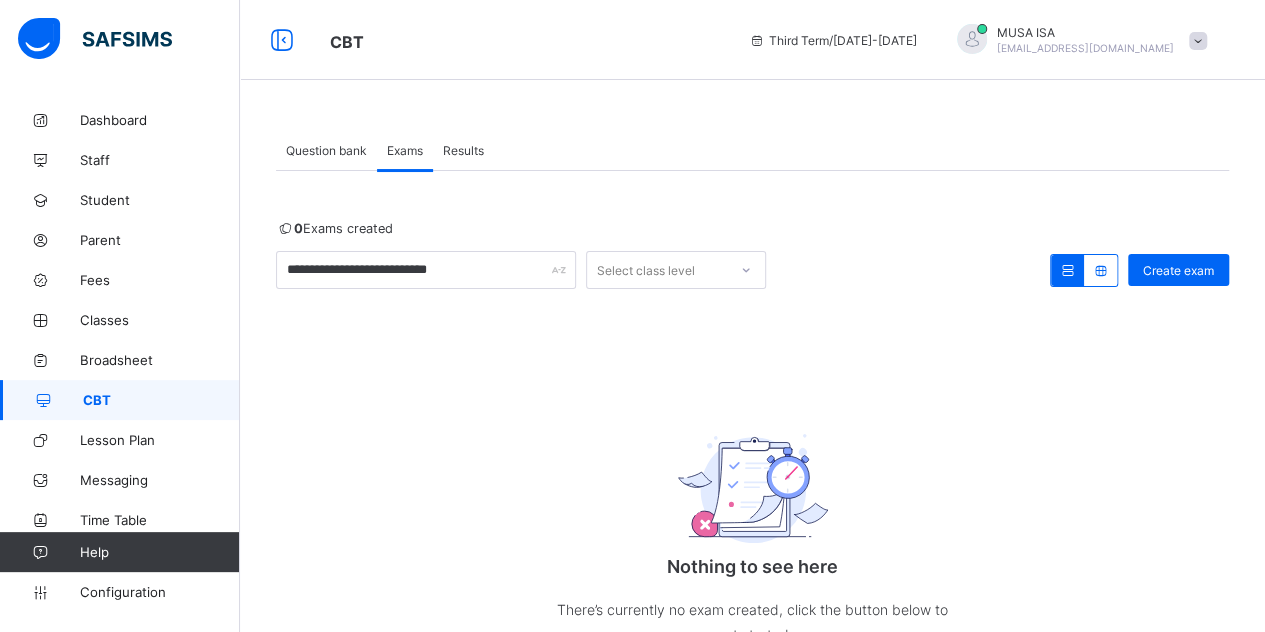click on "Question bank" at bounding box center [326, 150] 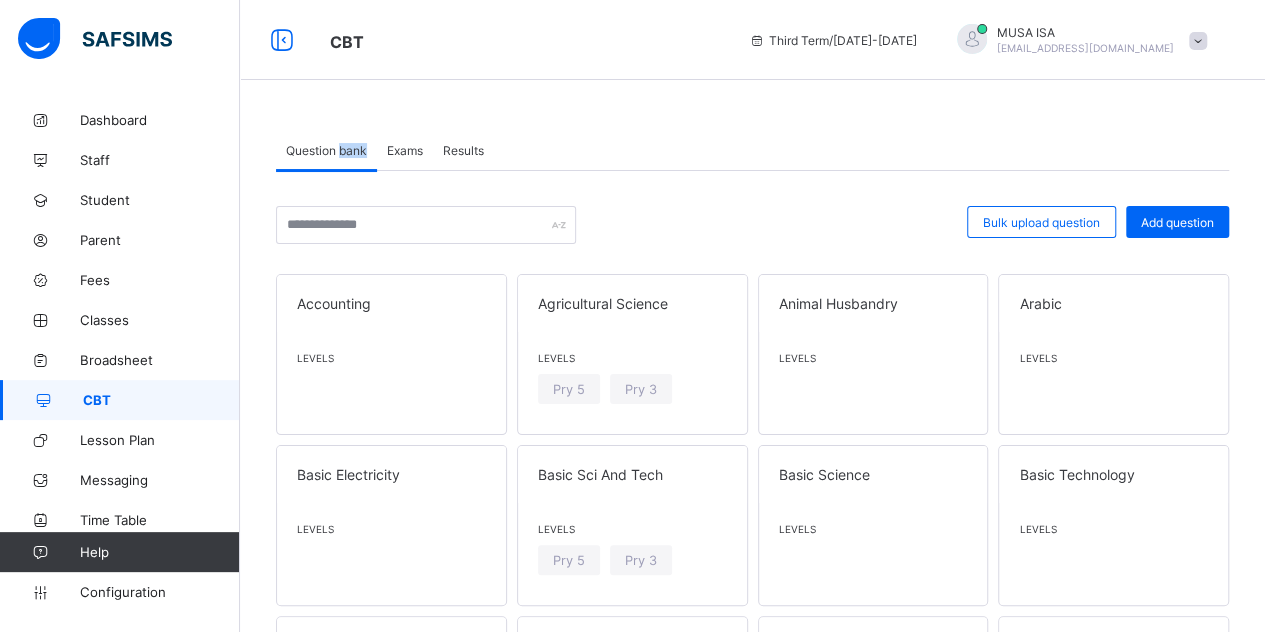 click on "Question bank" at bounding box center [326, 150] 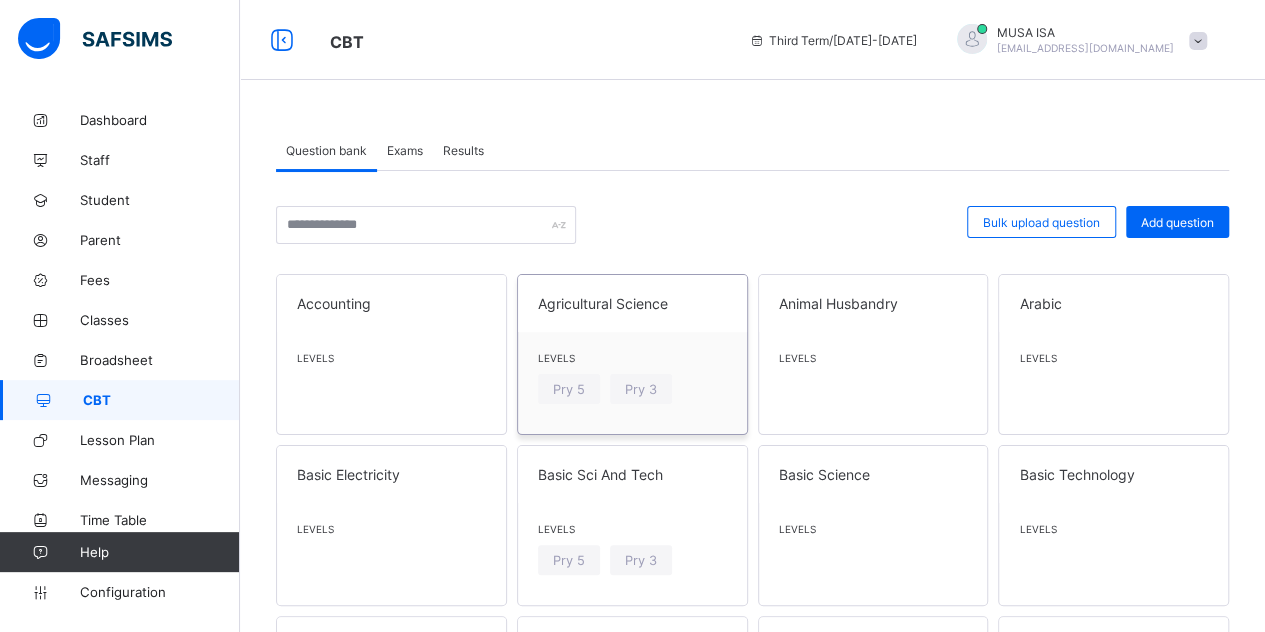 click on "Agricultural Science" at bounding box center [632, 303] 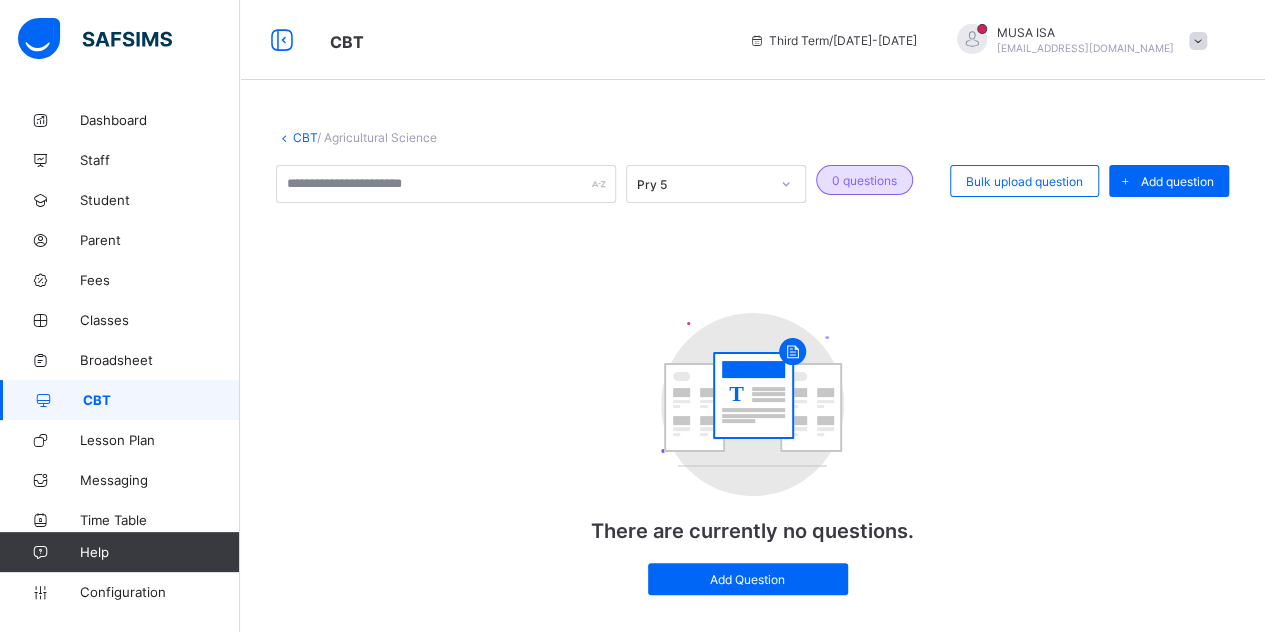 click on "CBT  / Agricultural Science Pry 5 0 questions Bulk upload question Add question T There are currently no questions. Add Question × Create Question subject Agricultural Science class Pry 5 question Undo CTRL+ Z Redo CTRL+ Y  / CTRL+SHIFT+ Z Bold CTRL+ B Underline CTRL+ U Italic CTRL+ I Size Size Font Color Highlight Color Align Horizontal line List Table Link Image Show blocks Code view Align left Align center Align right Align justify (Default) 12 14 16 18 20 Insert Link URL to link Text to display  Open in new window  Download link Submit Insert image Image Link Select from files Image URL Alternative text Width   Height **** x ****  Constrain proportions  Insert description URL to link Text to display  Open in new window  Download link Basic Left Center Right Submit Insert Video Media embed URL, YouTube/Vimeo Width   Height (Ratio) x * **** *** ****  Constrain proportions Basic Left Center Right Submit Insert Audio Audio URL Submit   Edit Unlink Remove 100% Resize 100% 75% Resize 75% 50% Align" at bounding box center [752, 387] 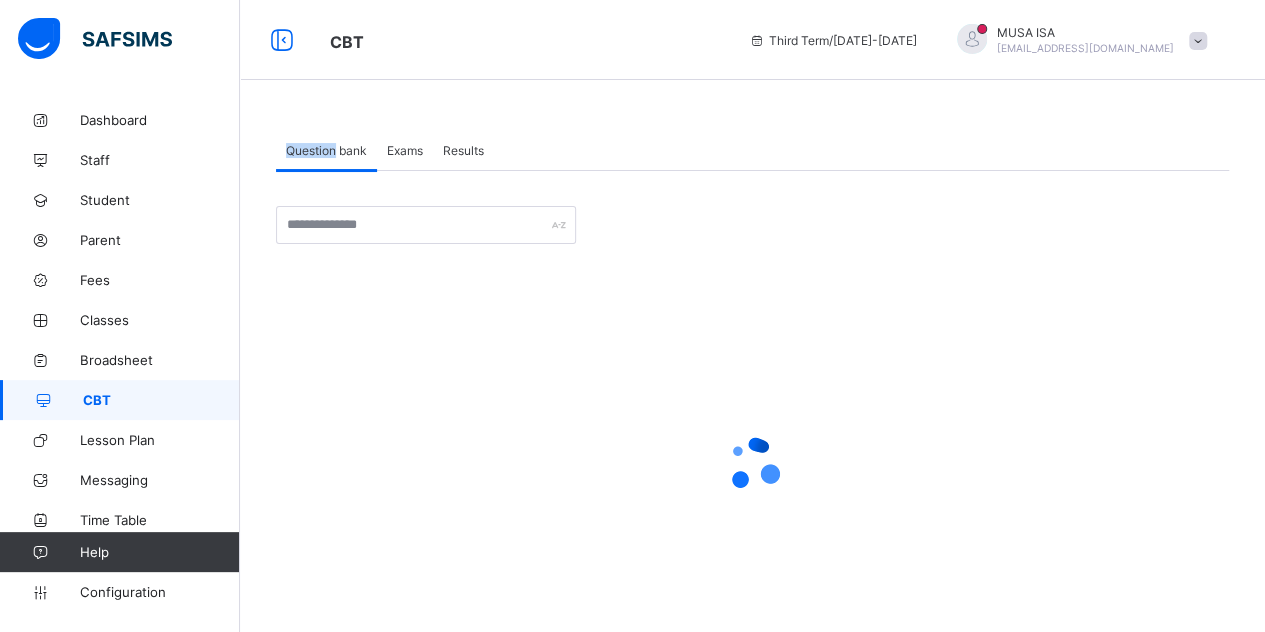 click on "Exams" at bounding box center [405, 150] 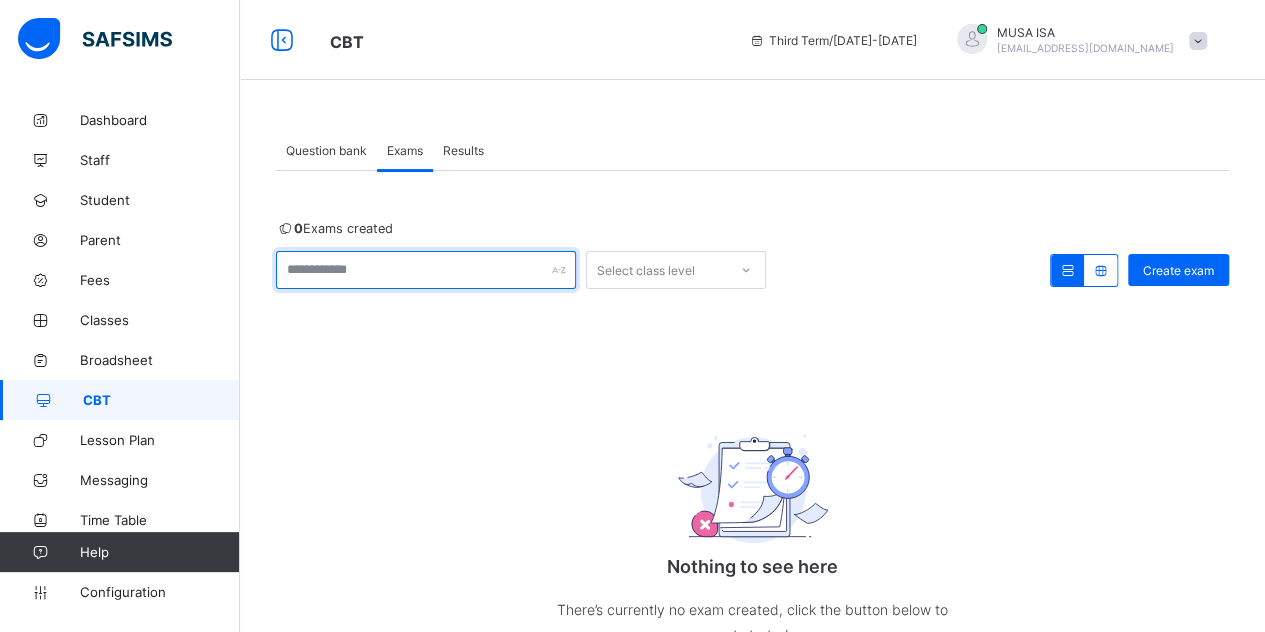 click at bounding box center [426, 270] 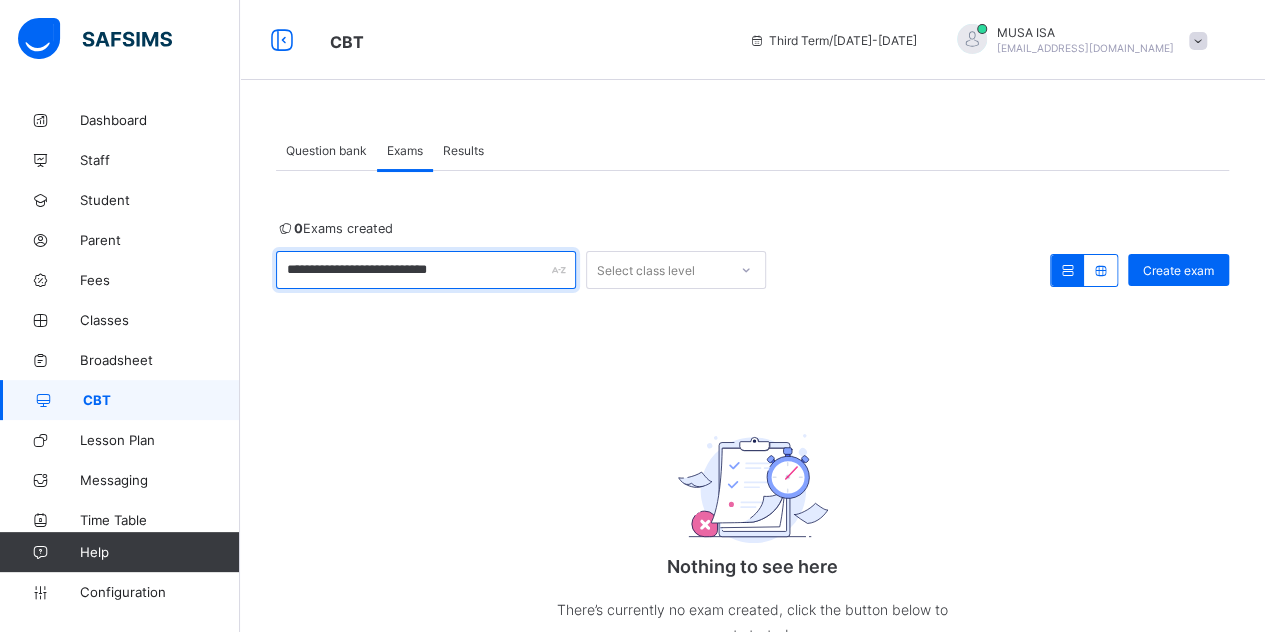 type on "**********" 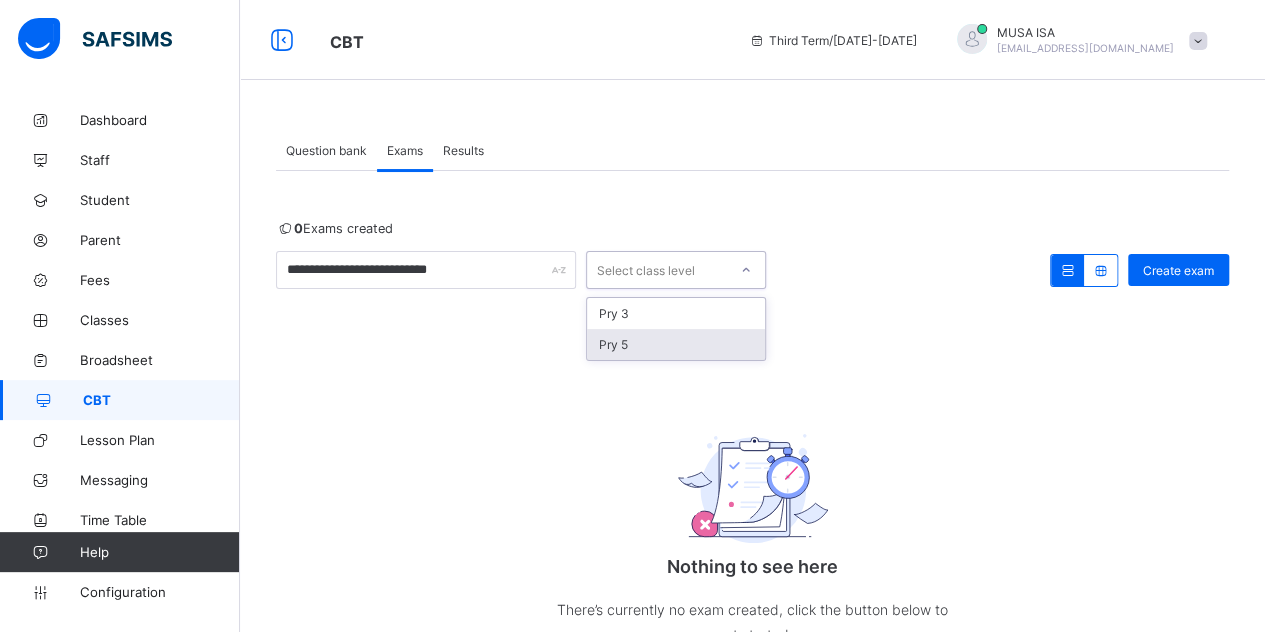 click on "Pry 5" at bounding box center [676, 344] 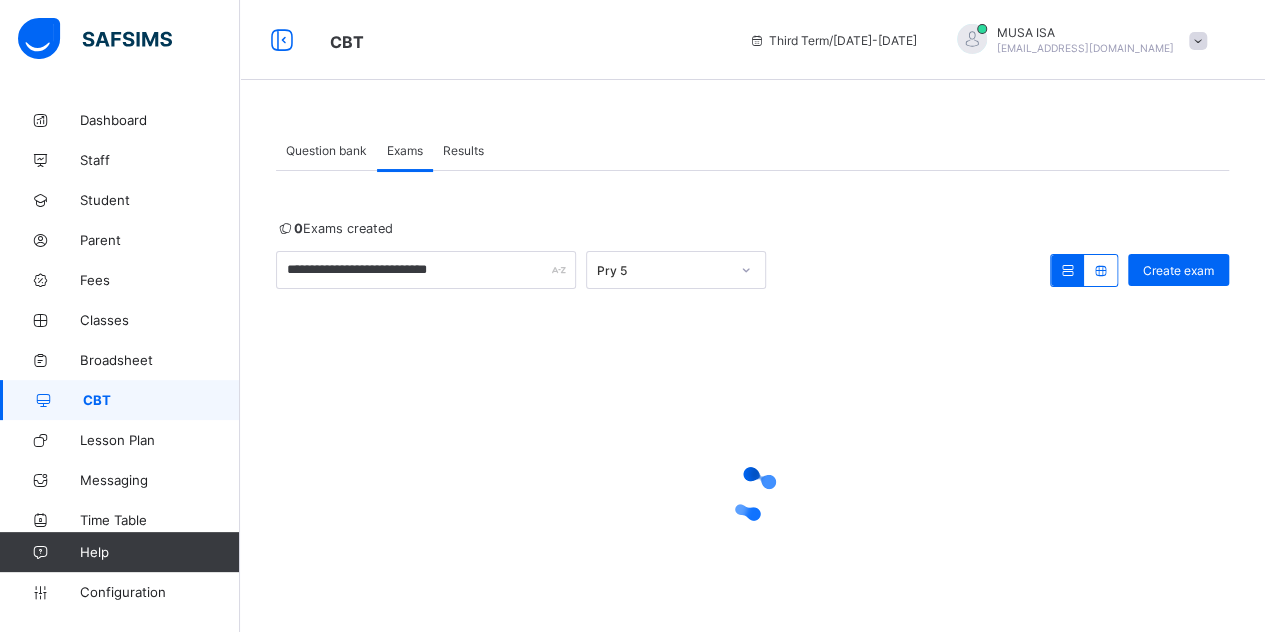 click on "**********" at bounding box center (752, 452) 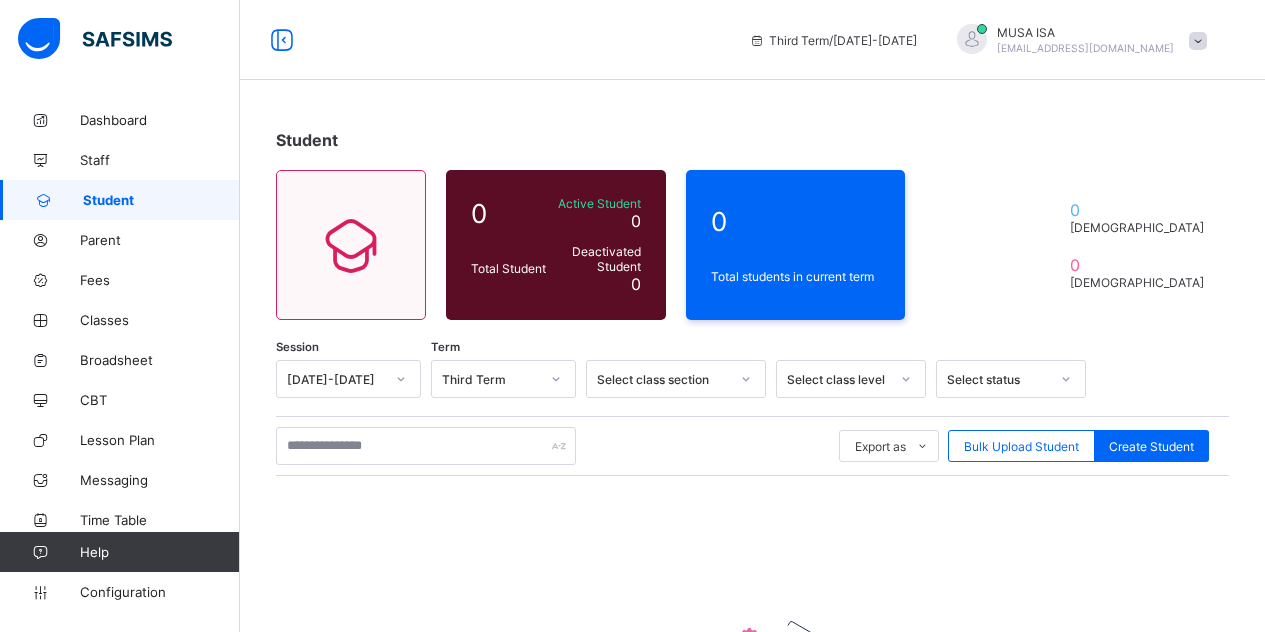 scroll, scrollTop: 0, scrollLeft: 0, axis: both 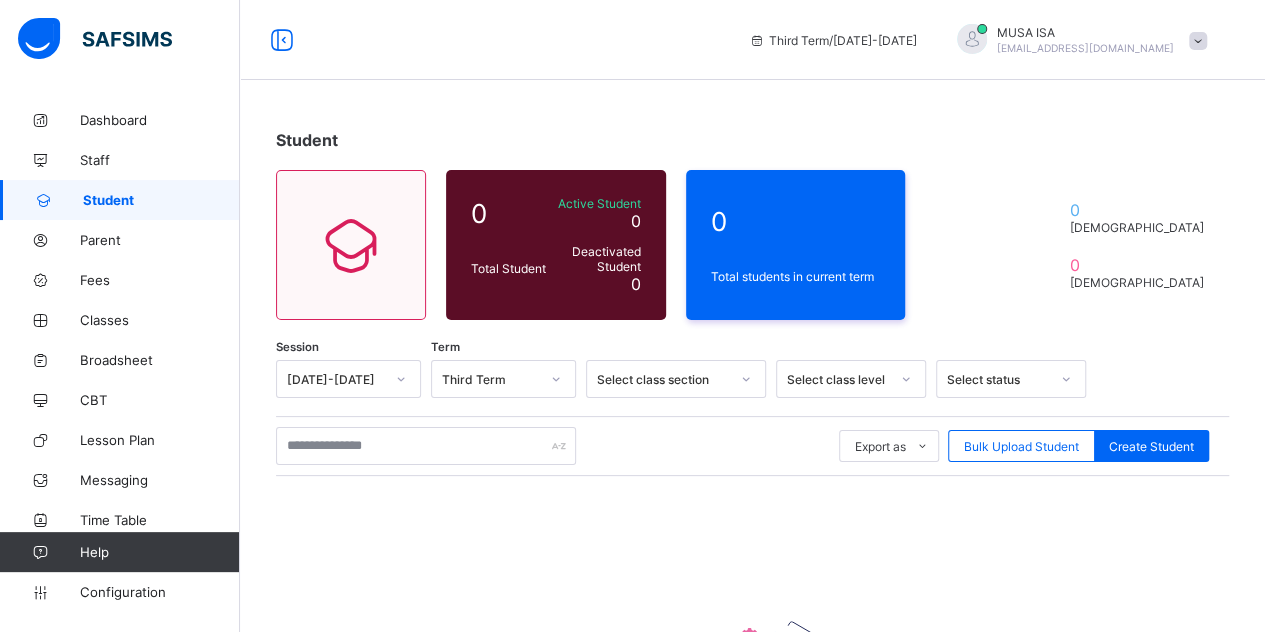 click at bounding box center [972, 39] 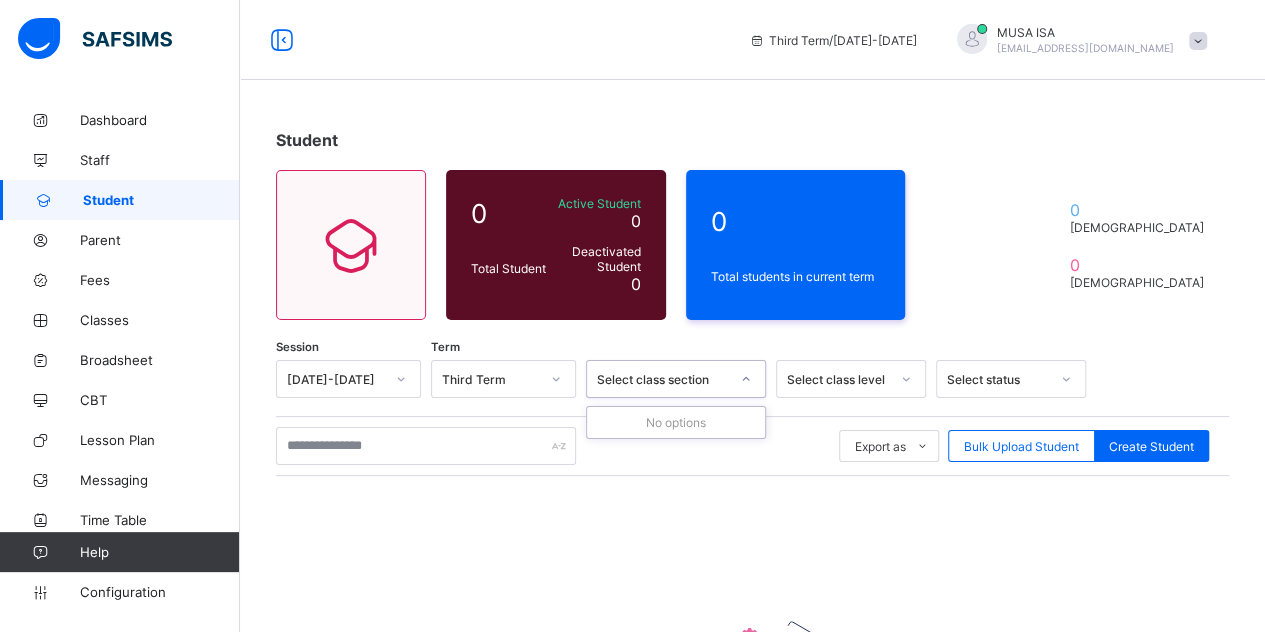 drag, startPoint x: 761, startPoint y: 374, endPoint x: 743, endPoint y: 374, distance: 18 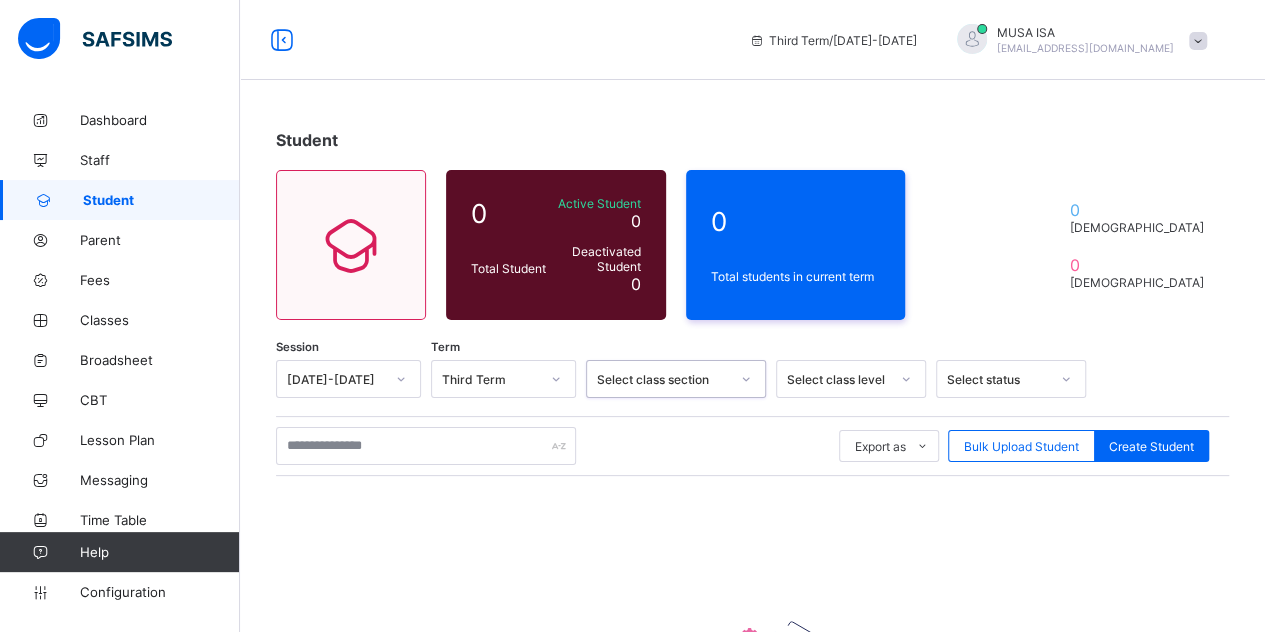 click 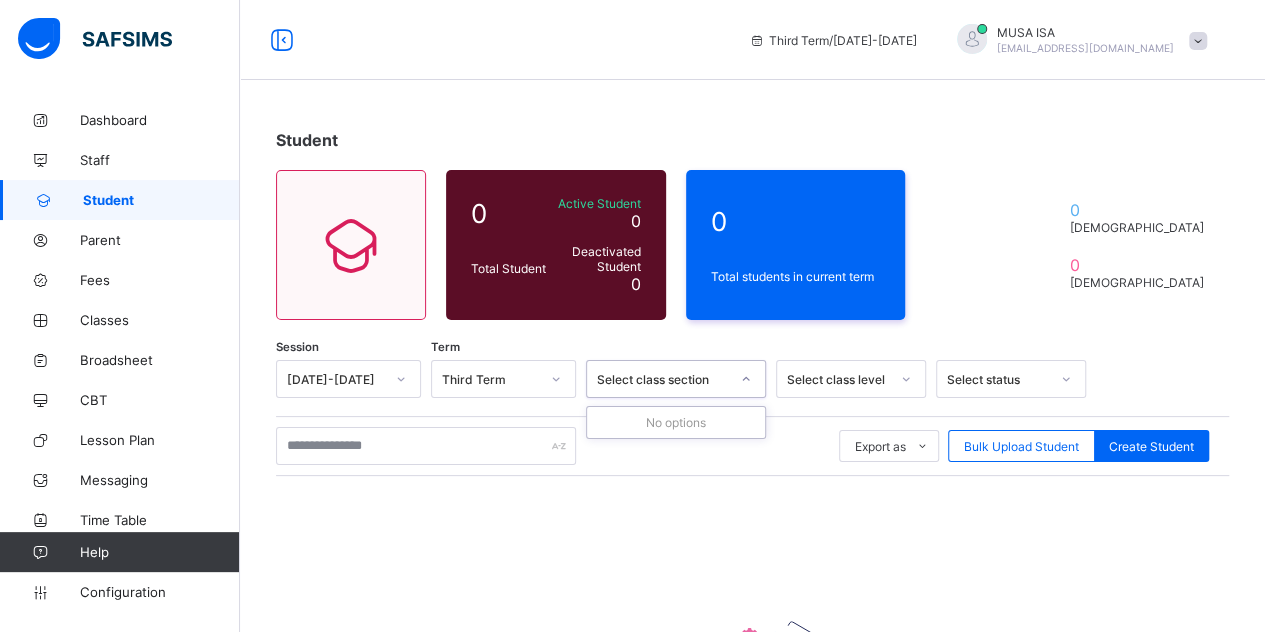 click 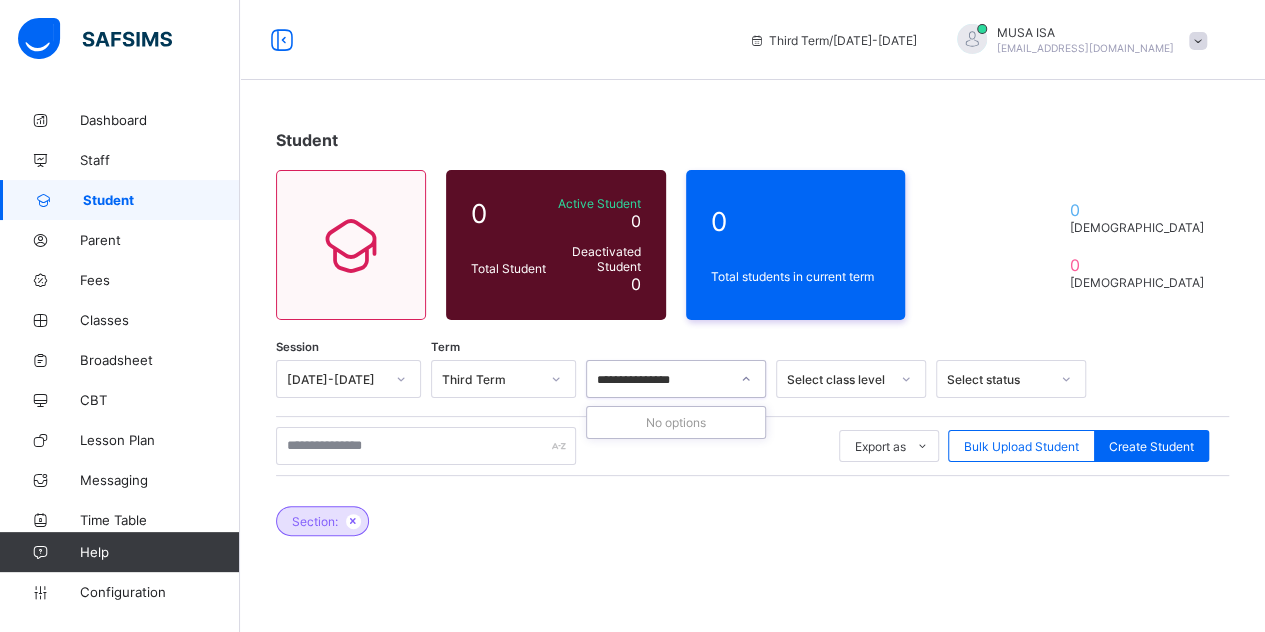 type on "**********" 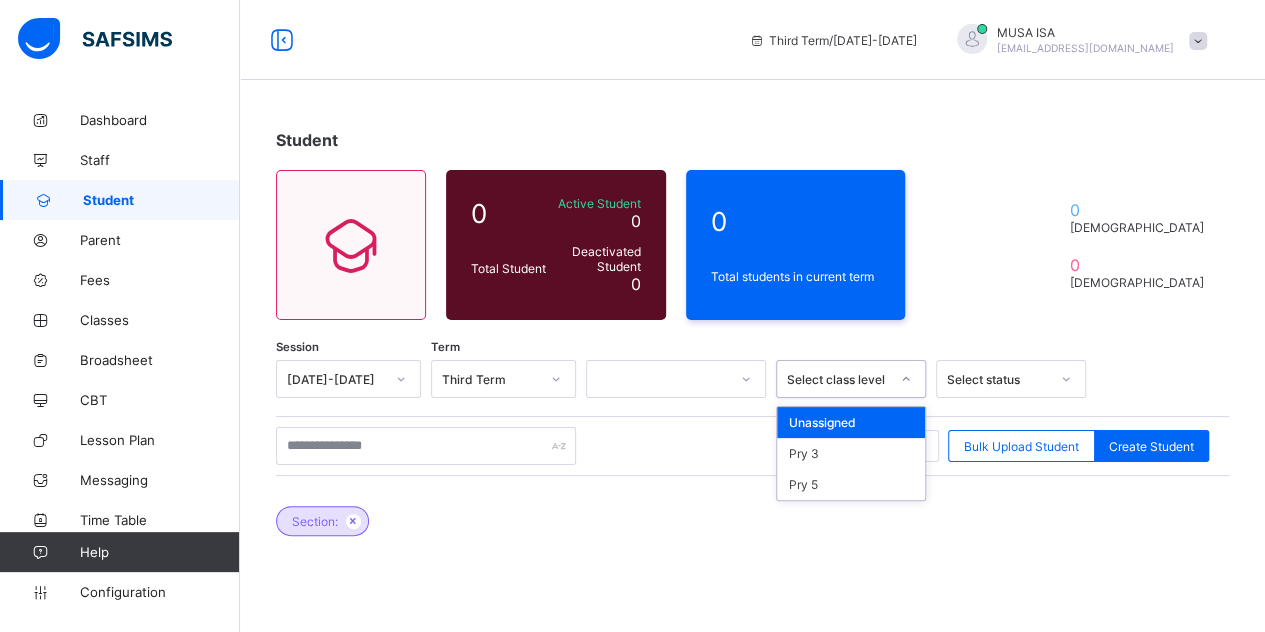 click at bounding box center (906, 379) 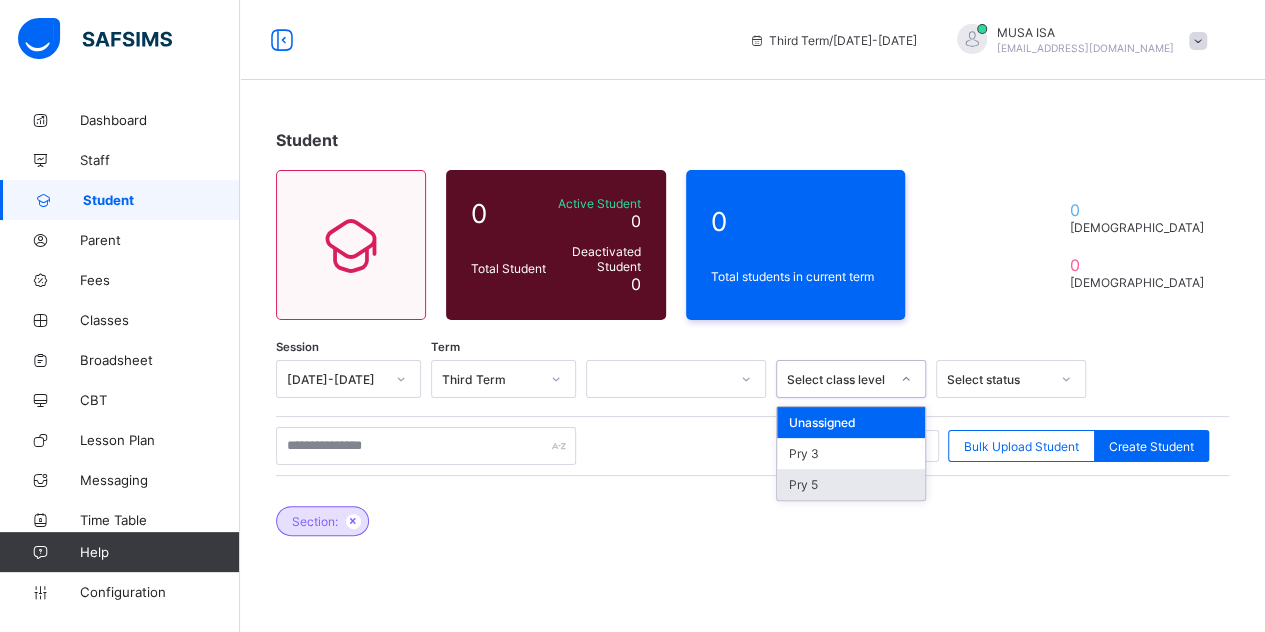 click on "Pry 5" at bounding box center [851, 484] 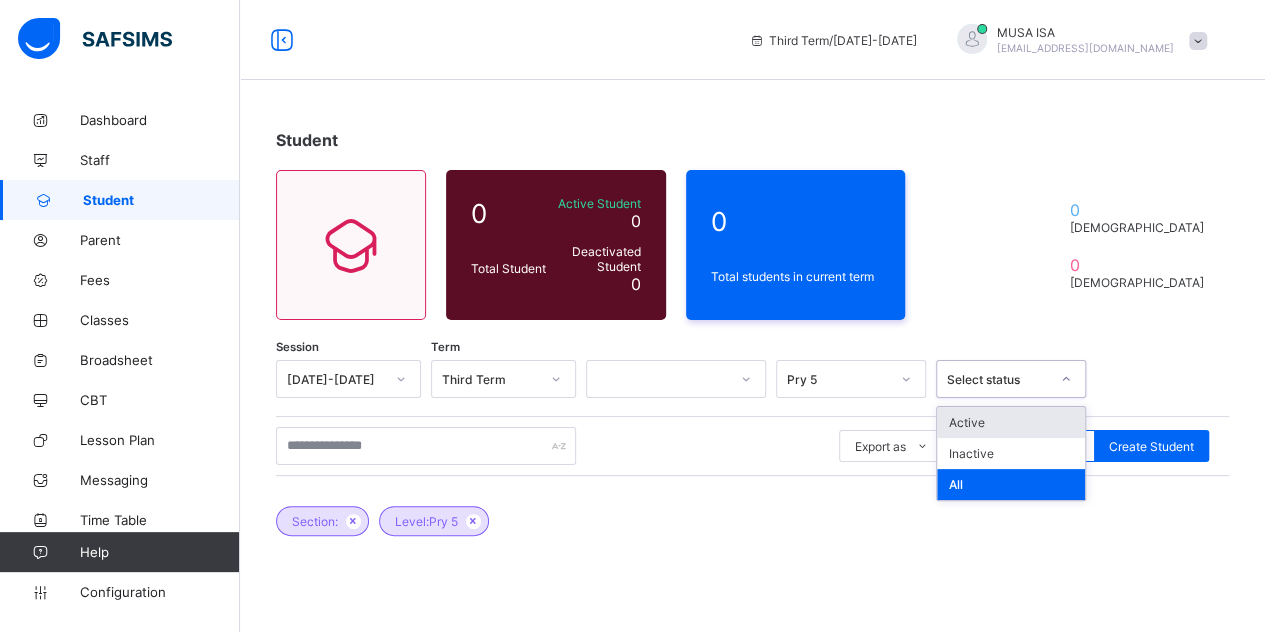 click on "Select status" at bounding box center (998, 379) 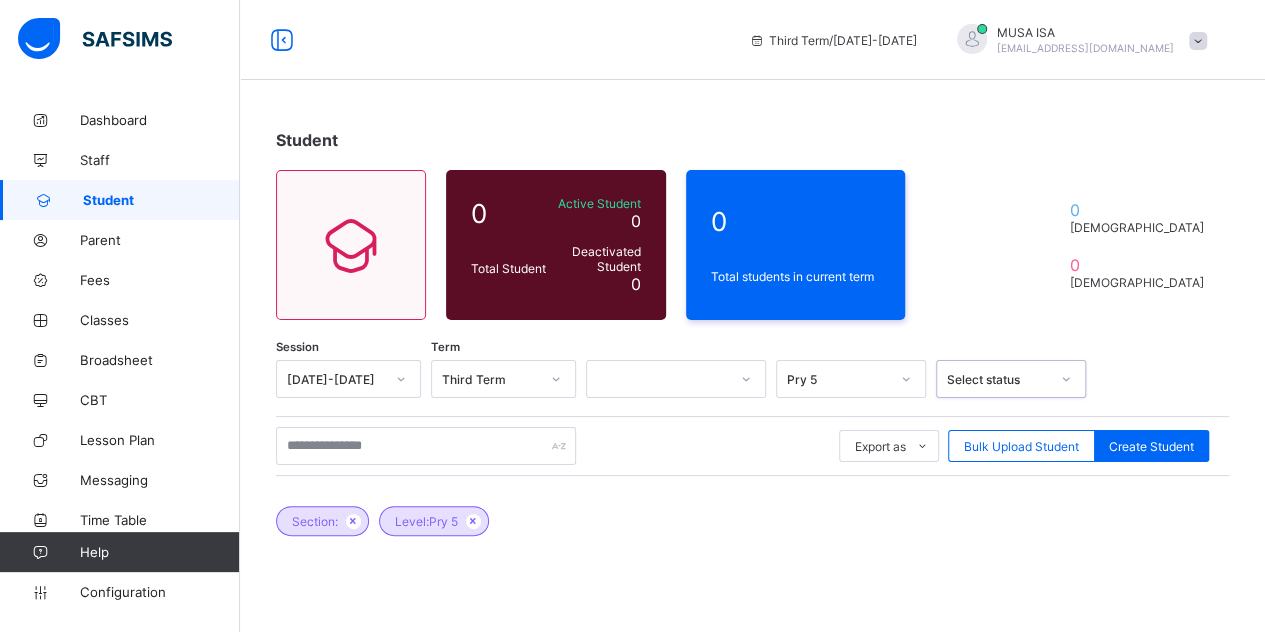 click on "Select status" at bounding box center (992, 379) 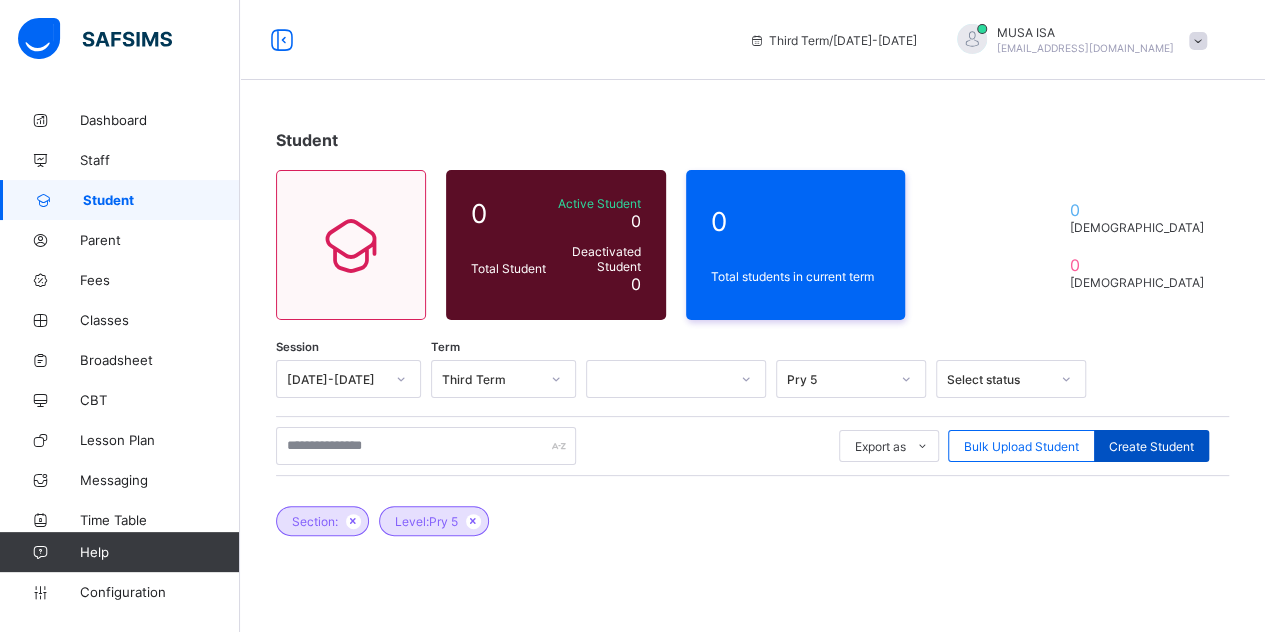 click on "Create Student" at bounding box center (1151, 446) 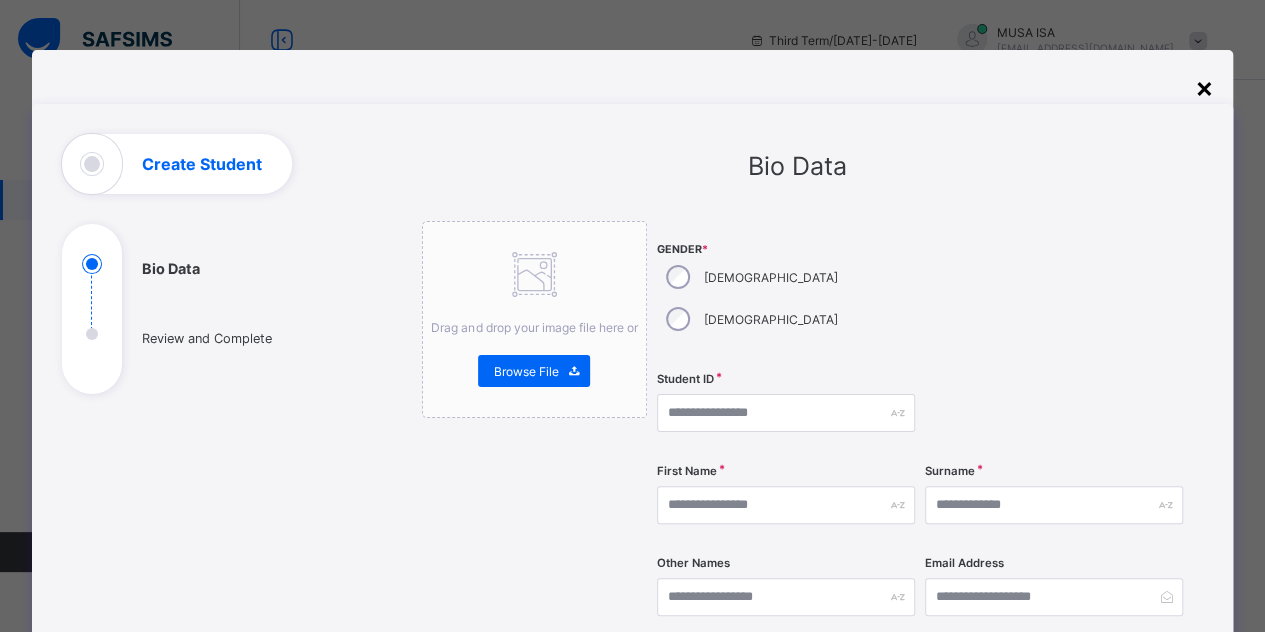 click on "×" at bounding box center (1203, 87) 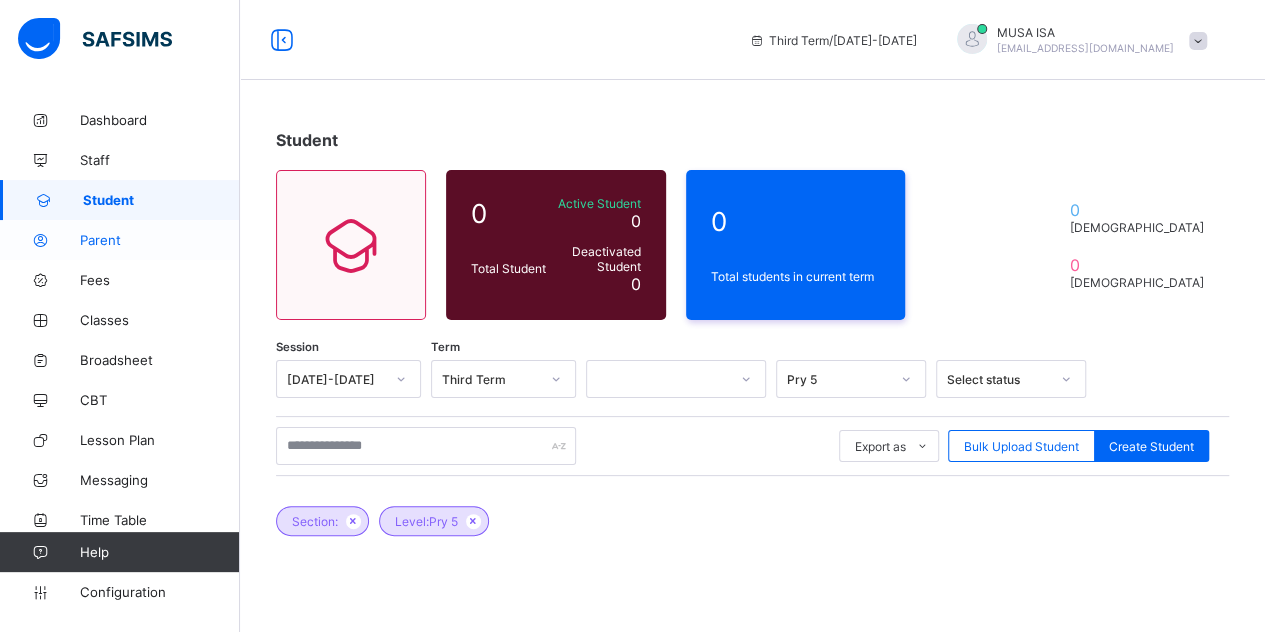 click on "Parent" at bounding box center (120, 240) 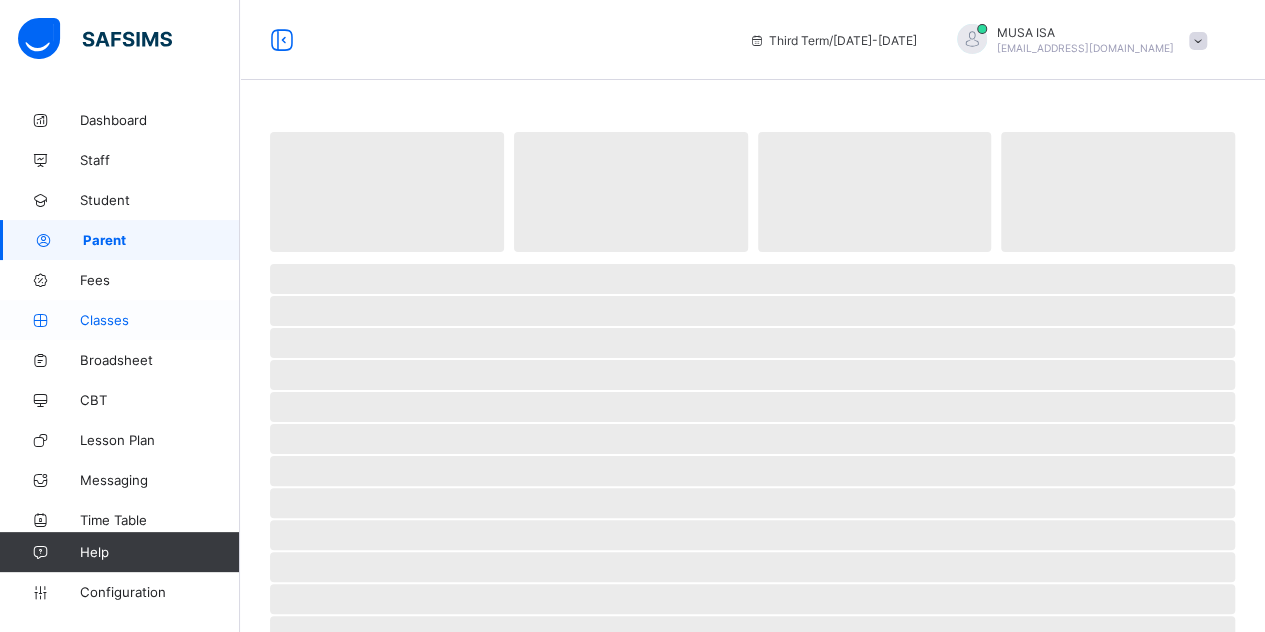 click on "Classes" at bounding box center [160, 320] 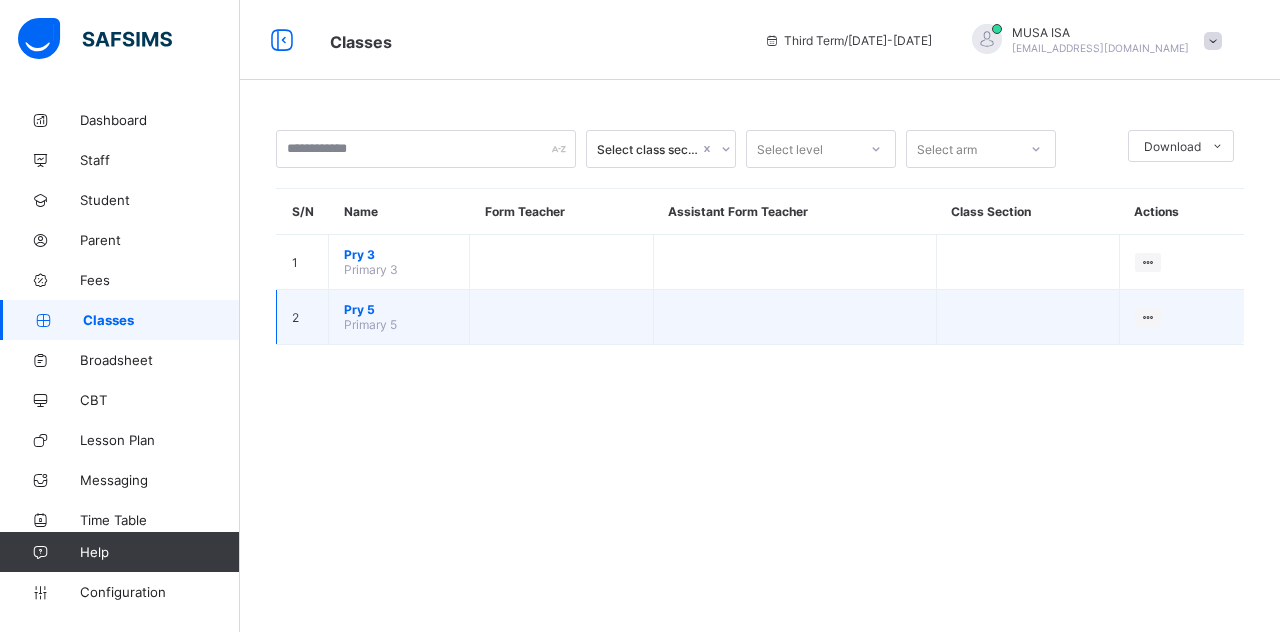 click at bounding box center (561, 317) 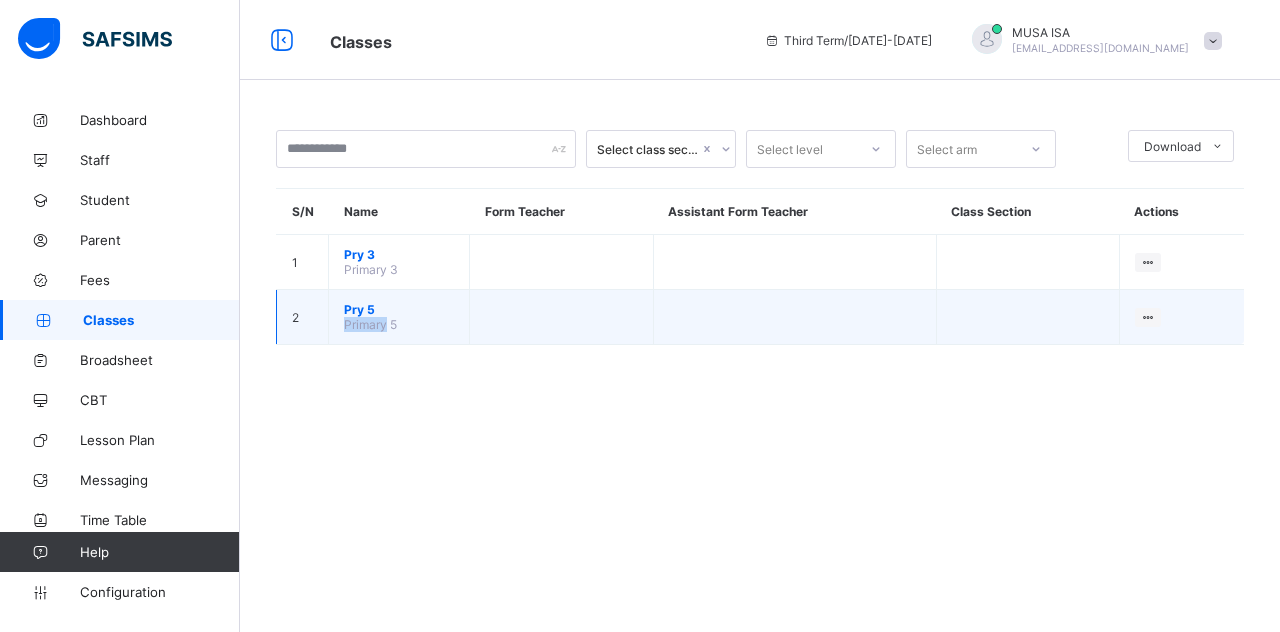 click on "Primary 5" at bounding box center [370, 324] 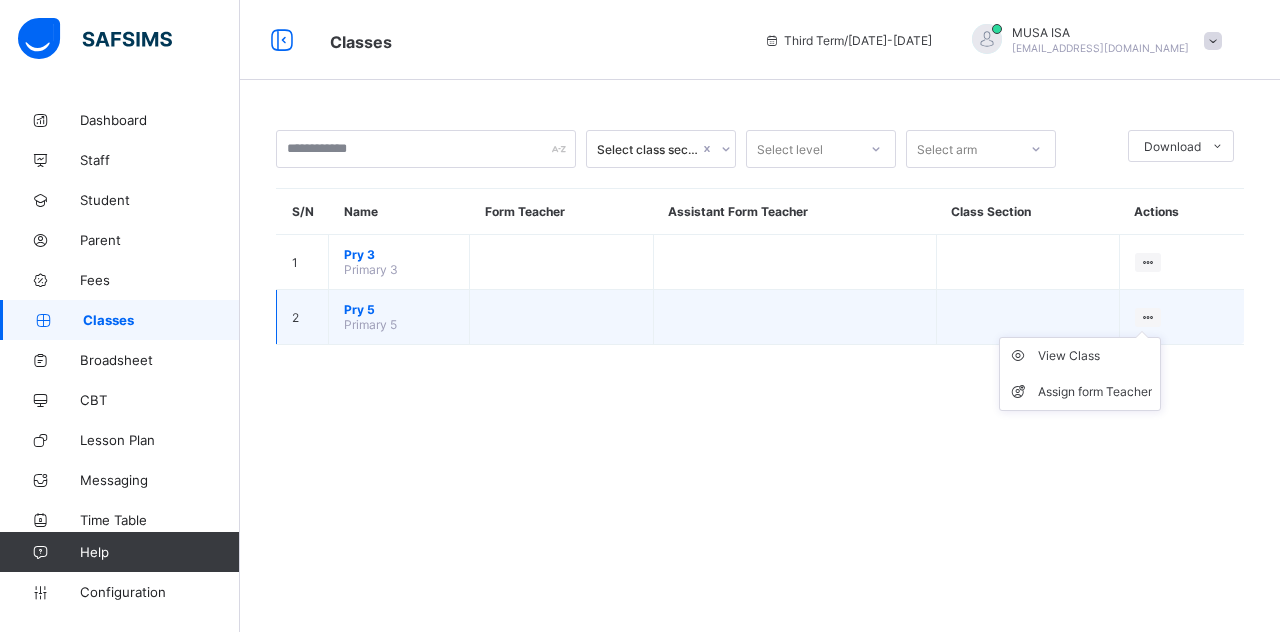 click at bounding box center (1148, 317) 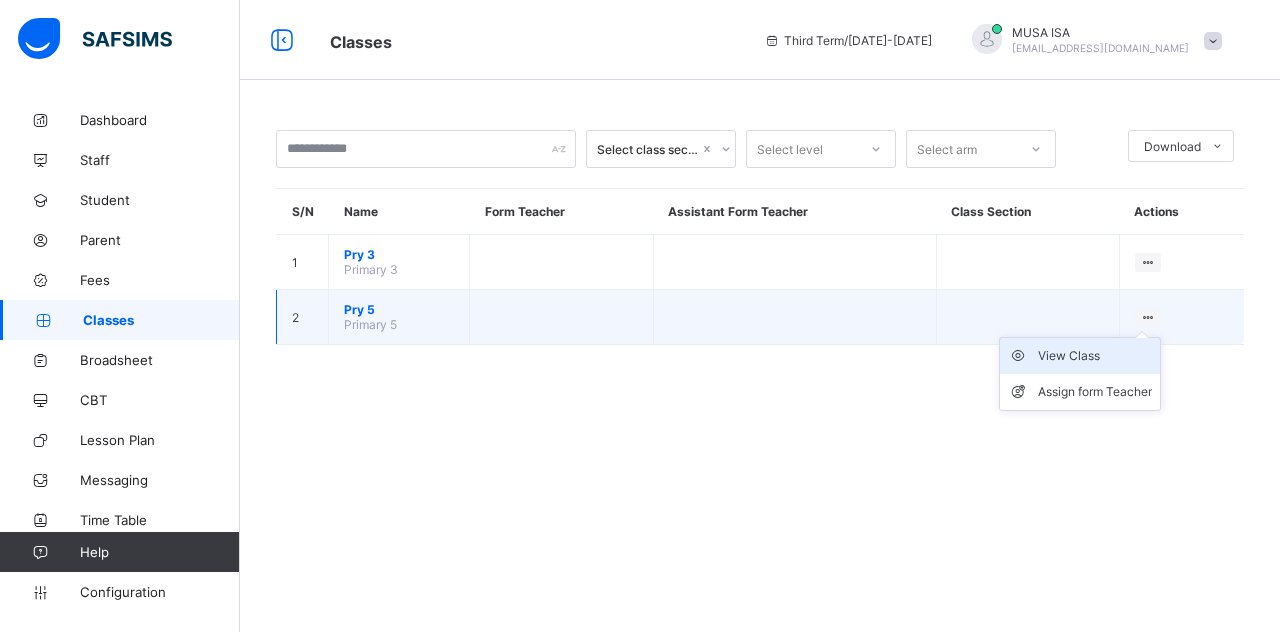 click on "View Class" at bounding box center (1095, 356) 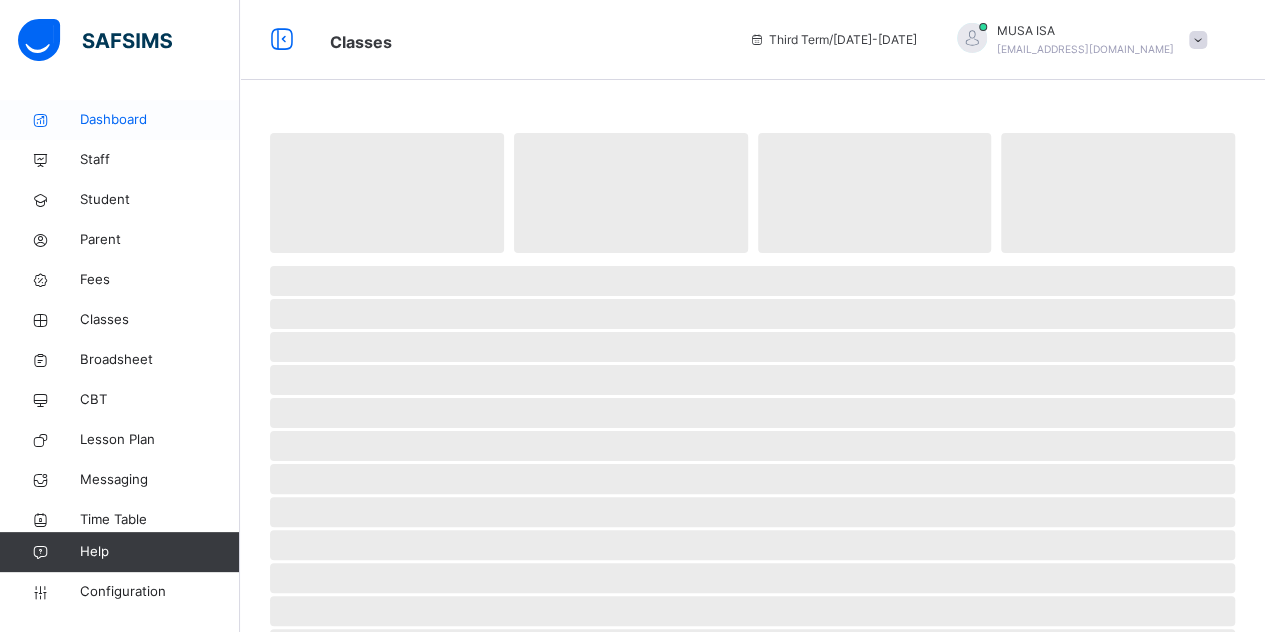 click on "Dashboard" at bounding box center [160, 120] 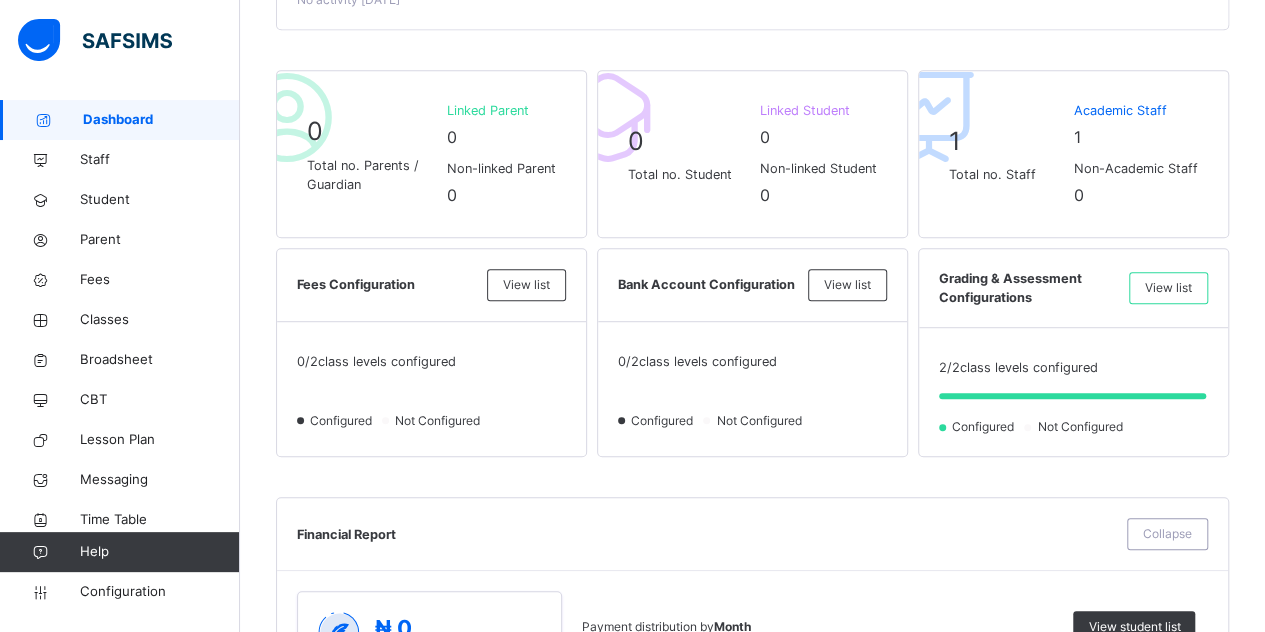 scroll, scrollTop: 455, scrollLeft: 0, axis: vertical 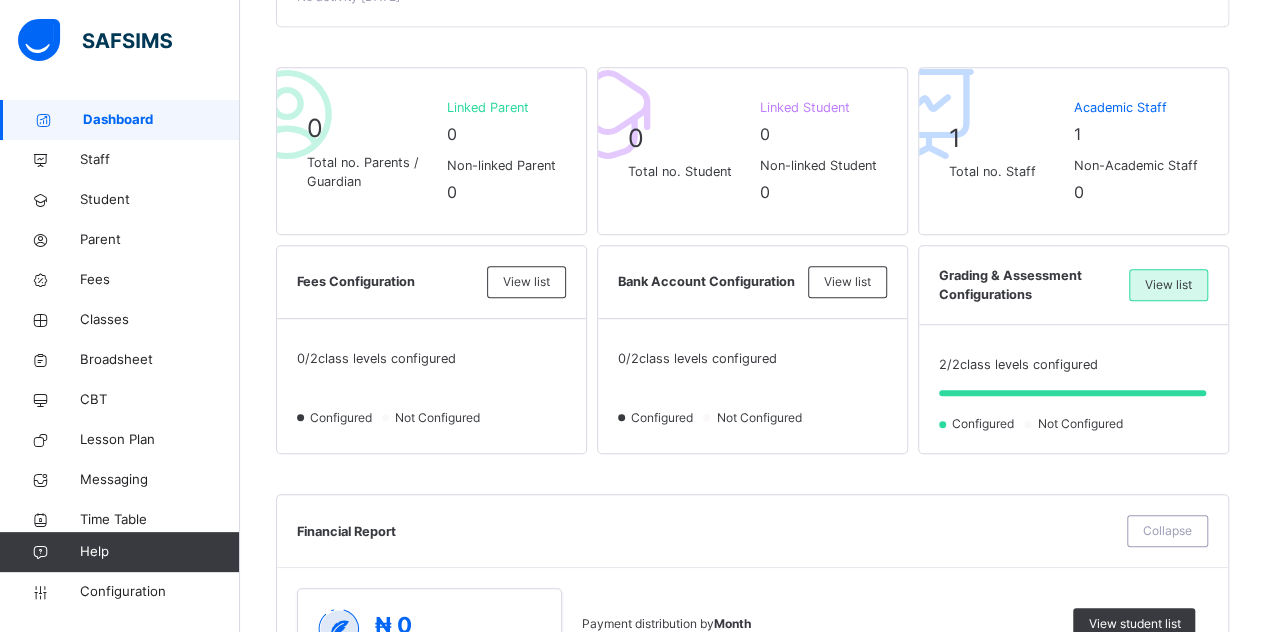 click on "View list" at bounding box center (1168, 285) 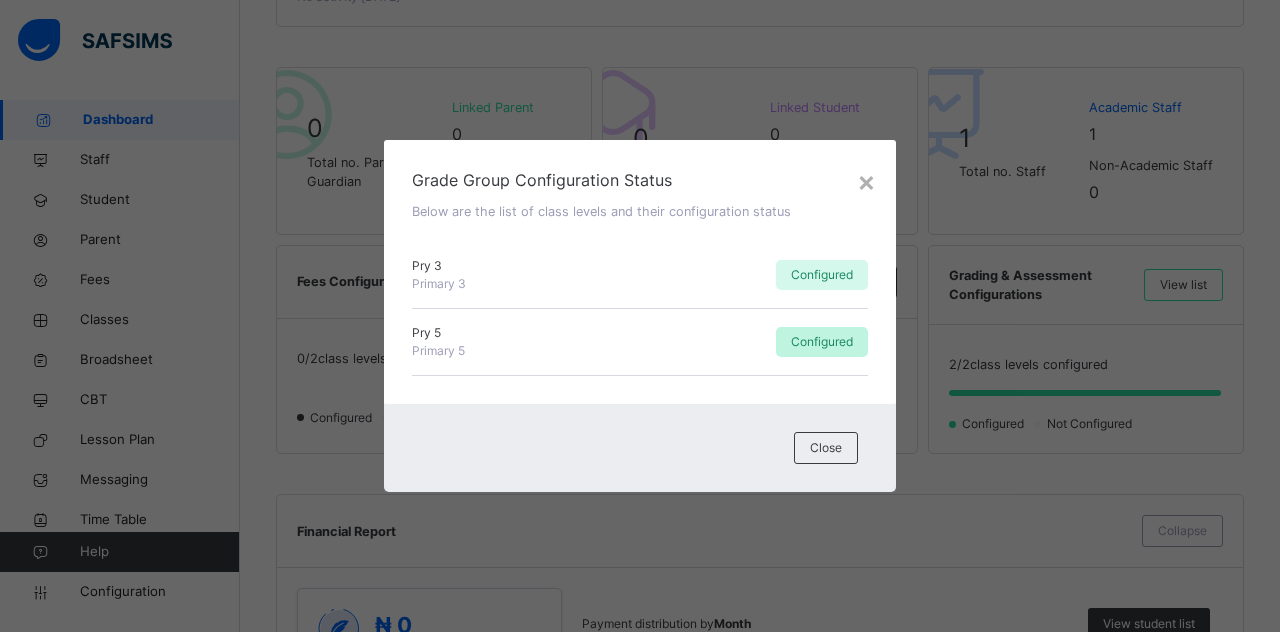 click on "Configured" at bounding box center [822, 342] 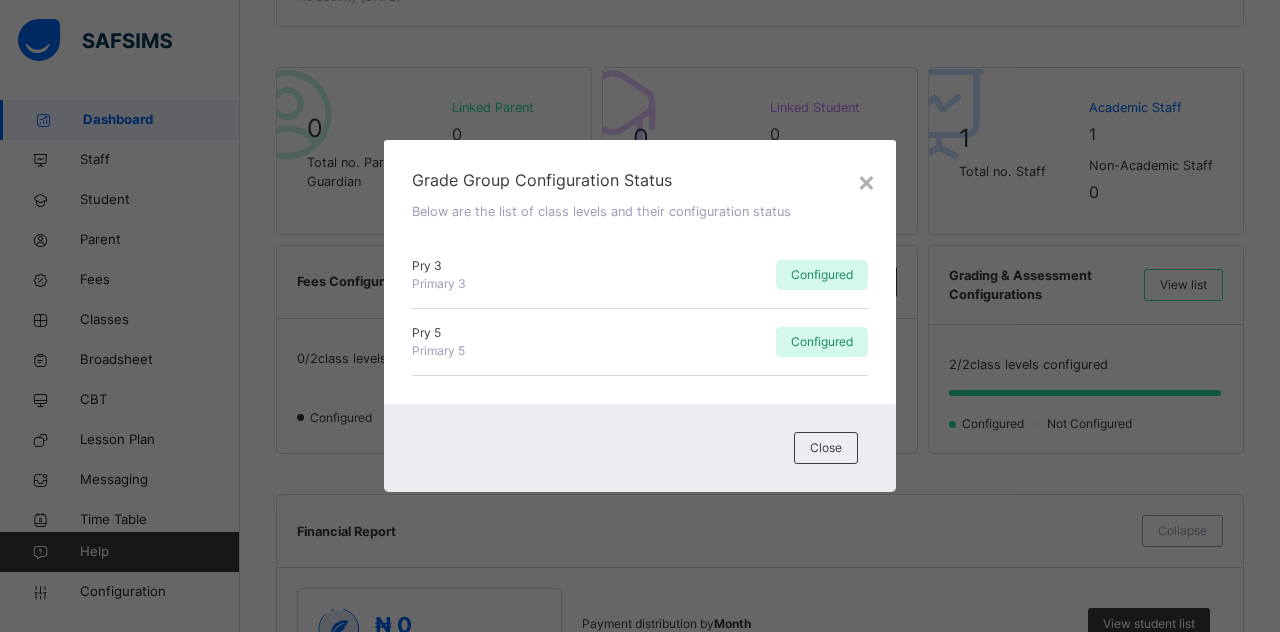 click on "Close" at bounding box center [640, 448] 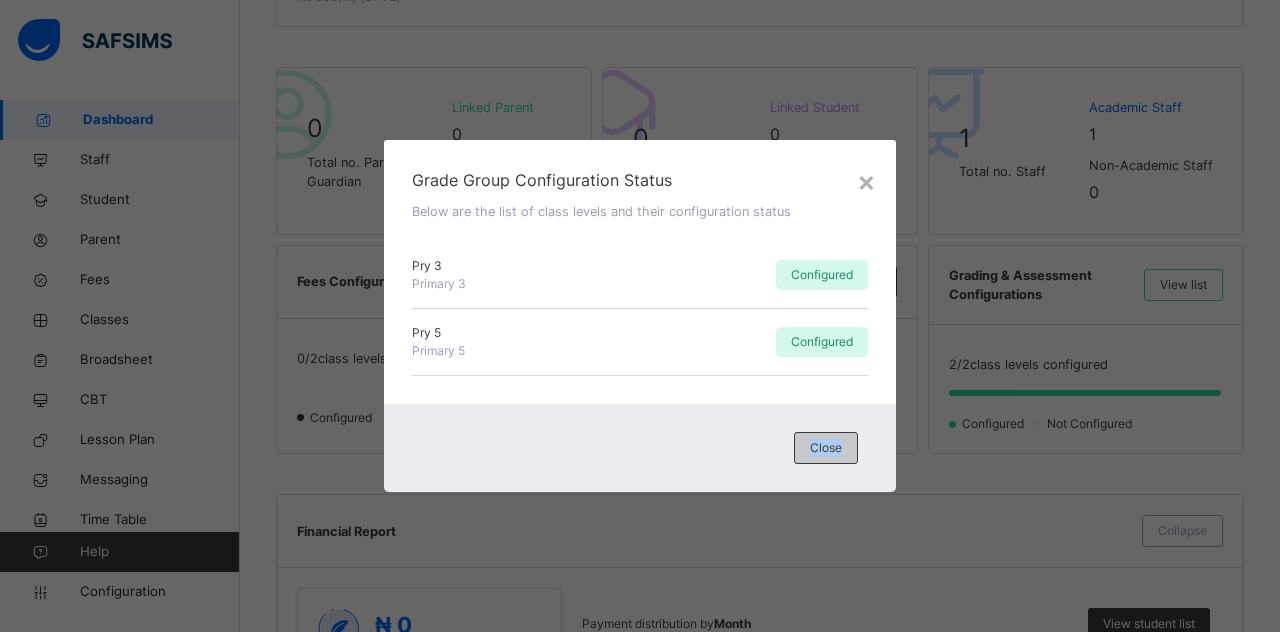 drag, startPoint x: 845, startPoint y: 417, endPoint x: 844, endPoint y: 439, distance: 22.022715 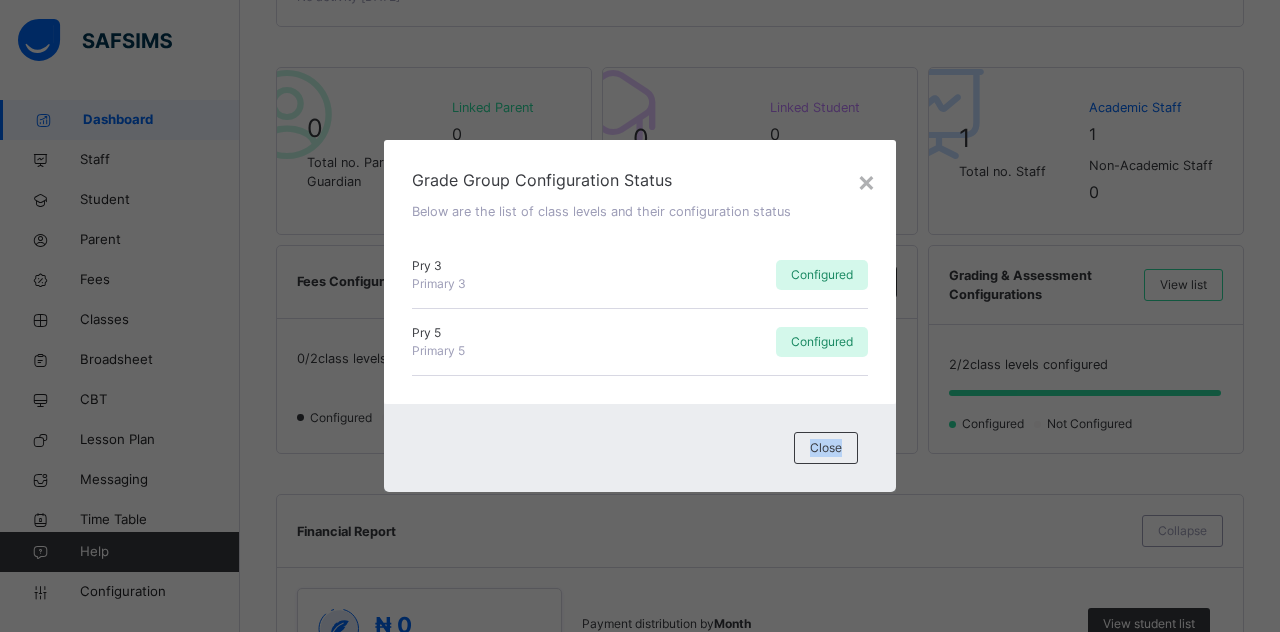 click on "Close" at bounding box center (826, 448) 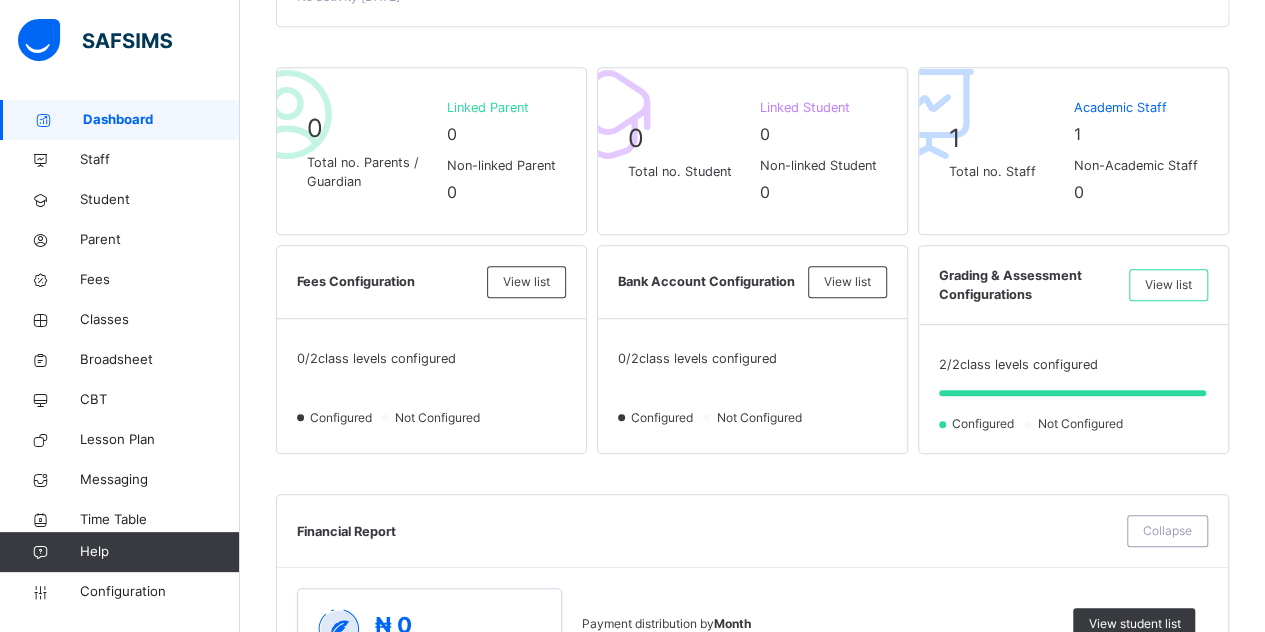 click on "0 / 2  class levels configured Configured Not Configured" at bounding box center (752, 393) 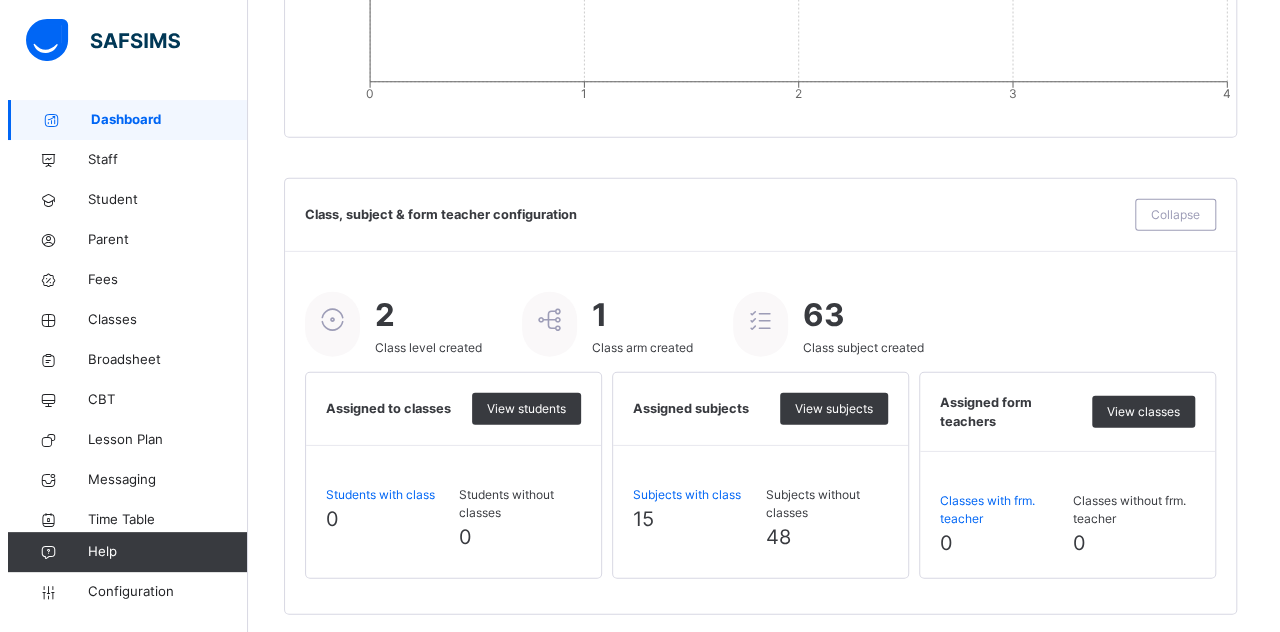 scroll, scrollTop: 2308, scrollLeft: 0, axis: vertical 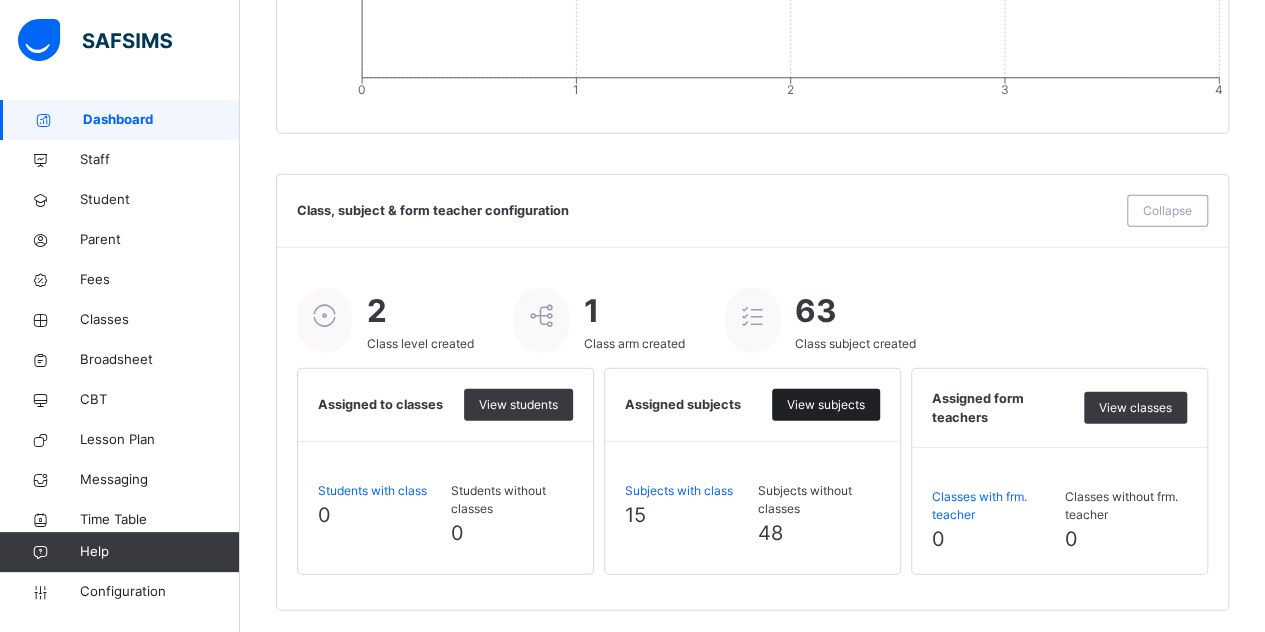 click on "View subjects" at bounding box center (826, 405) 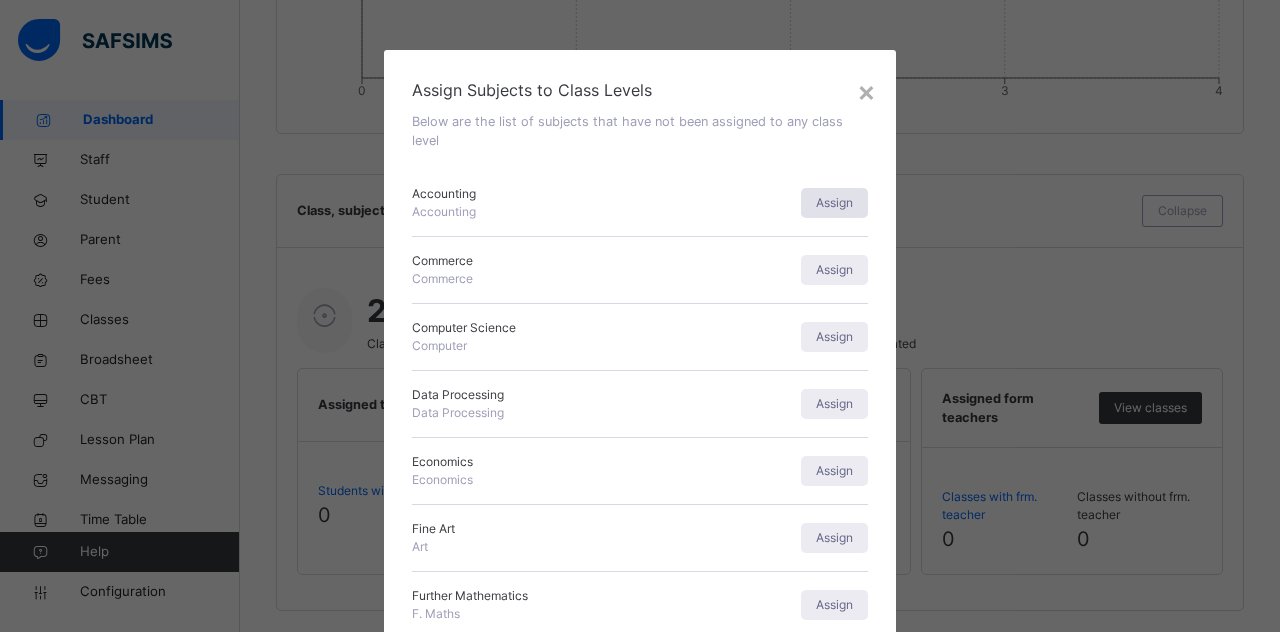 click on "Assign" at bounding box center (834, 203) 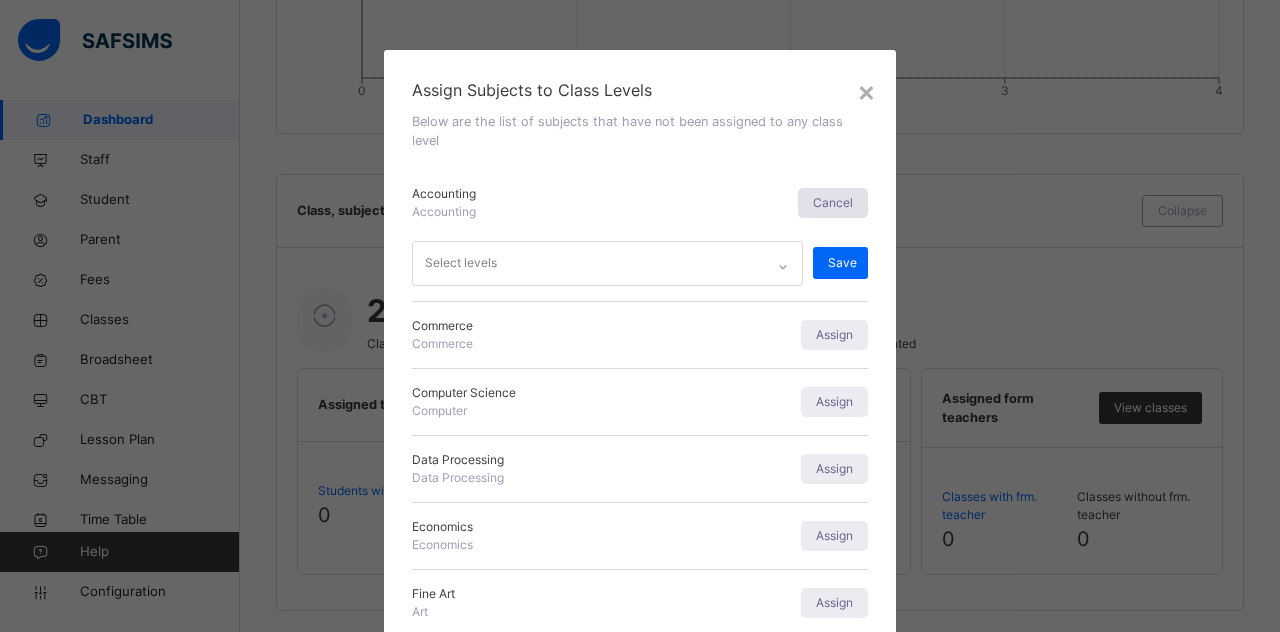 click on "Cancel" at bounding box center (833, 203) 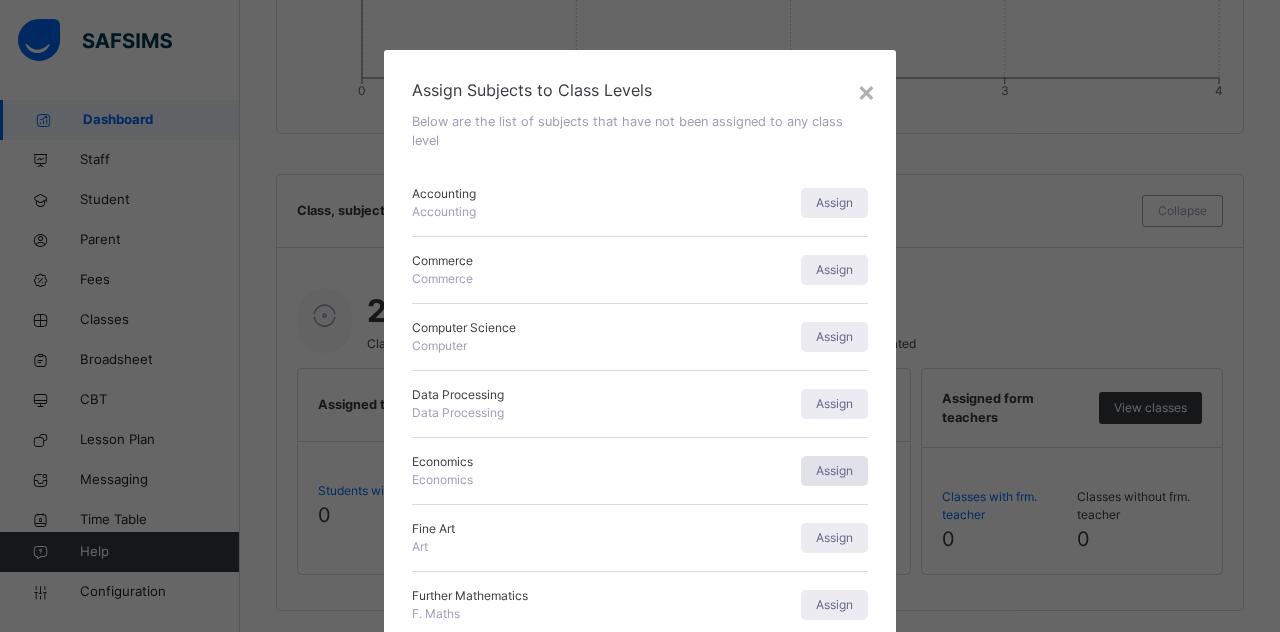 click on "Assign" at bounding box center [834, 471] 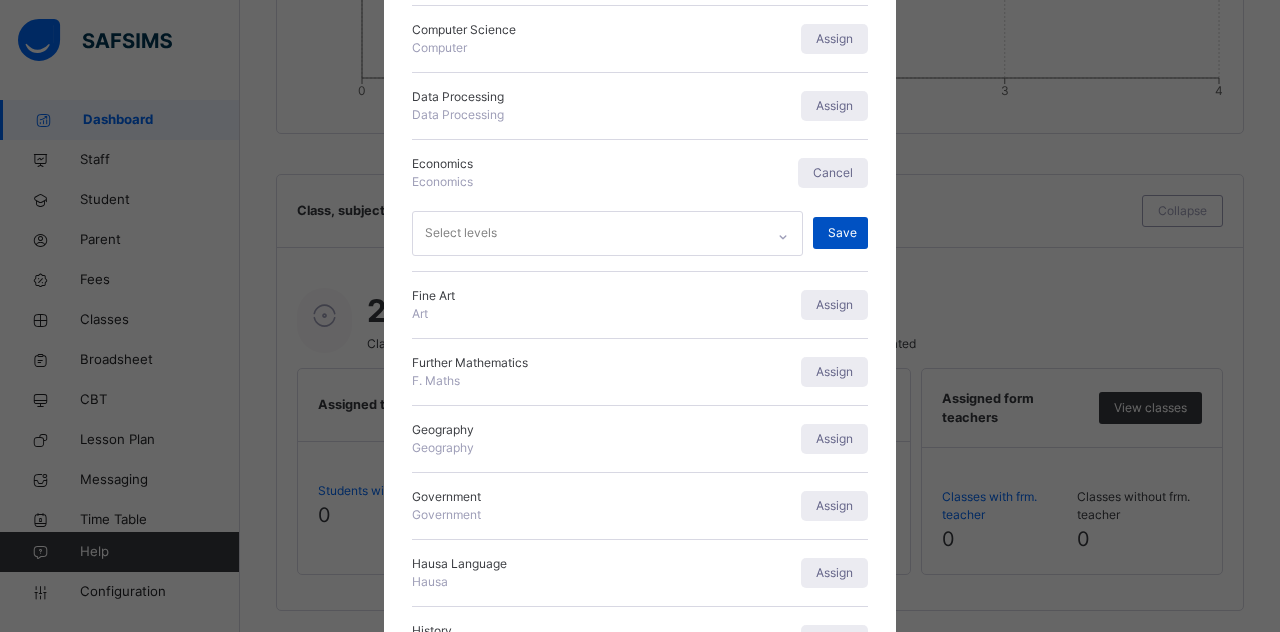 scroll, scrollTop: 283, scrollLeft: 0, axis: vertical 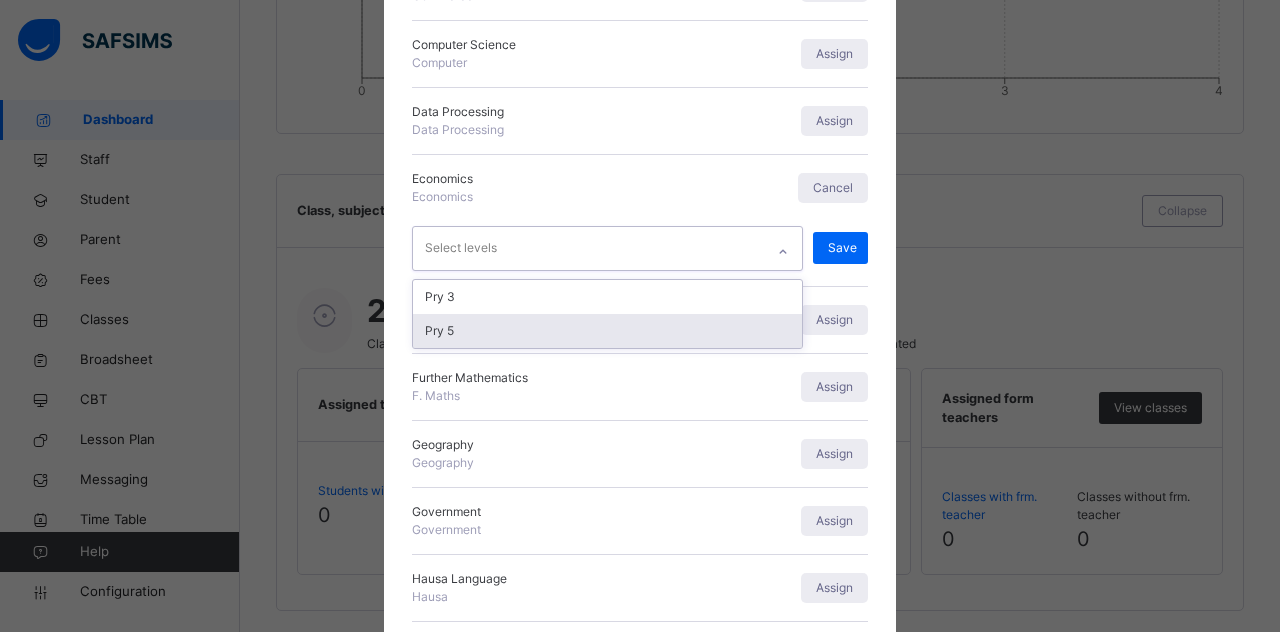 click on "Pry 5" at bounding box center [607, 331] 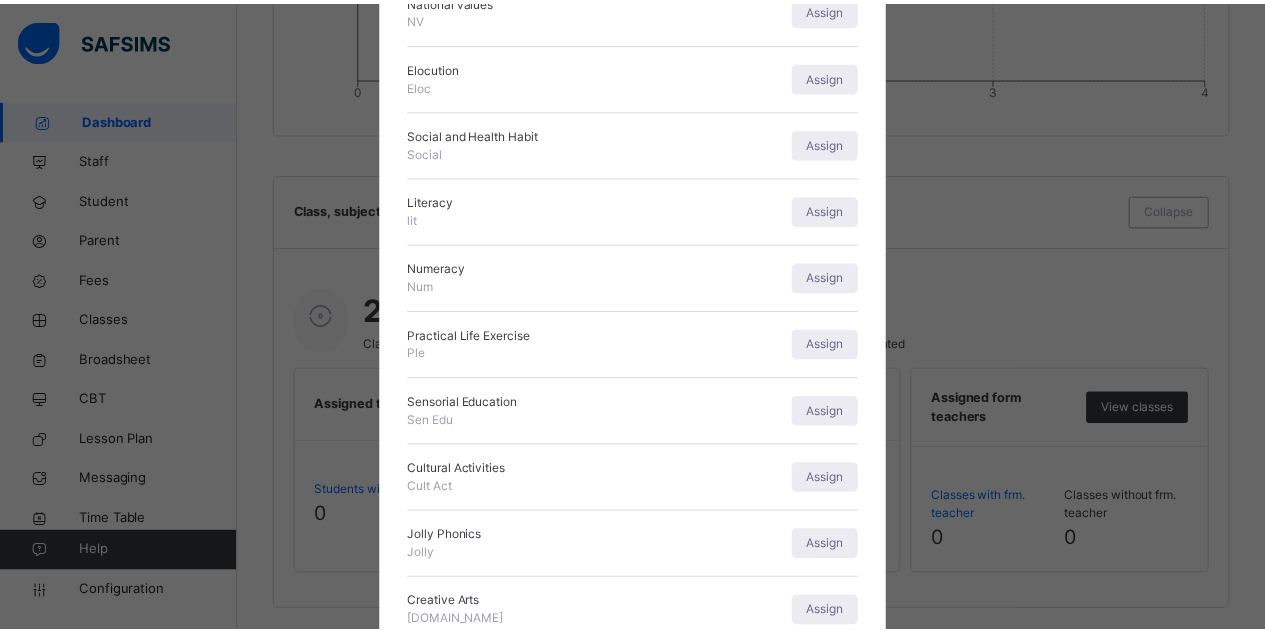 scroll, scrollTop: 2968, scrollLeft: 0, axis: vertical 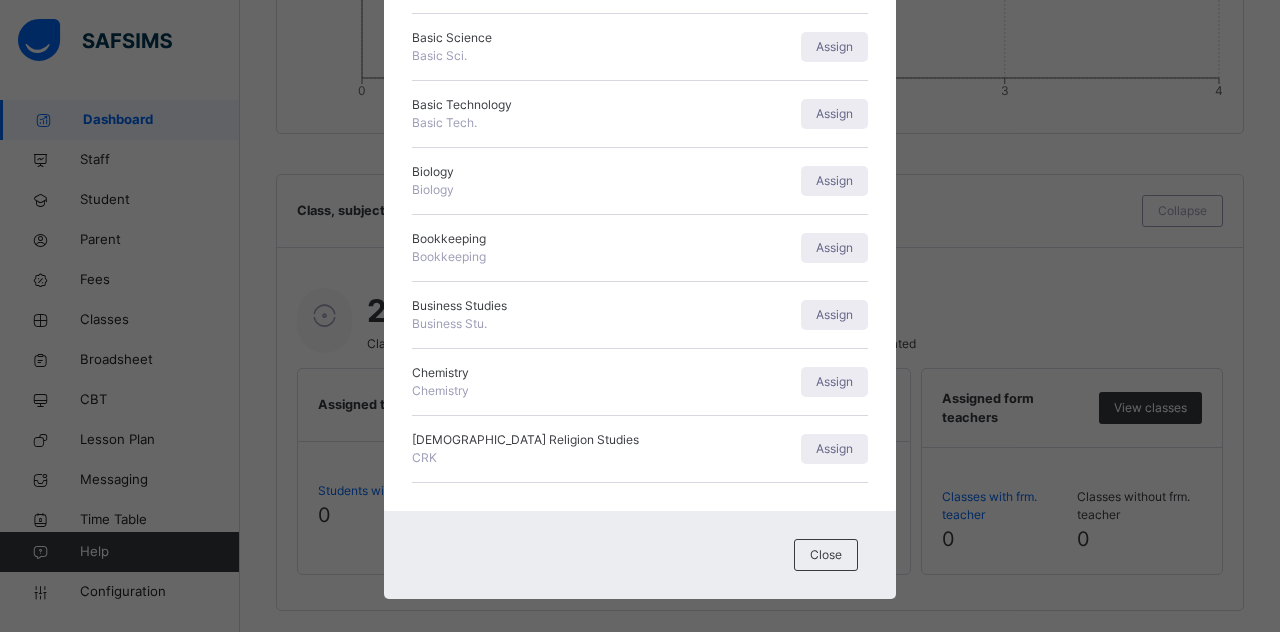click on "×  Assign Subjects to Class Levels Below are the list of subjects that have not been assigned to any class level Accounting Accounting Assign Commerce Commerce Assign Computer Science Computer Assign Data Processing Data Processing Assign Economics Economics Cancel   option Pry 5, selected.    option Pry 3 focused, 1 of 2. 1 result available. Use Up and Down to choose options, press Enter to select the currently focused option, press Escape to exit the menu, press Tab to select the option and exit the menu. Pry 5 Pry 3 Save Fine Art Art Assign Further Mathematics F. Maths Assign Geography Geography Assign Government Government Assign Hausa Language Hausa Assign History History Assign Islamic Religion Studies IRS Assign Literature In English Lit. In English Assign Marketing Marketing Assign Physics Physics Assign Social Studies Social Stu. Assign Technical Drawing Tech. Drawing Assign Vocational Aptitude Vocational Assign Food and Nutrition Food & Nut Assign Rhymes Rhymes Assign Music Music Assign Assign" at bounding box center (640, 316) 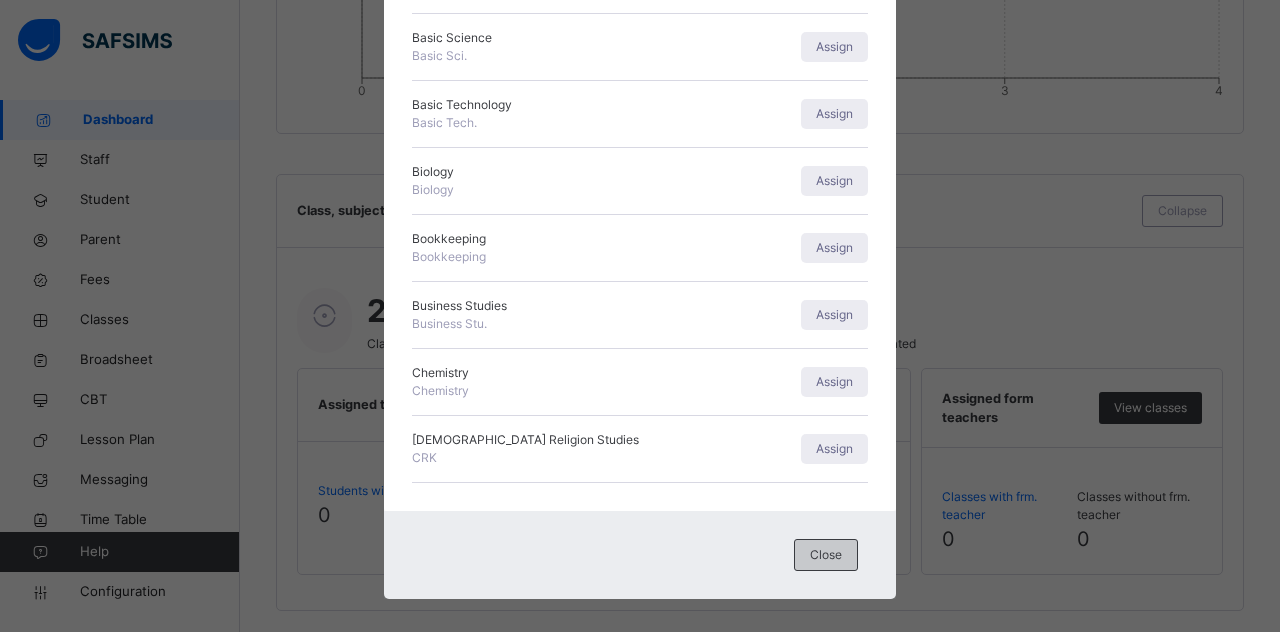 click on "Close" at bounding box center (826, 555) 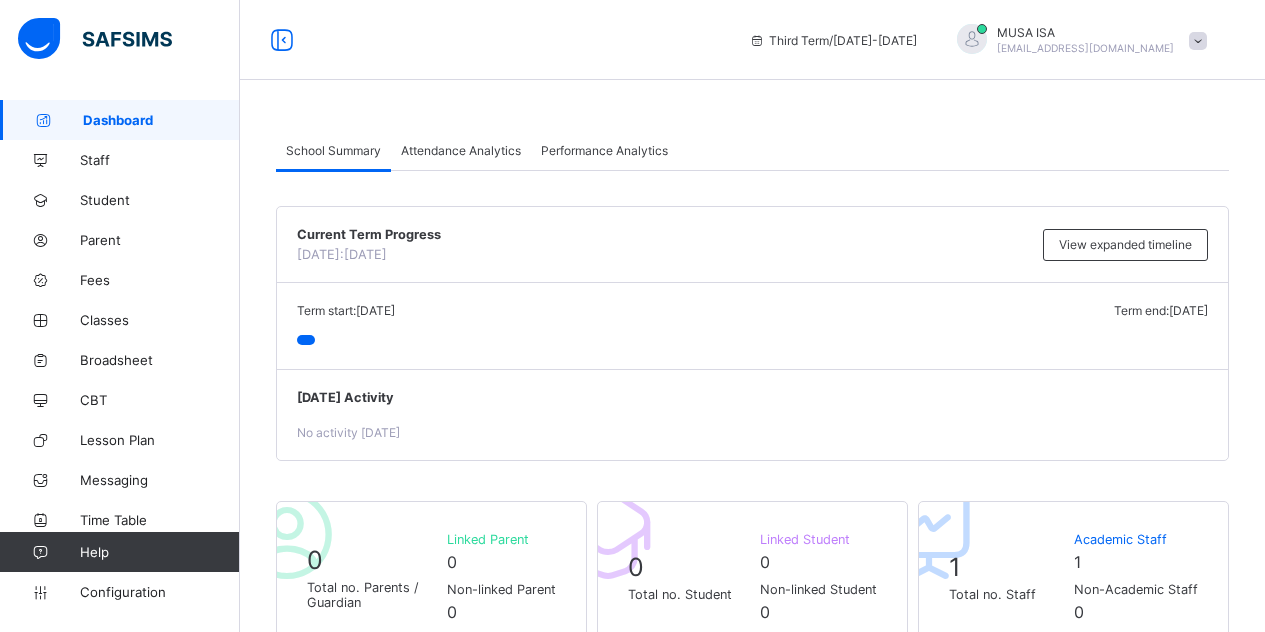 scroll, scrollTop: 1474, scrollLeft: 0, axis: vertical 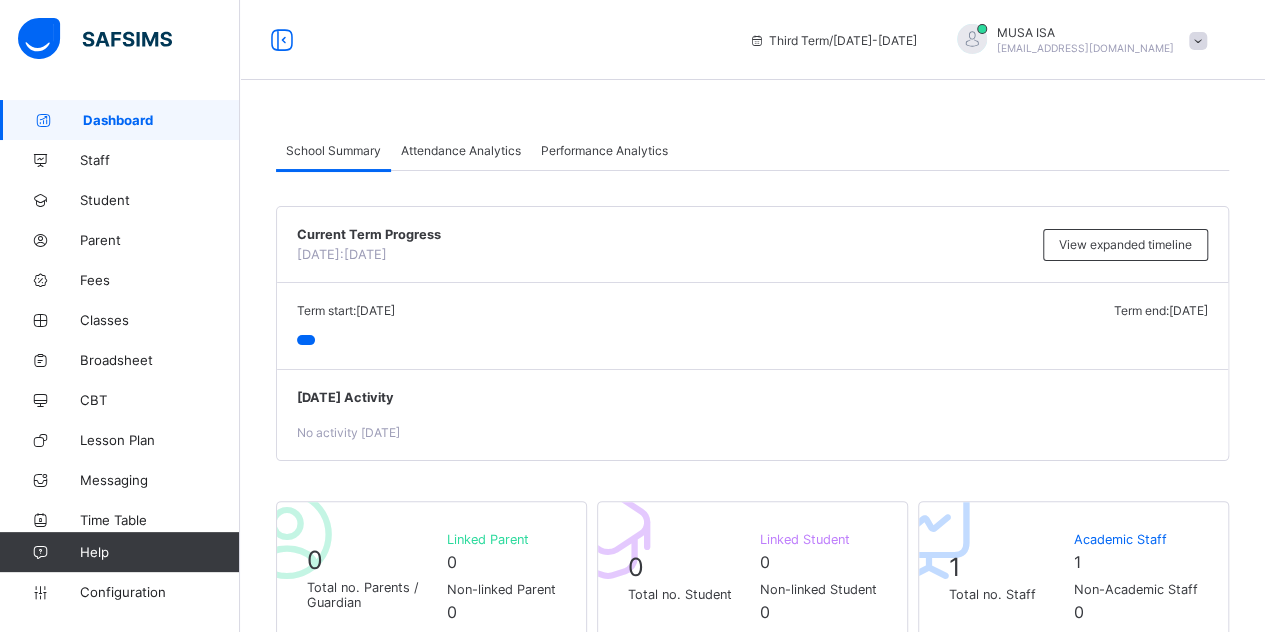 click on "MUSA   ISA" at bounding box center [1085, 32] 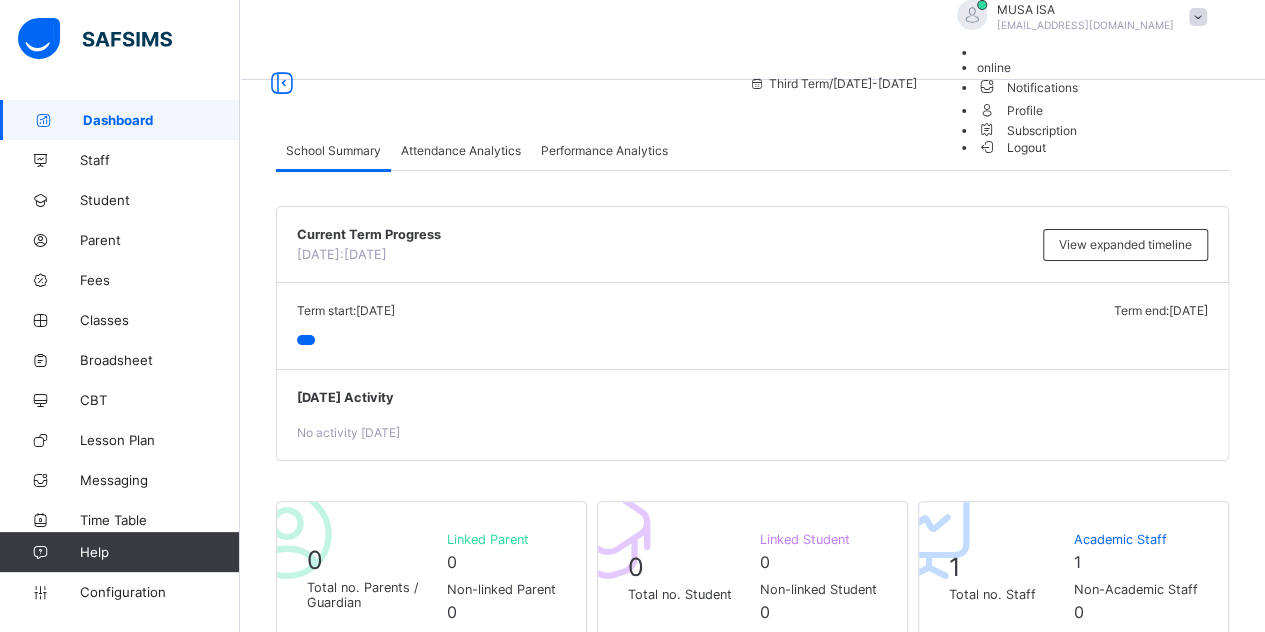 click at bounding box center (987, 146) 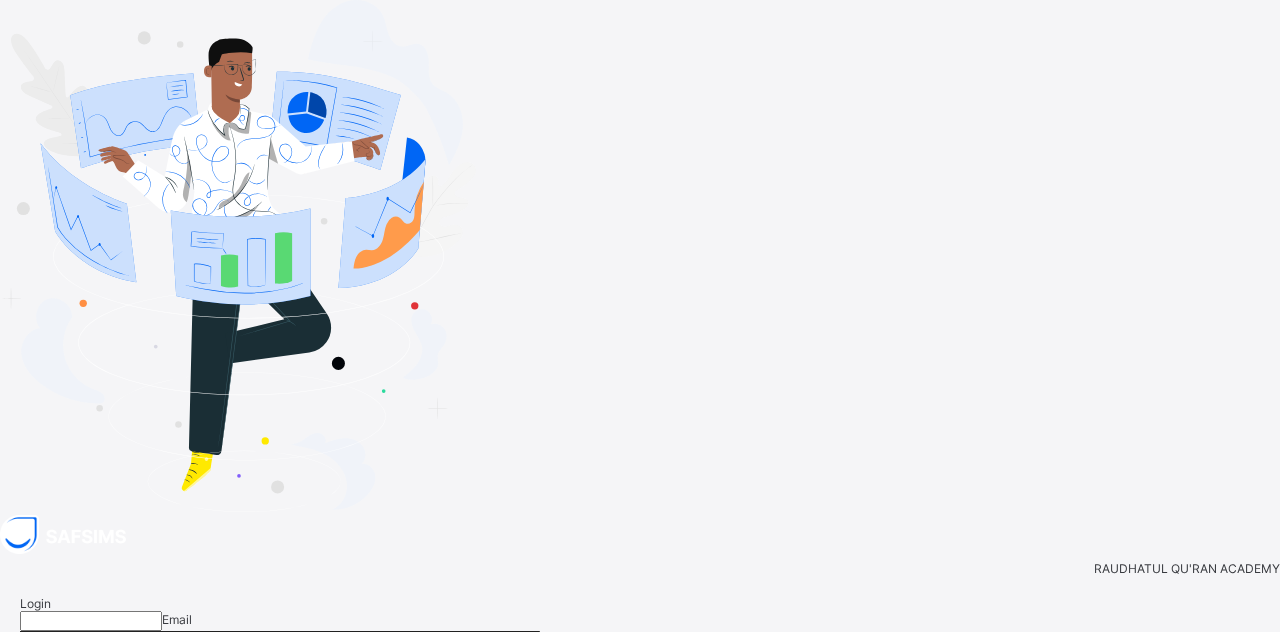 click at bounding box center [91, 621] 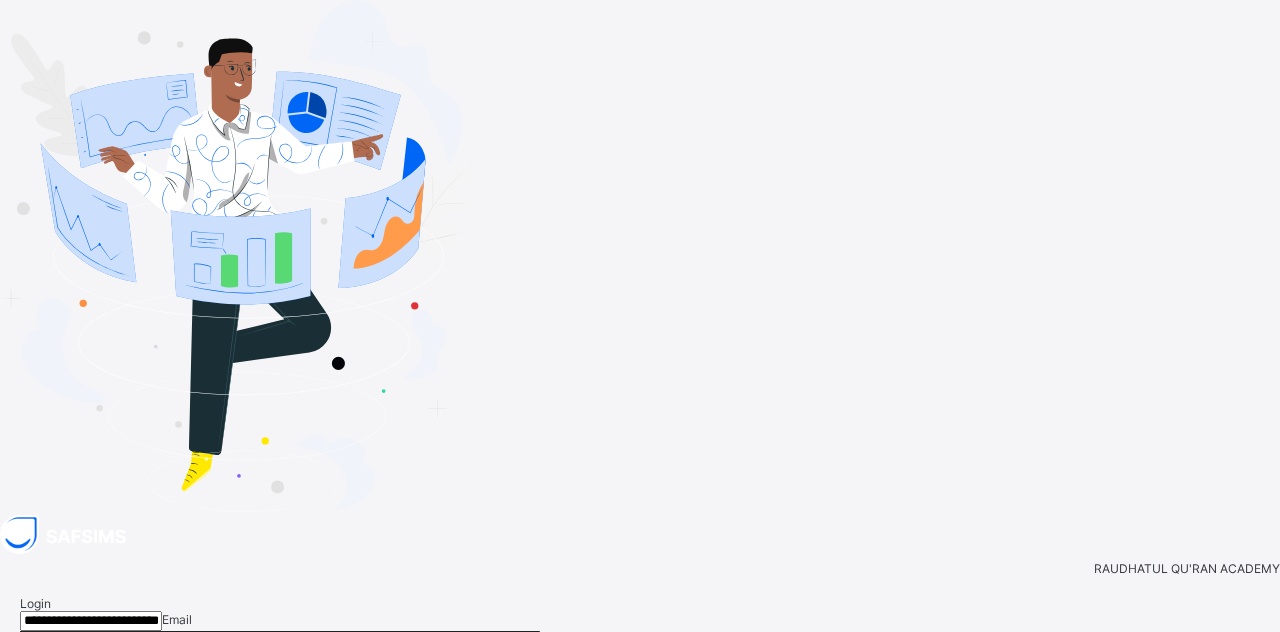 drag, startPoint x: 835, startPoint y: 408, endPoint x: 782, endPoint y: 447, distance: 65.802734 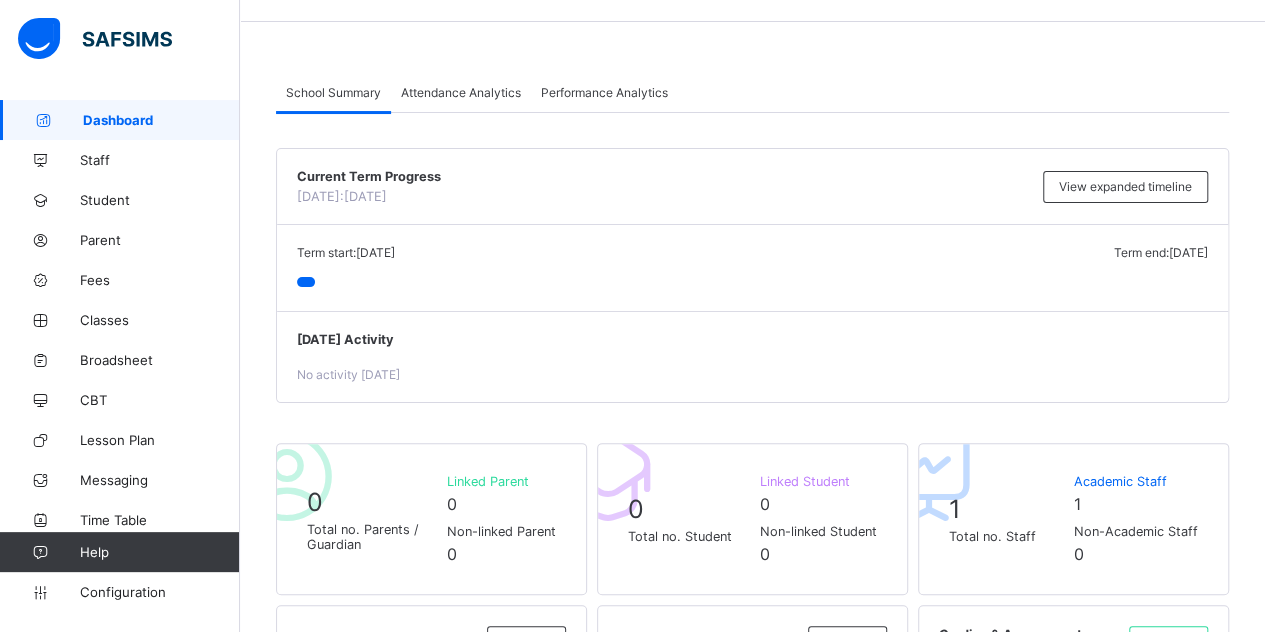 scroll, scrollTop: 0, scrollLeft: 0, axis: both 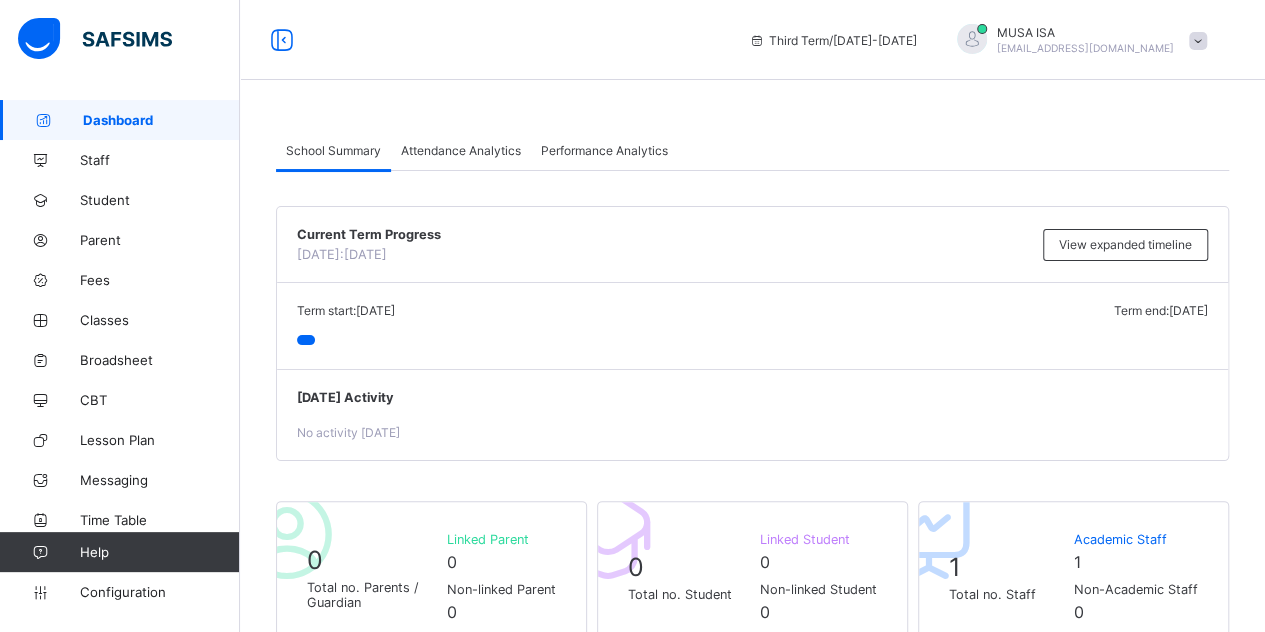 click at bounding box center (972, 40) 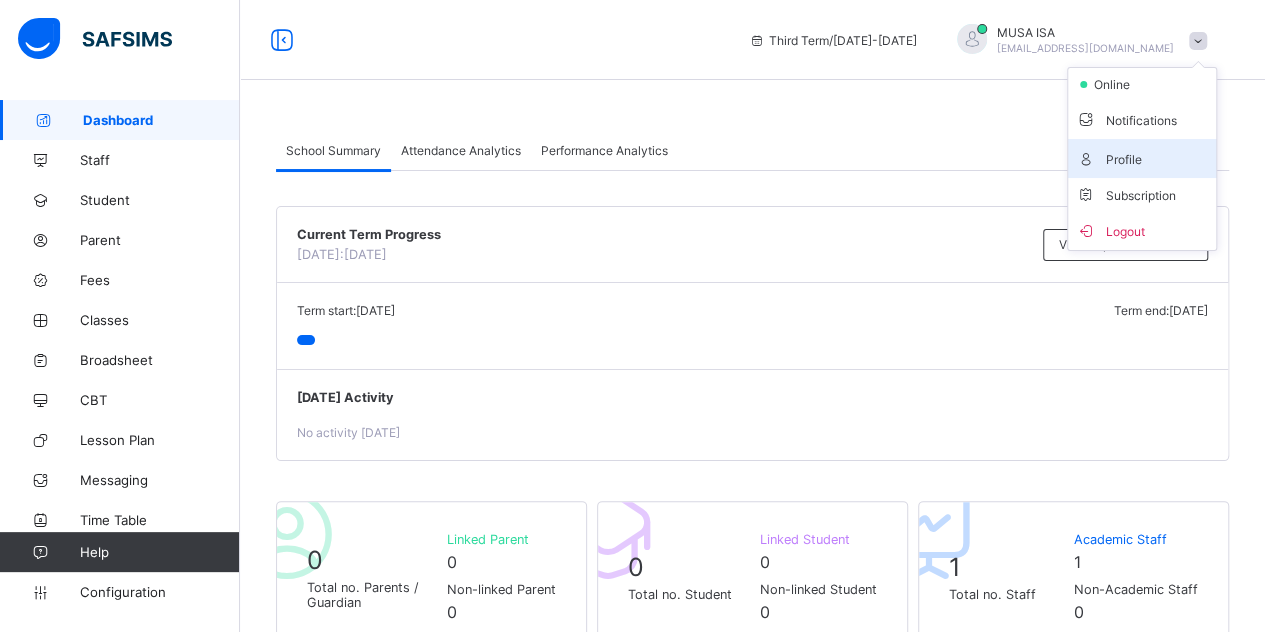click on "Profile" at bounding box center [1142, 158] 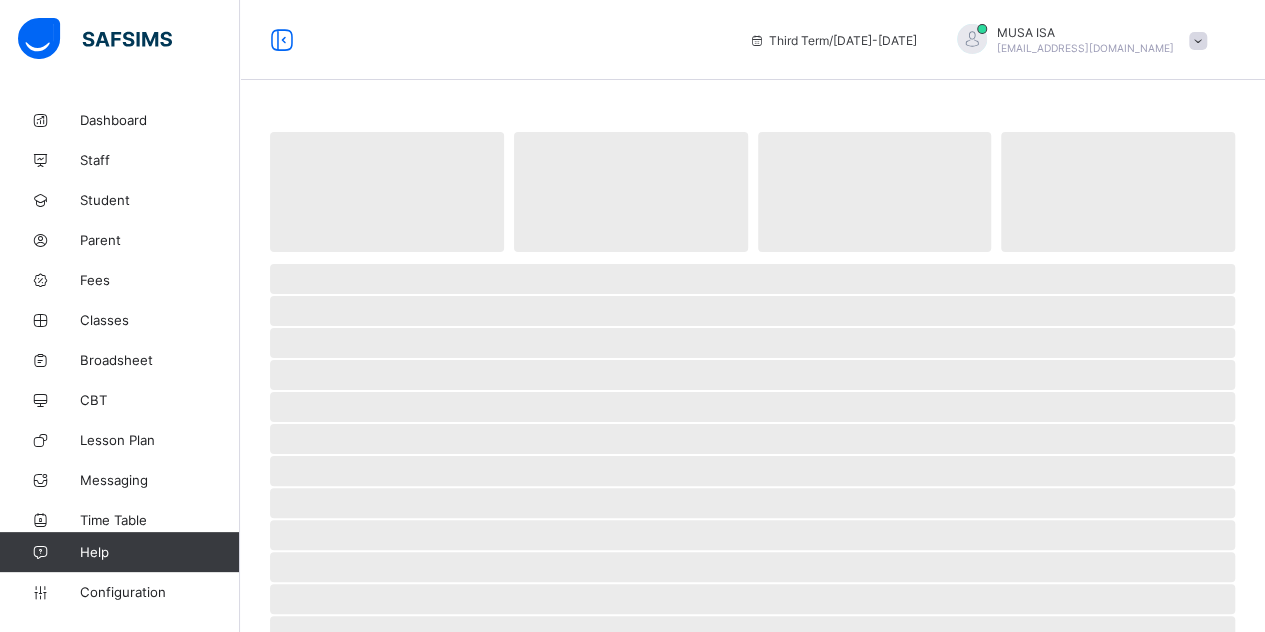 click on "‌" at bounding box center [1118, 192] 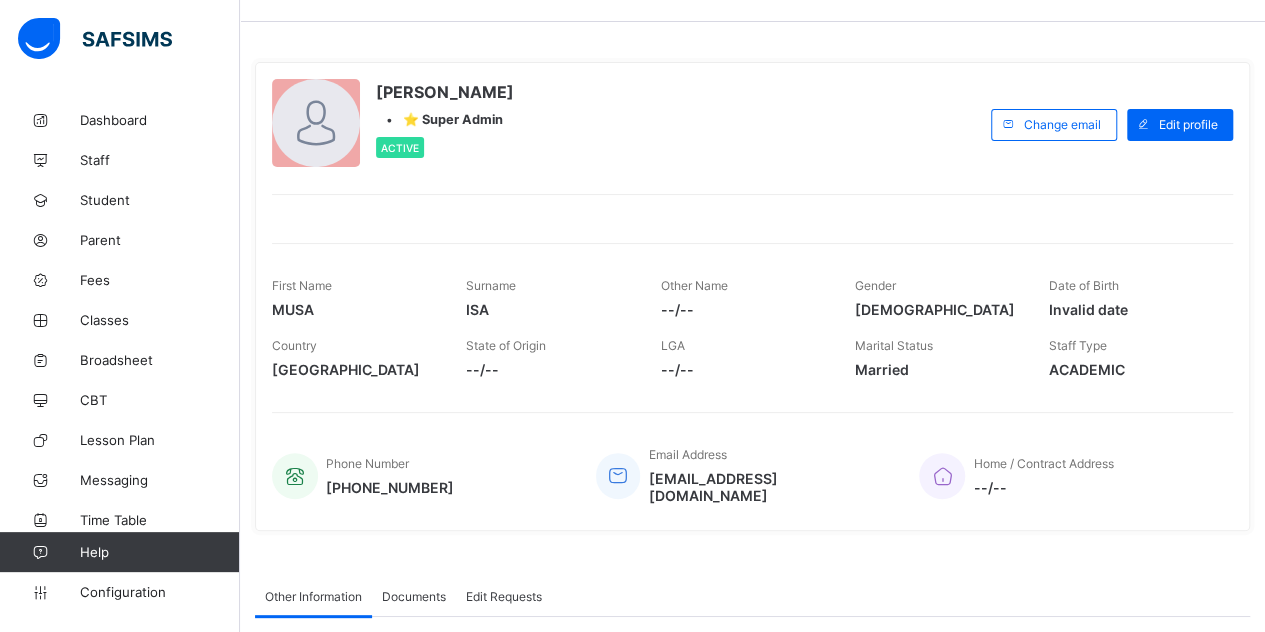 scroll, scrollTop: 0, scrollLeft: 0, axis: both 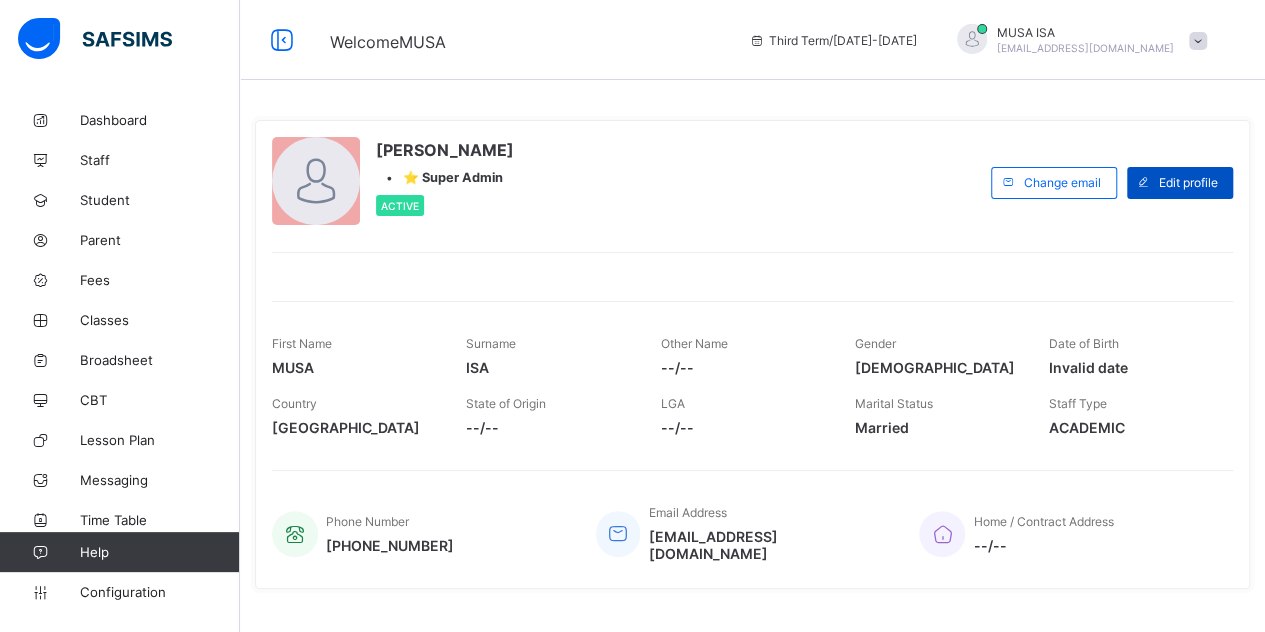 click at bounding box center (1143, 182) 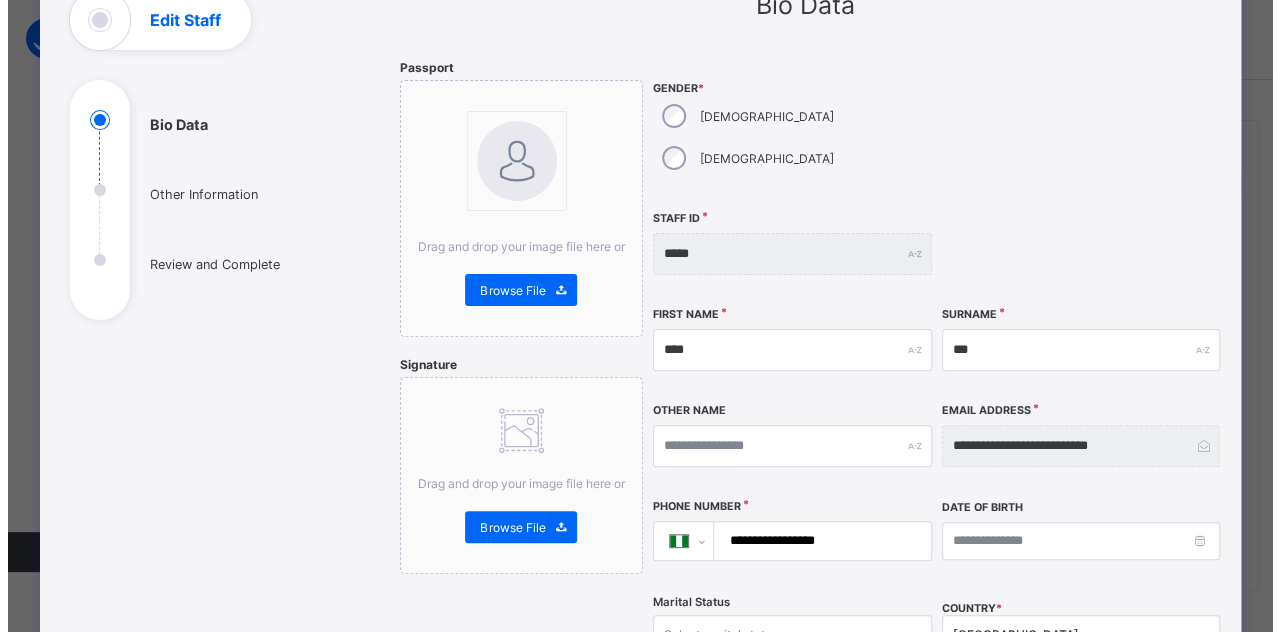 scroll, scrollTop: 152, scrollLeft: 0, axis: vertical 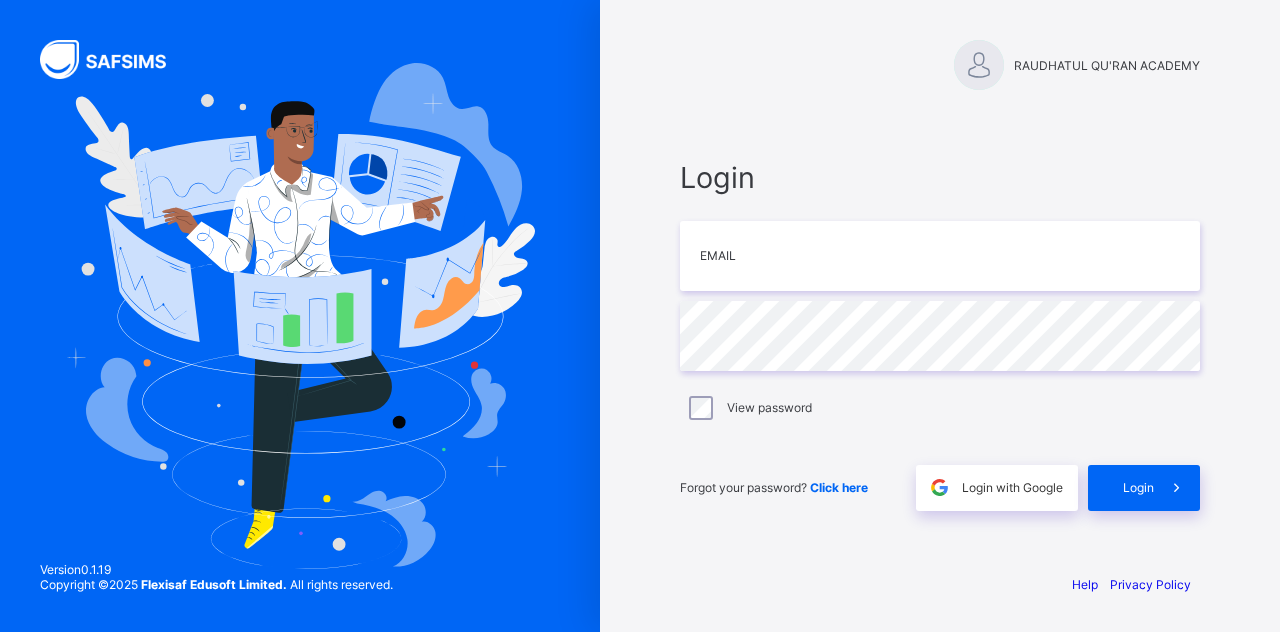 drag, startPoint x: 979, startPoint y: 66, endPoint x: 771, endPoint y: -69, distance: 247.96976 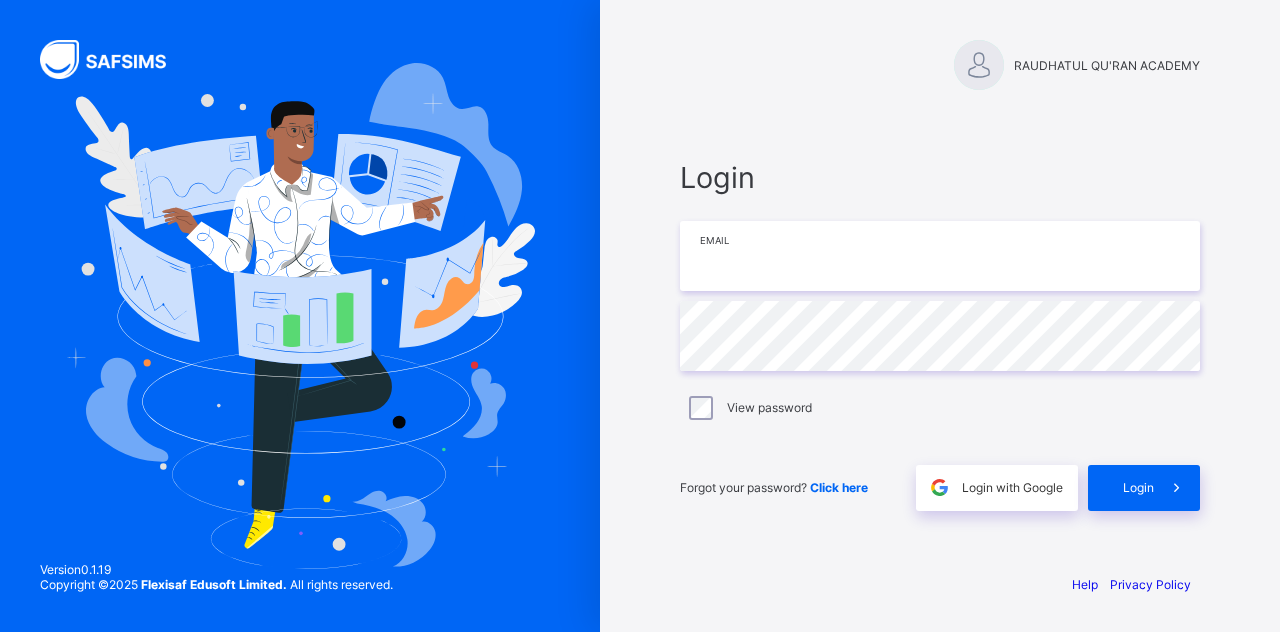 drag, startPoint x: 771, startPoint y: -69, endPoint x: 786, endPoint y: 248, distance: 317.3547 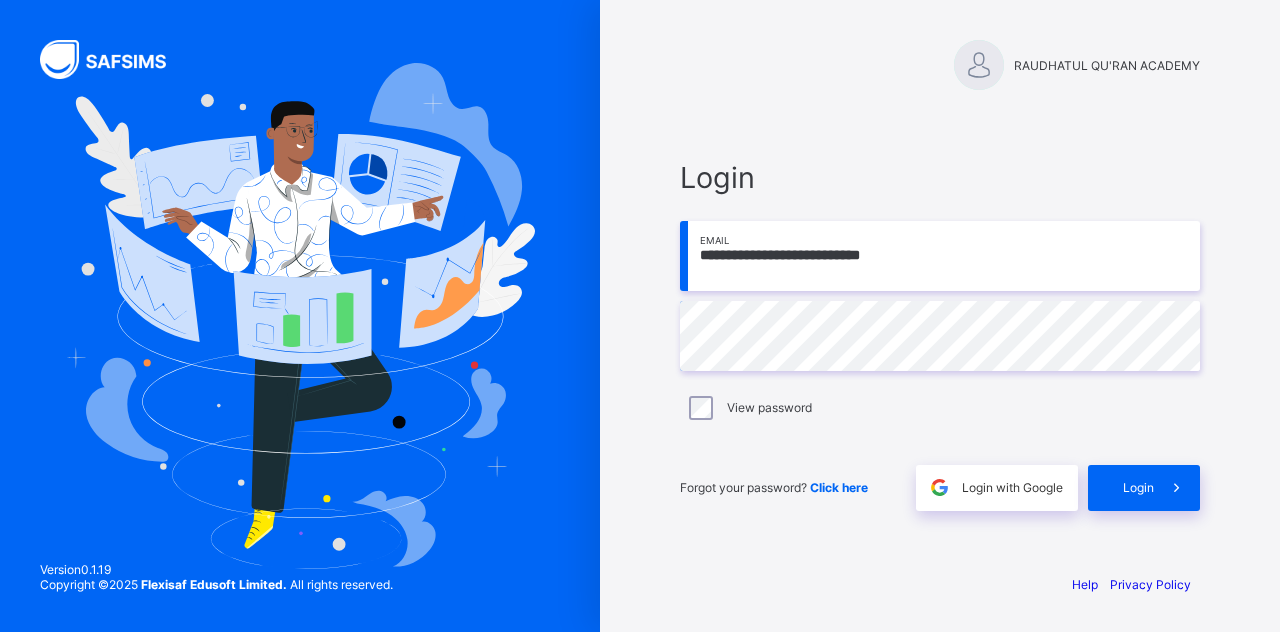 click on "View password" at bounding box center (940, 408) 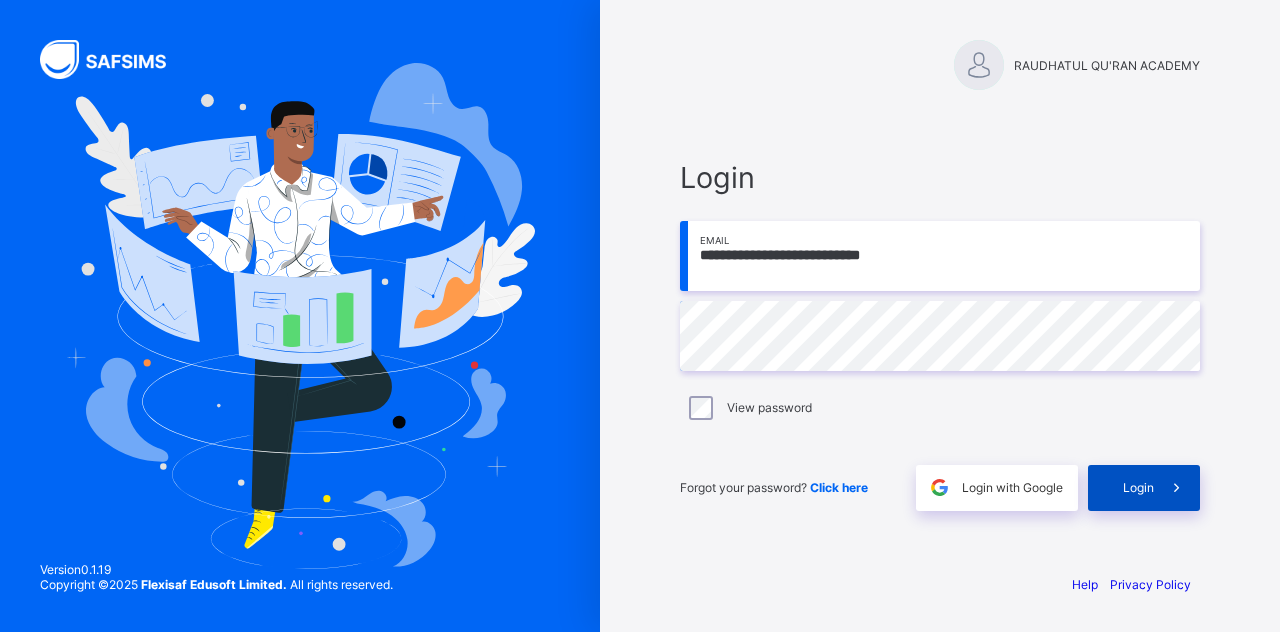 click on "Login" at bounding box center (1138, 487) 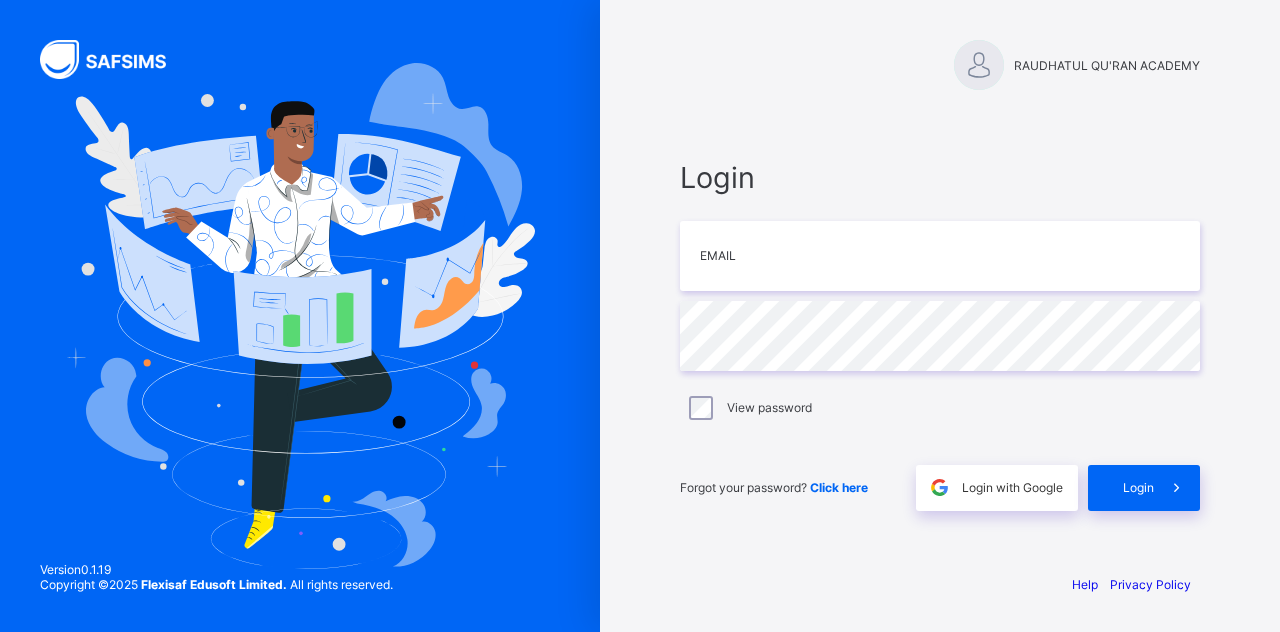 scroll, scrollTop: 0, scrollLeft: 0, axis: both 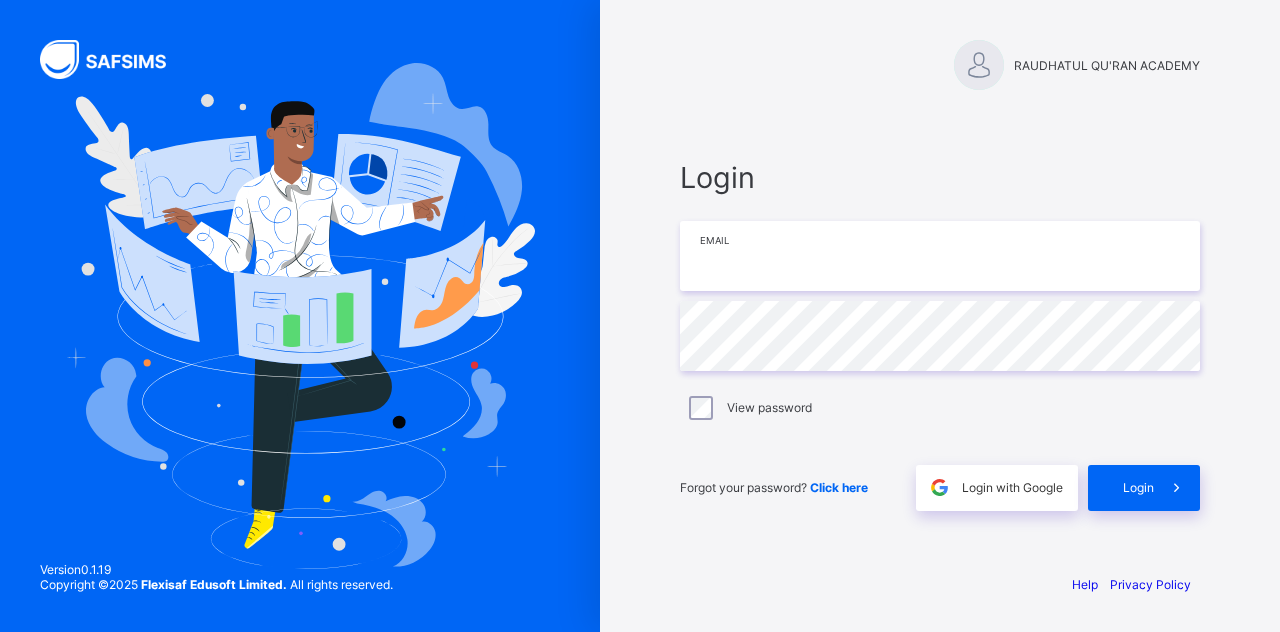 click at bounding box center (940, 256) 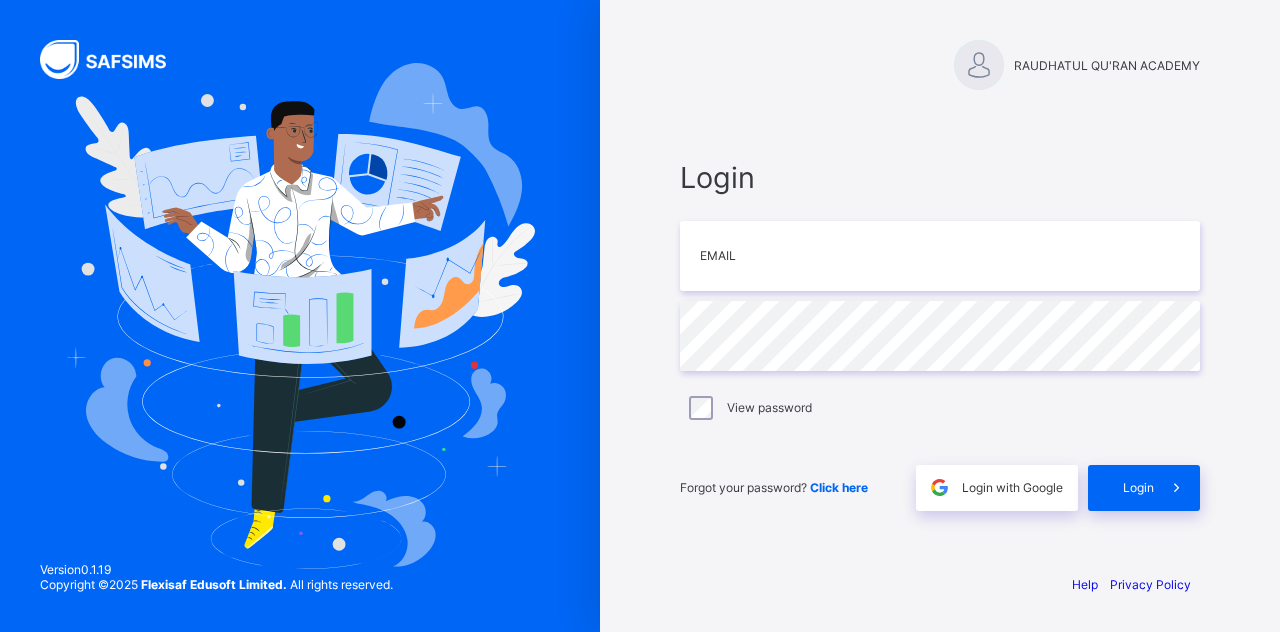 scroll, scrollTop: 0, scrollLeft: 0, axis: both 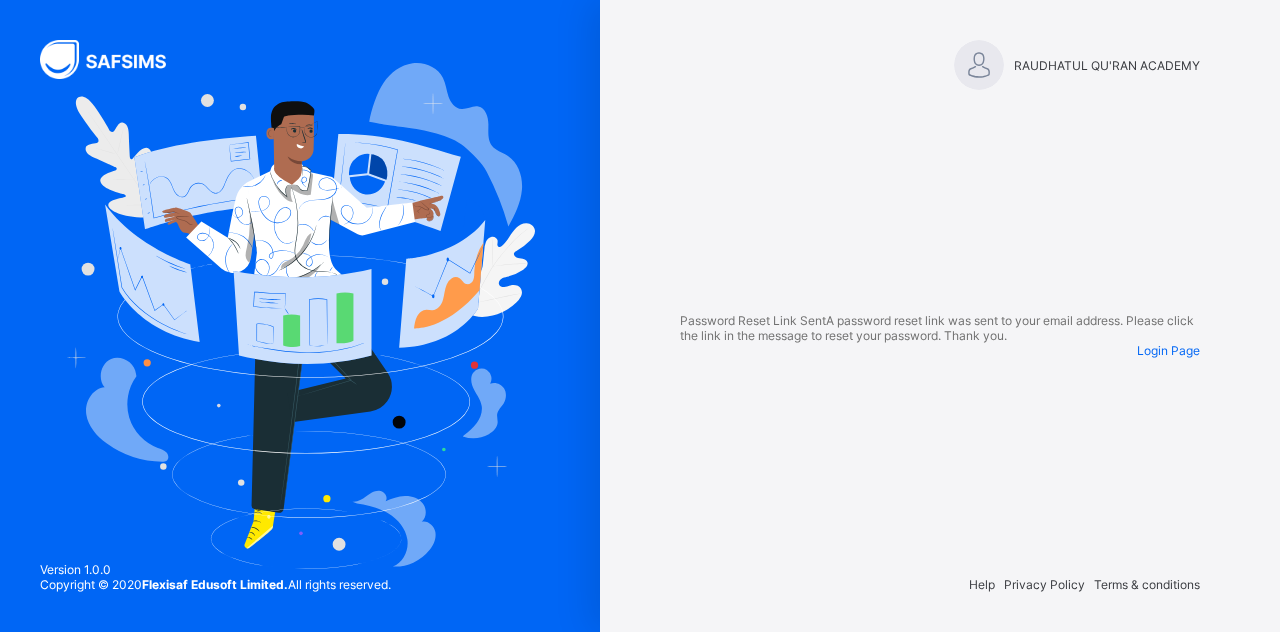 click on "Login Page" at bounding box center (1168, 350) 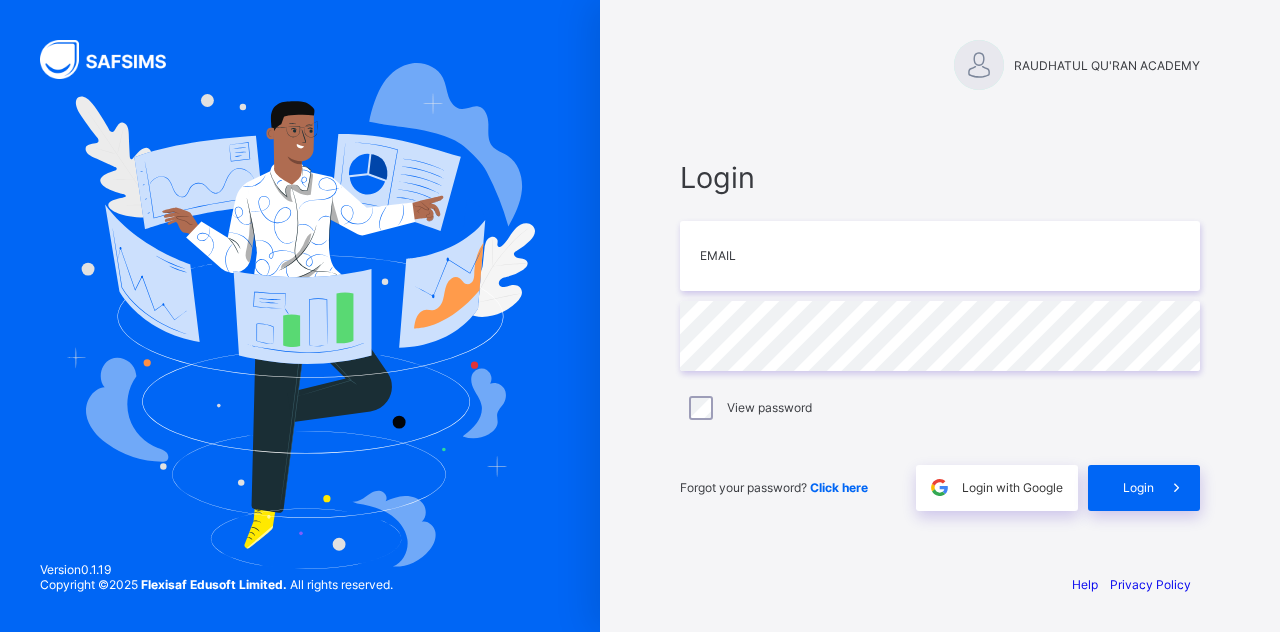 scroll, scrollTop: 0, scrollLeft: 0, axis: both 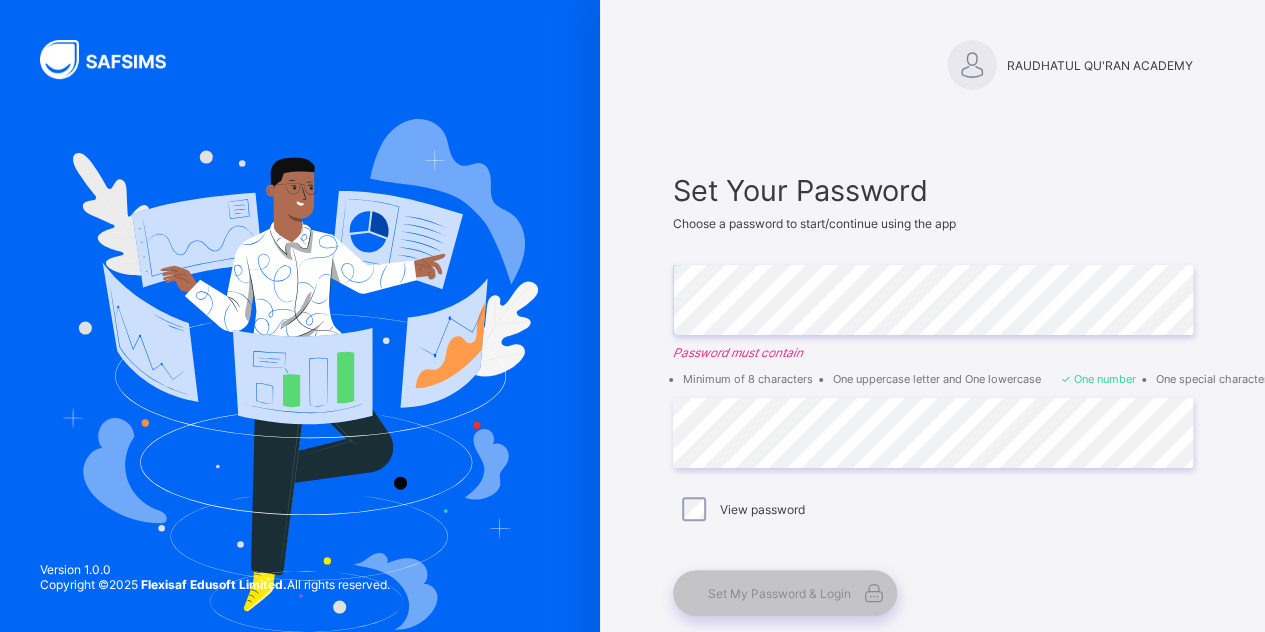 click on "View password" at bounding box center [933, 509] 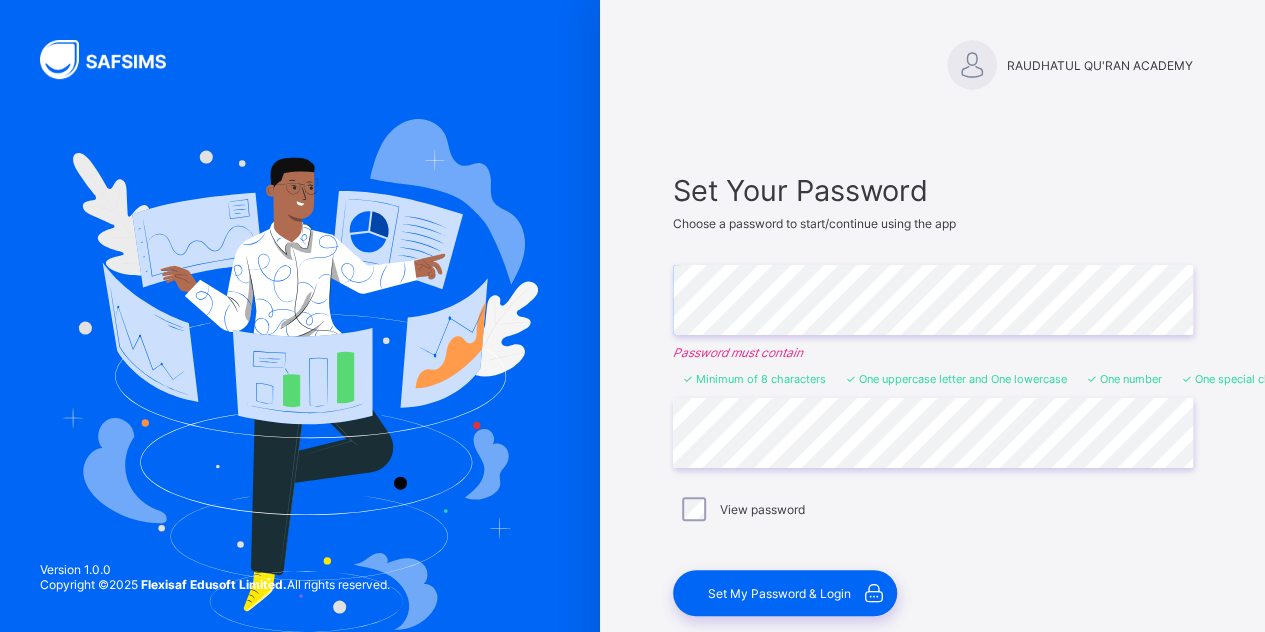 click on "RAUDHATUL QU'RAN ACADEMY Set Your Password Choose a password to start/continue using the app  Enter Password Password must contain Minimum of 8 characters One uppercase letter and One lowercase One number One special character Confirm Password View password Set My Password & Login Help     Privacy Policy     Terms & conditions Version 1.0.0 Copyright ©  2025   Flexisaf Edusoft Limited.  All rights reserved." at bounding box center (932, 375) 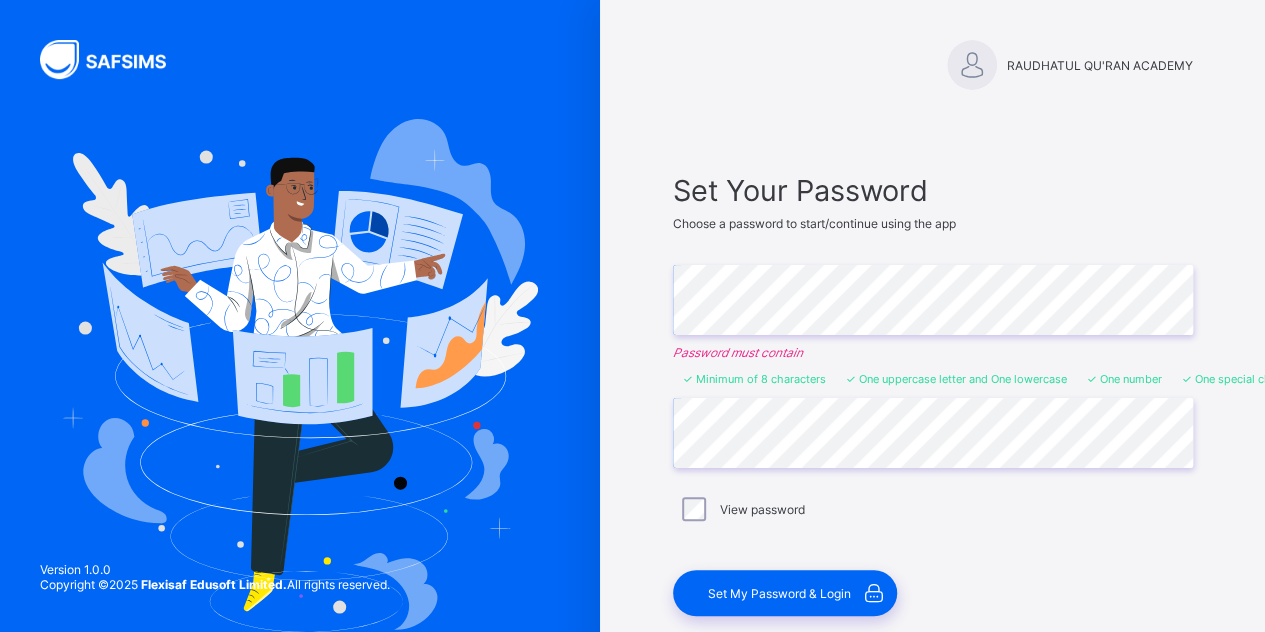 click on "Set My Password & Login" at bounding box center [933, 583] 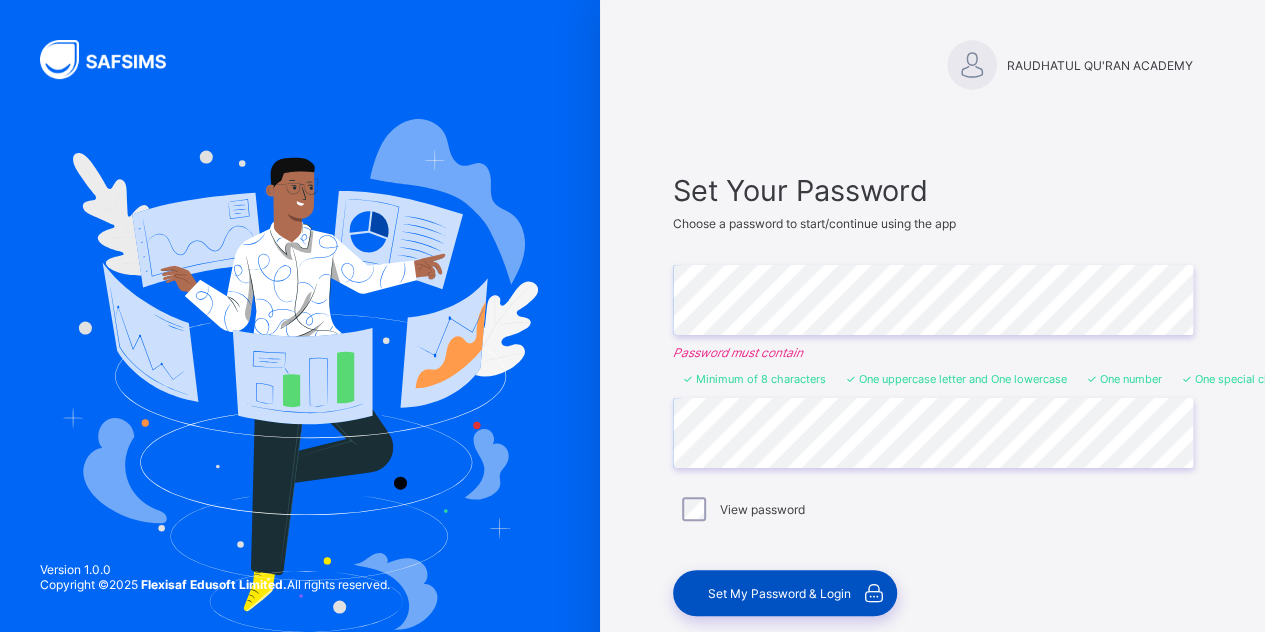 click on "Set My Password & Login" at bounding box center (785, 593) 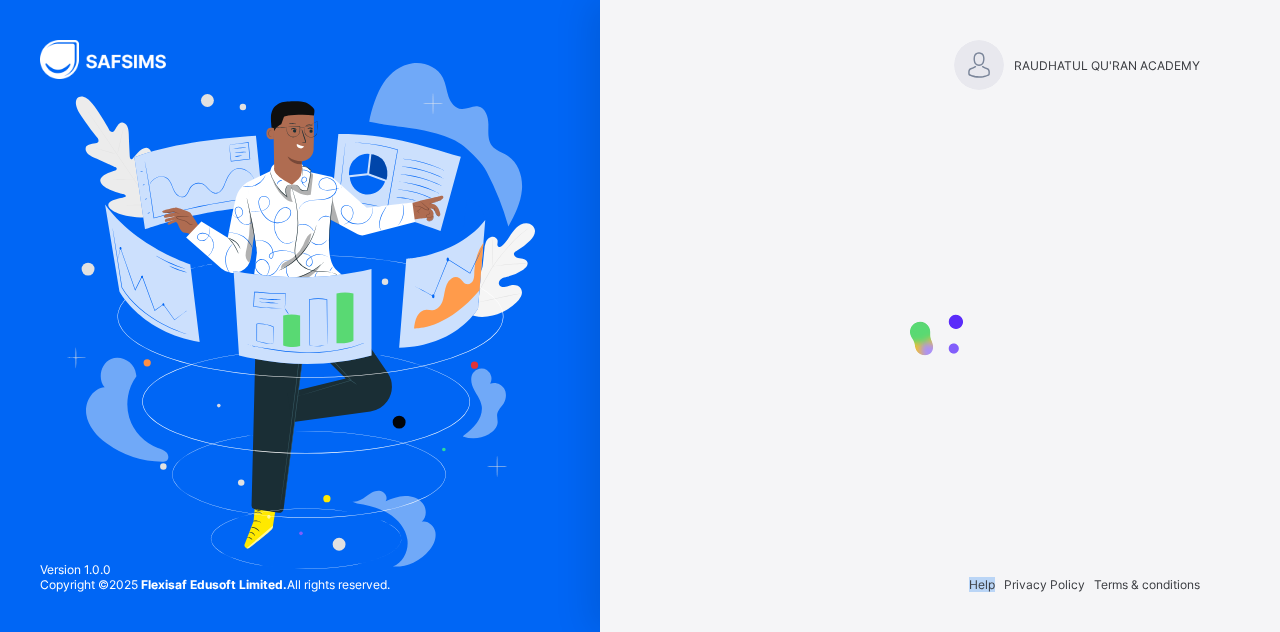 click on "Help     Privacy Policy     Terms & conditions" at bounding box center [940, 584] 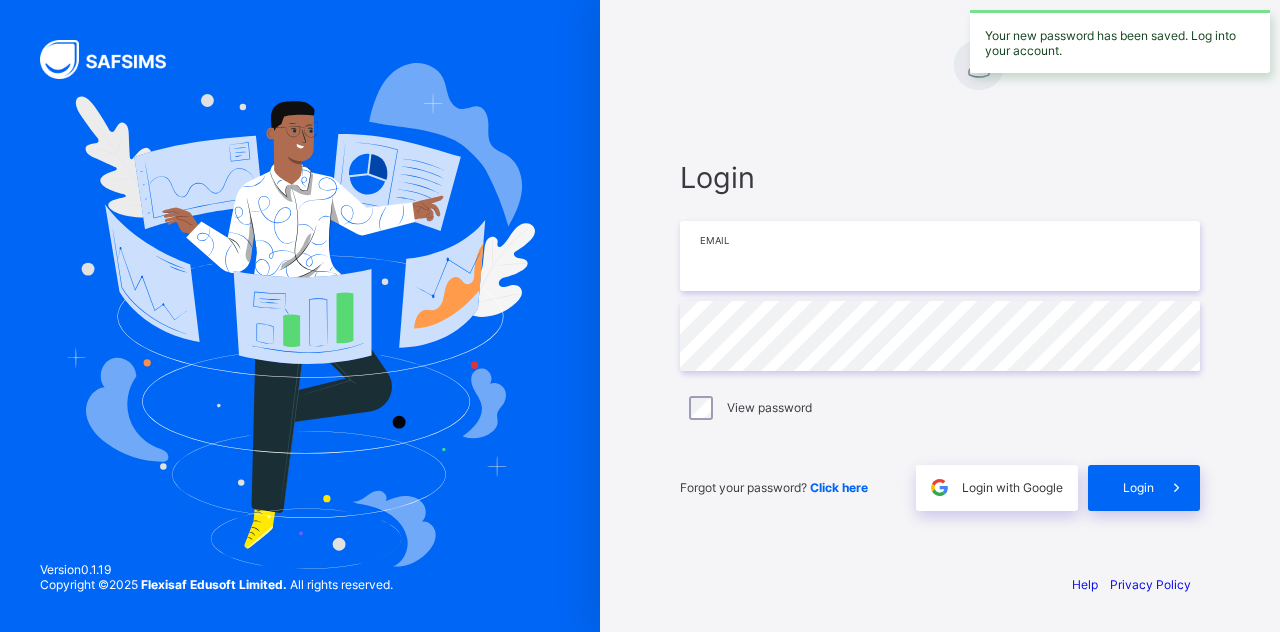 click at bounding box center [940, 256] 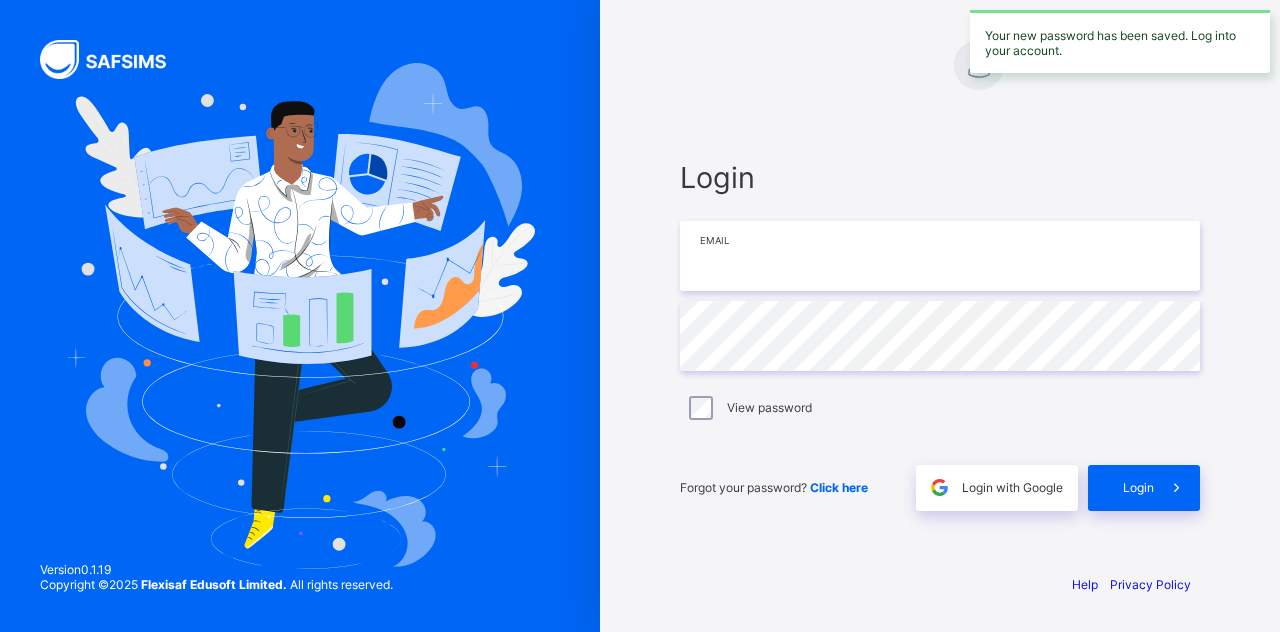 type on "**********" 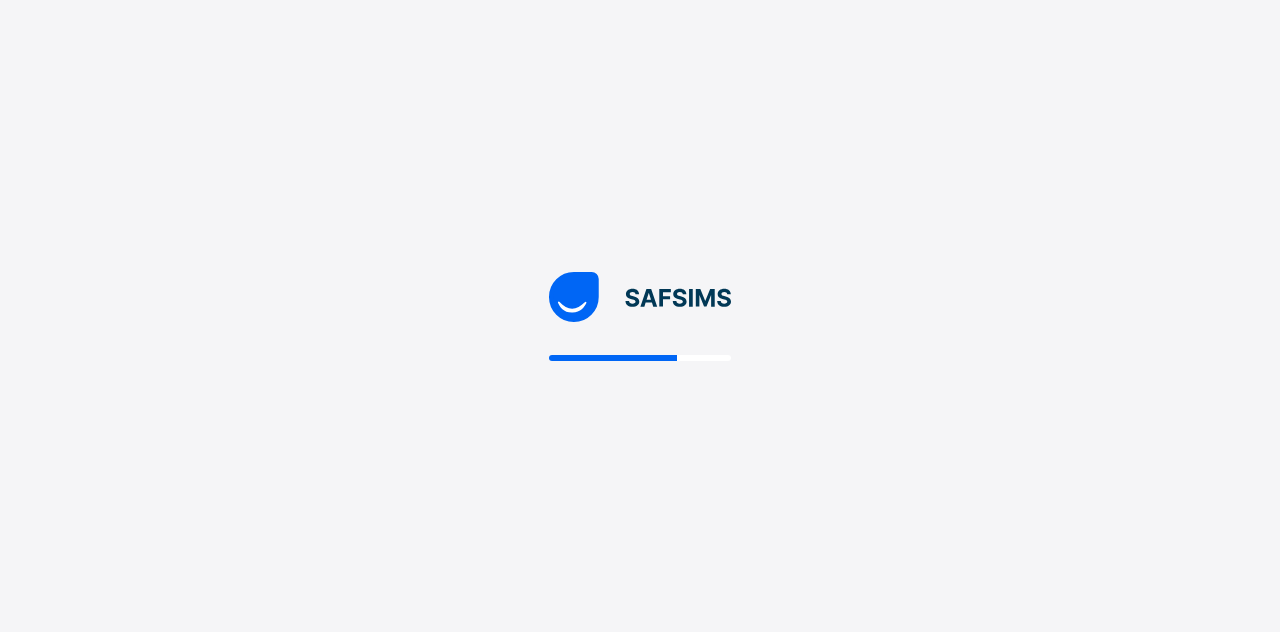 click at bounding box center (640, 316) 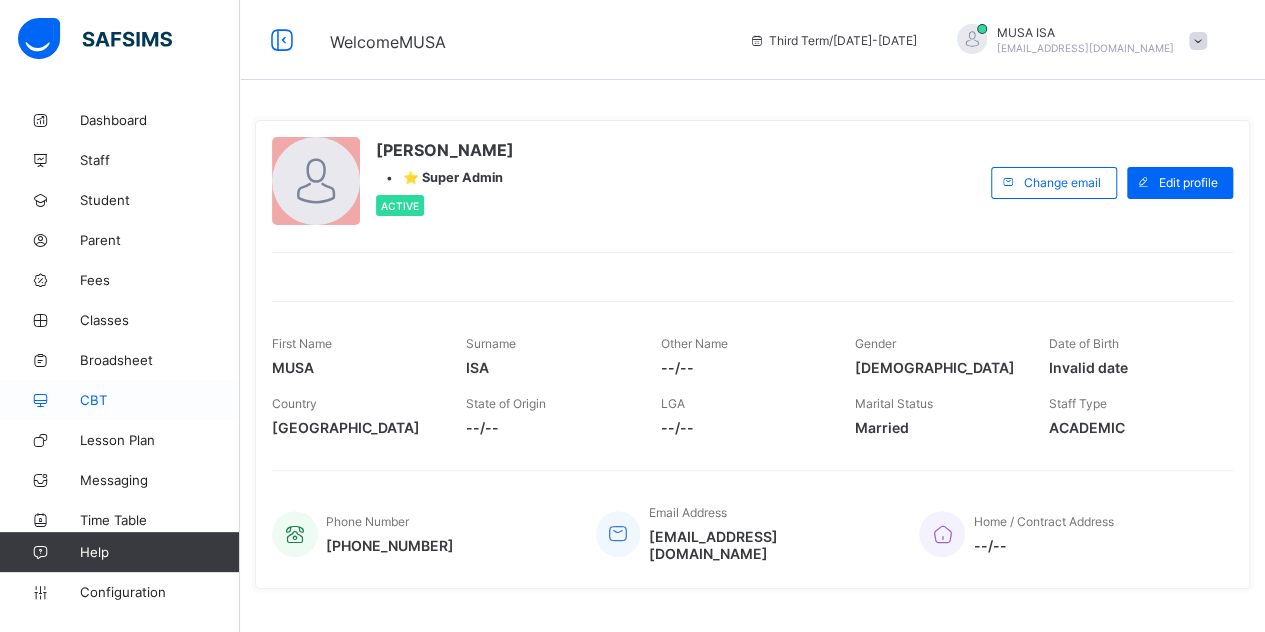 click on "CBT" at bounding box center [160, 400] 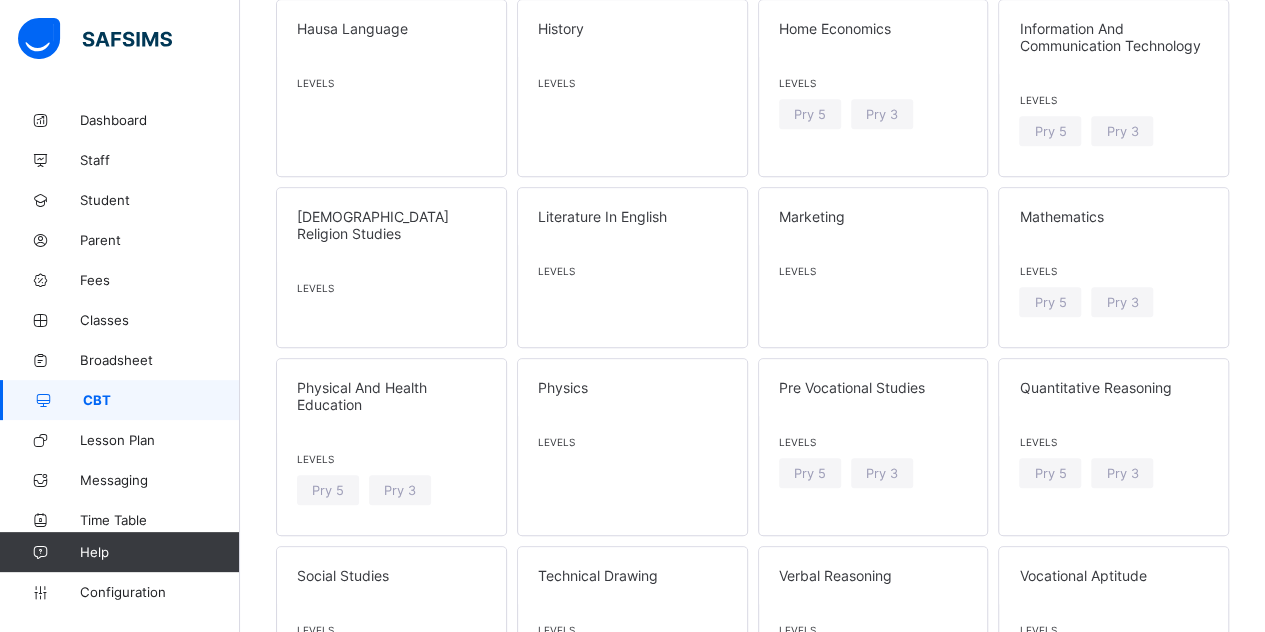 scroll, scrollTop: 360, scrollLeft: 0, axis: vertical 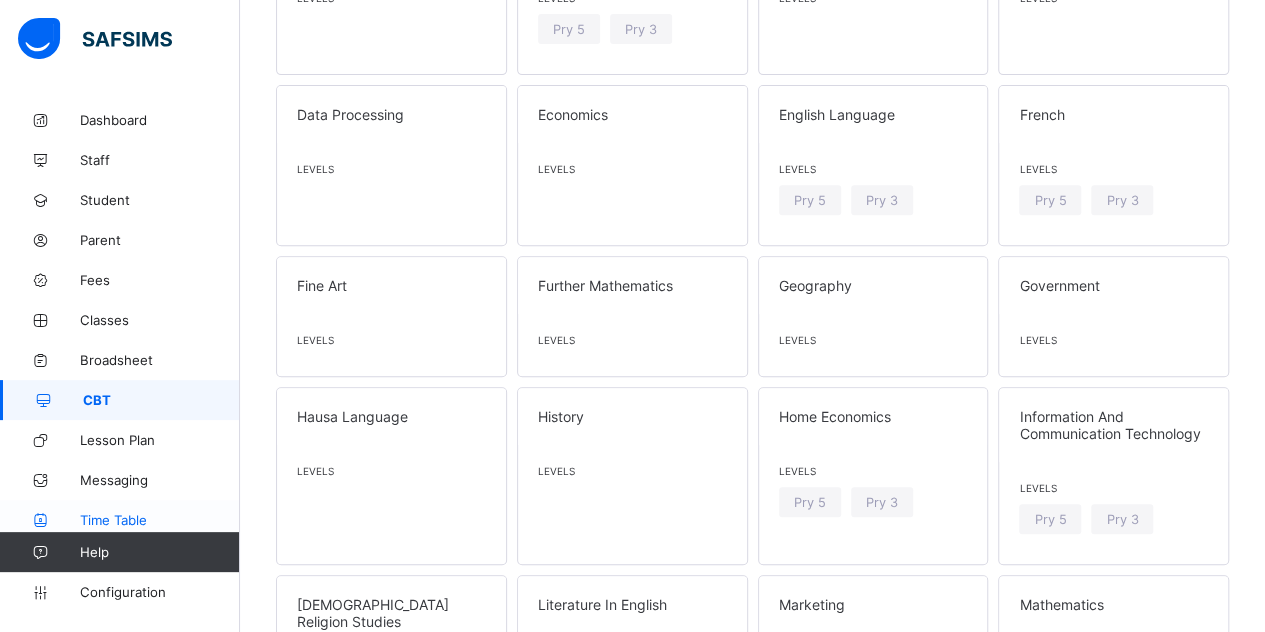 click on "Time Table" at bounding box center (160, 520) 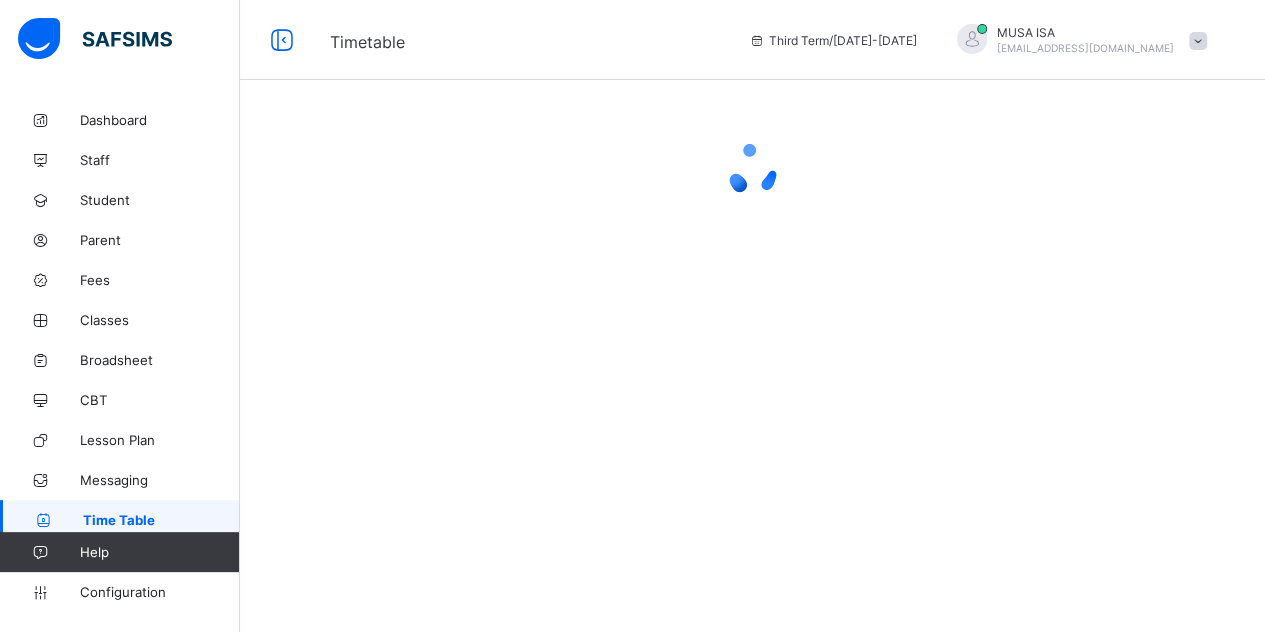 scroll, scrollTop: 0, scrollLeft: 0, axis: both 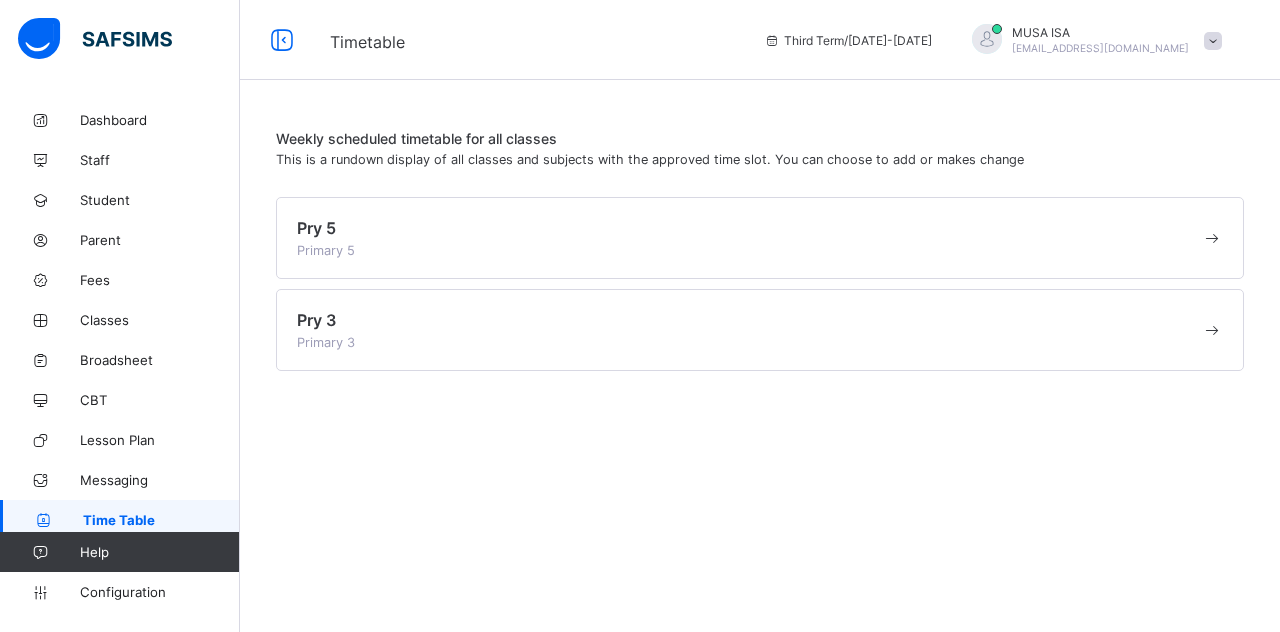 click on "[EMAIL_ADDRESS][DOMAIN_NAME]" at bounding box center (1100, 48) 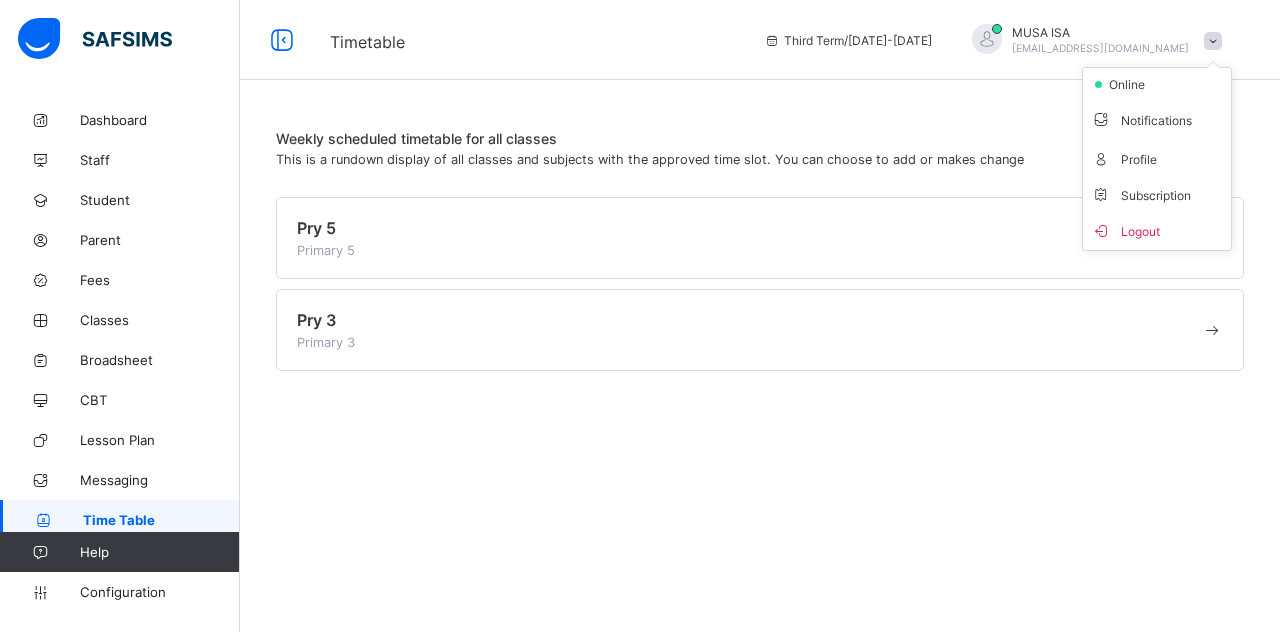 click on "Weekly scheduled timetable for all classes   This is a rundown display of all classes and subjects with the approved time slot. You can choose to add or makes change Pry 5 Primary 5 Pry 3 Primary 3" at bounding box center (760, 250) 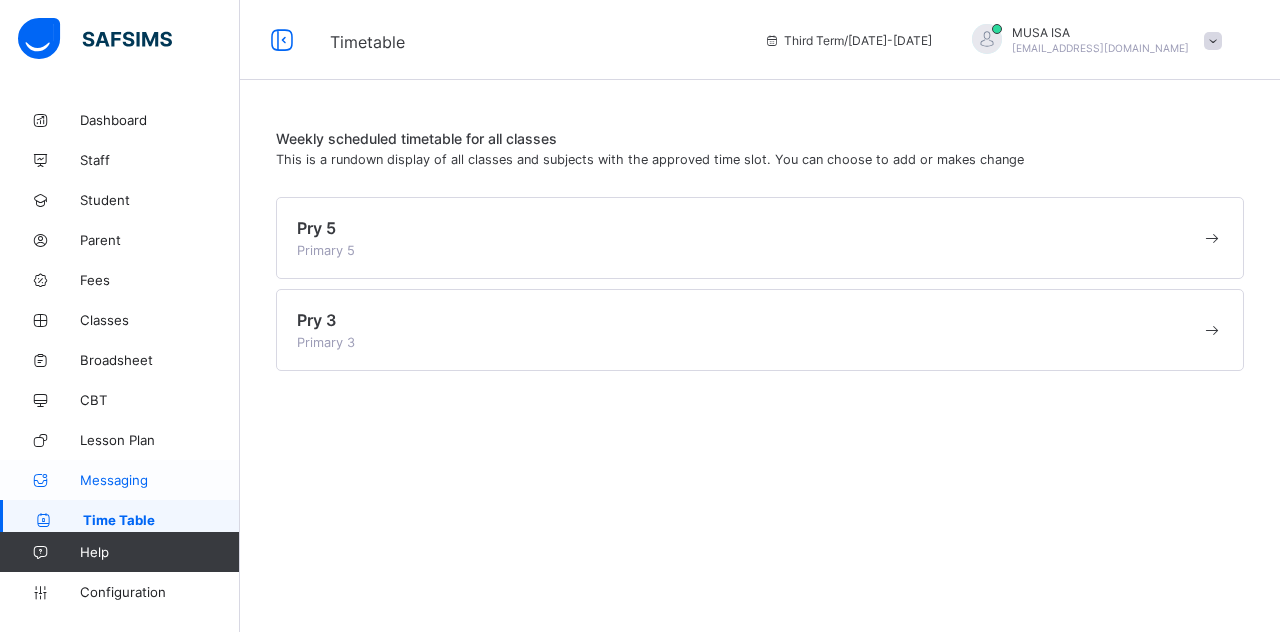 click on "Messaging" at bounding box center (160, 480) 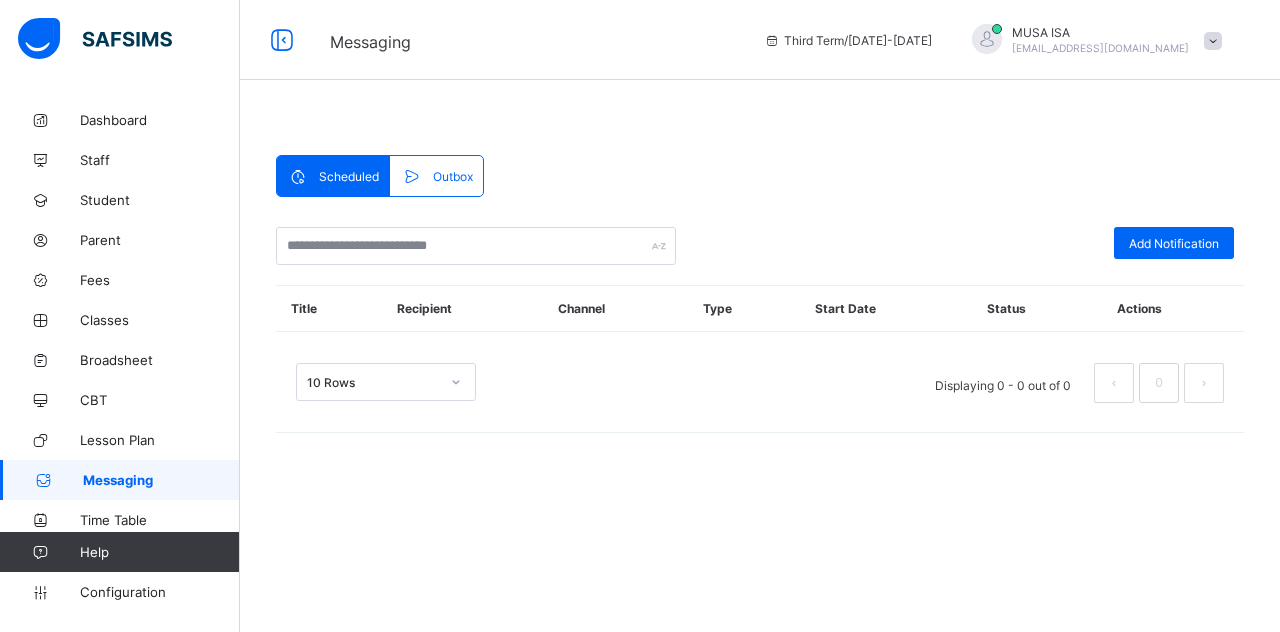 click on "10 Rows Displaying 0 - 0 out of 0 0" at bounding box center (760, 373) 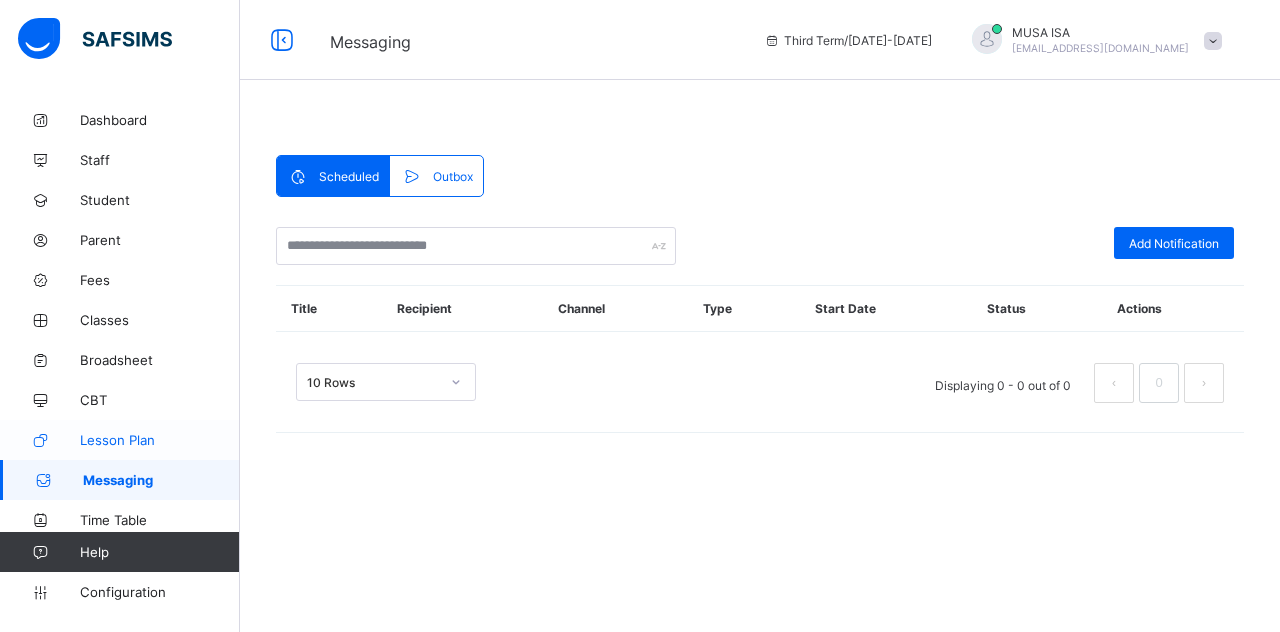 click on "Lesson Plan" at bounding box center [160, 440] 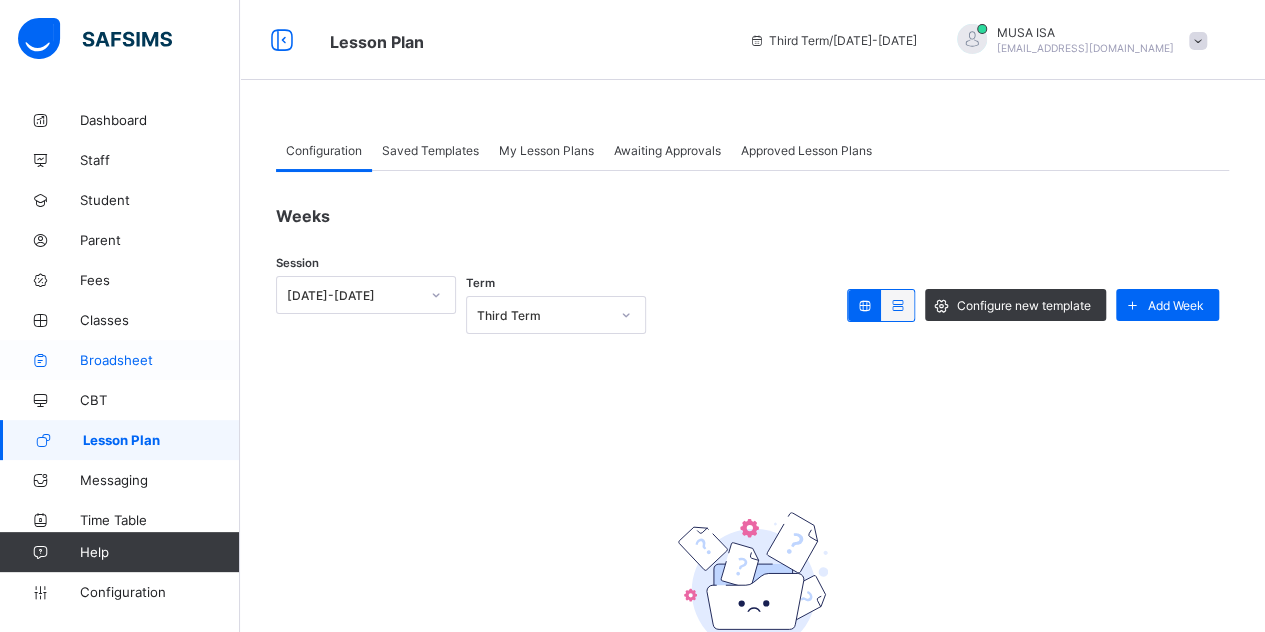 click on "Broadsheet" at bounding box center [160, 360] 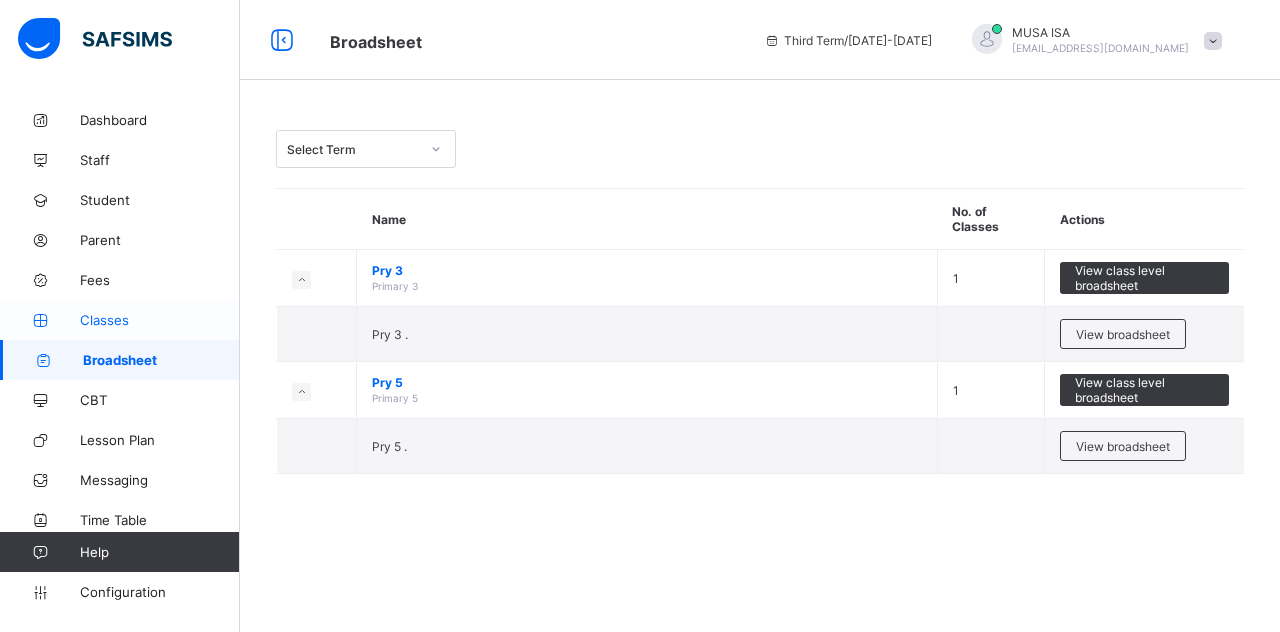 click on "Classes" at bounding box center (160, 320) 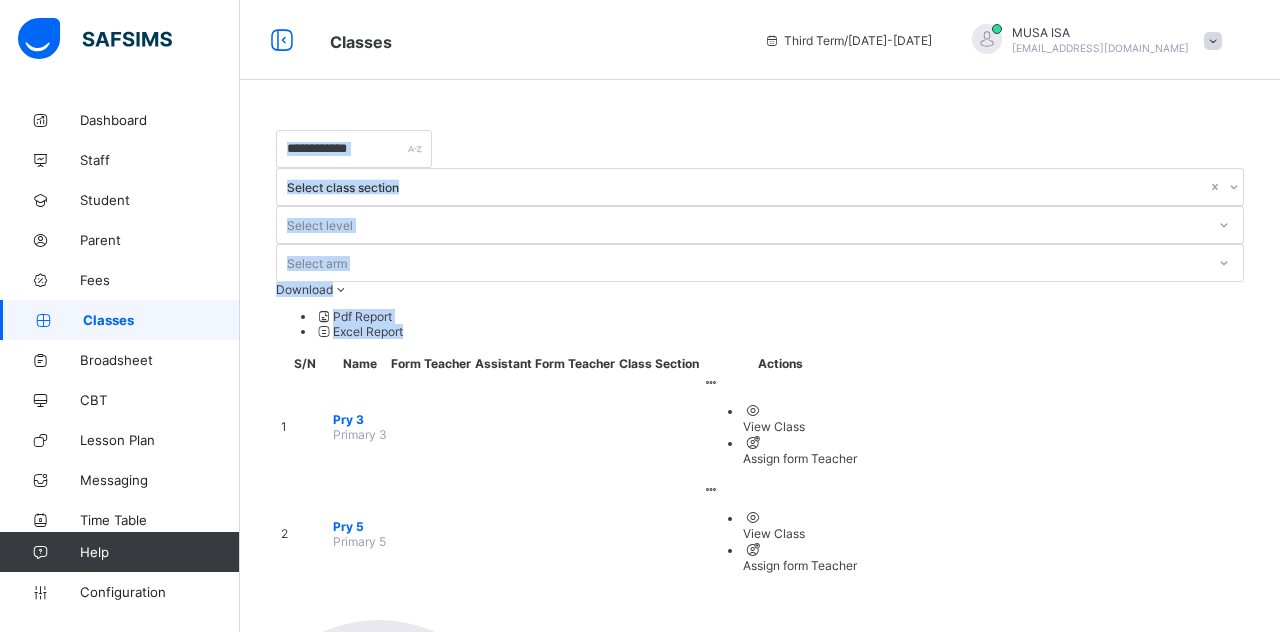 drag, startPoint x: 489, startPoint y: 183, endPoint x: 502, endPoint y: 165, distance: 22.203604 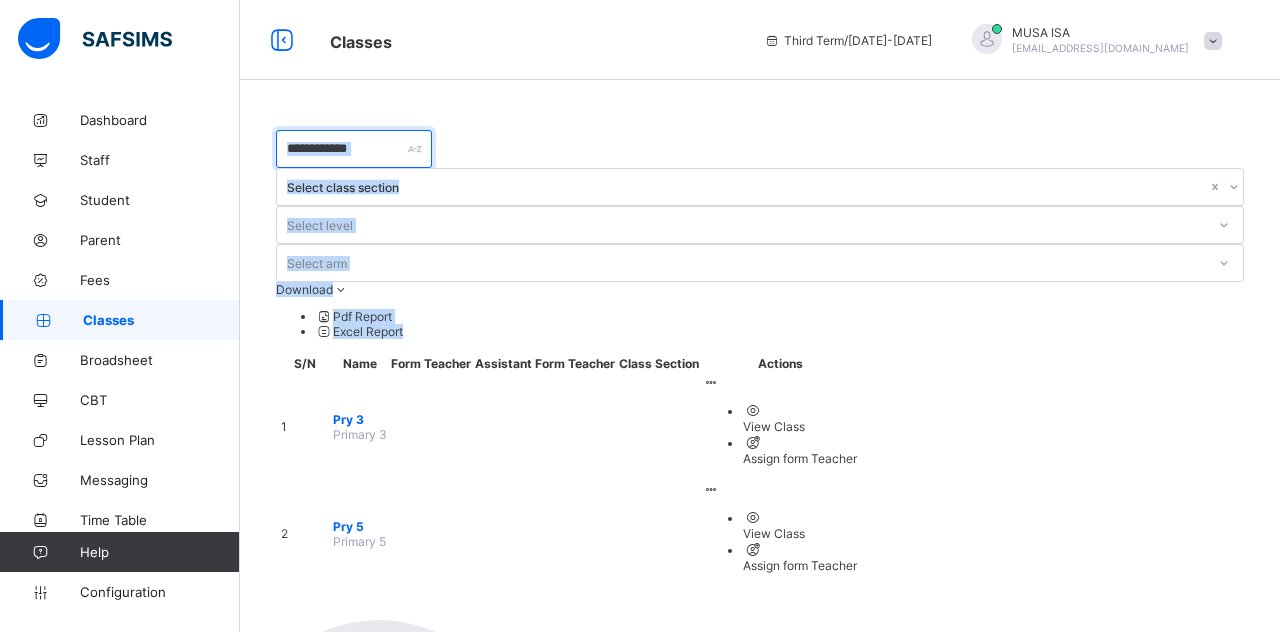 click at bounding box center (354, 149) 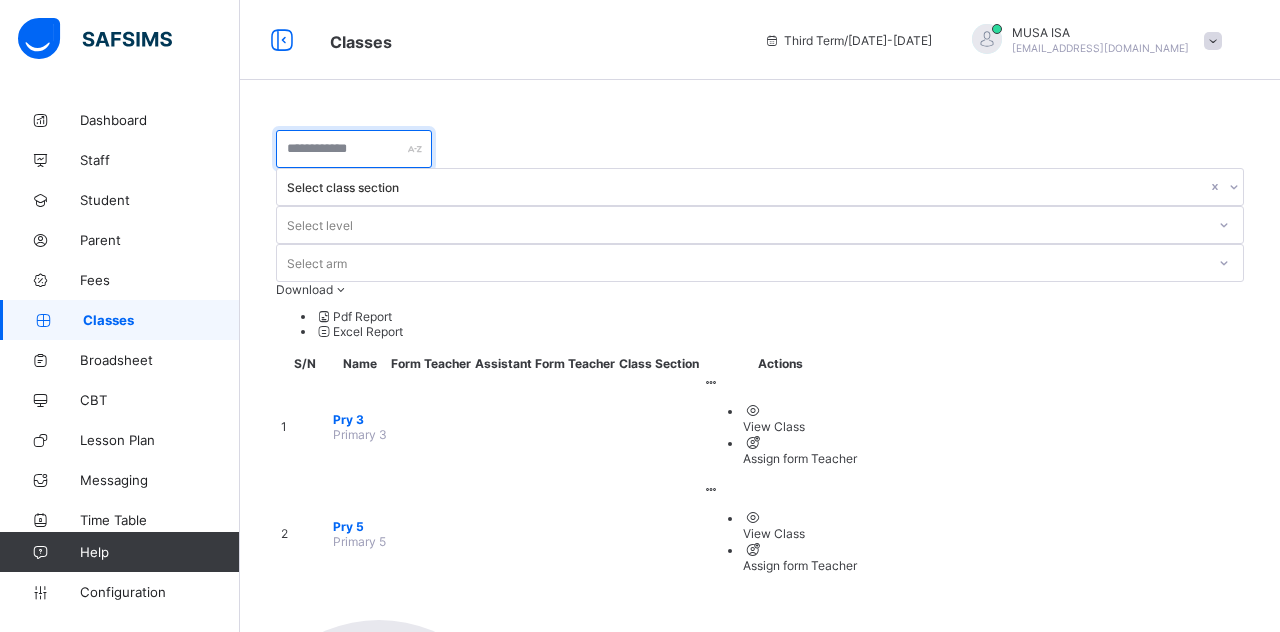 click at bounding box center (354, 149) 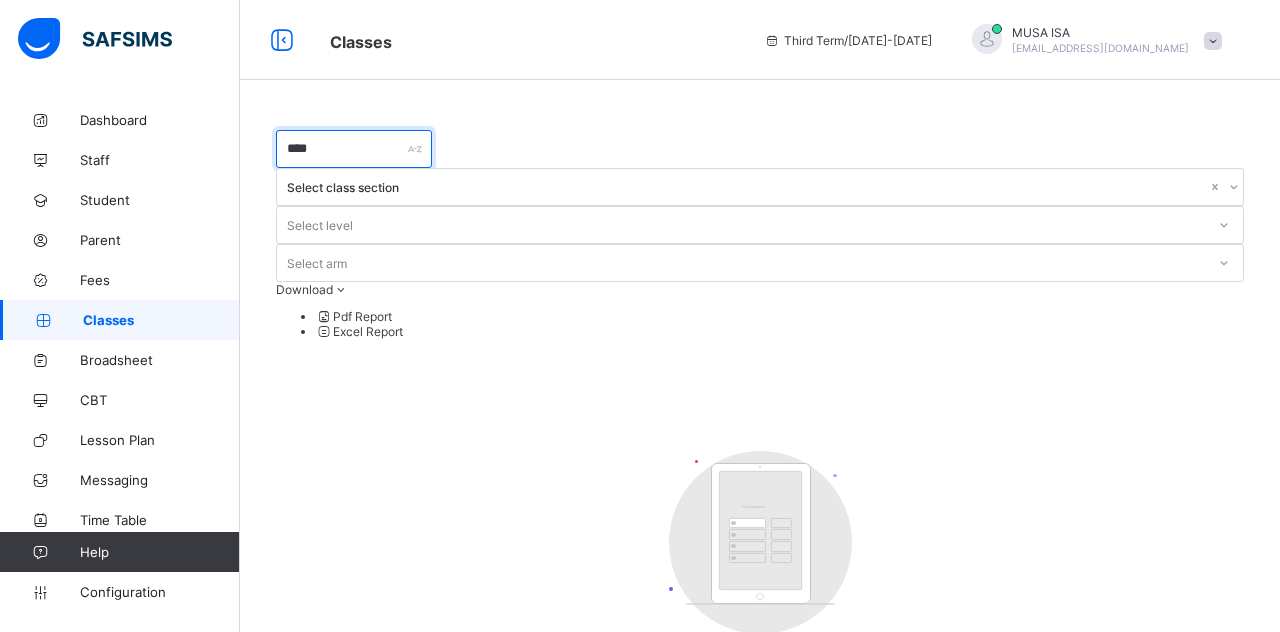type on "****" 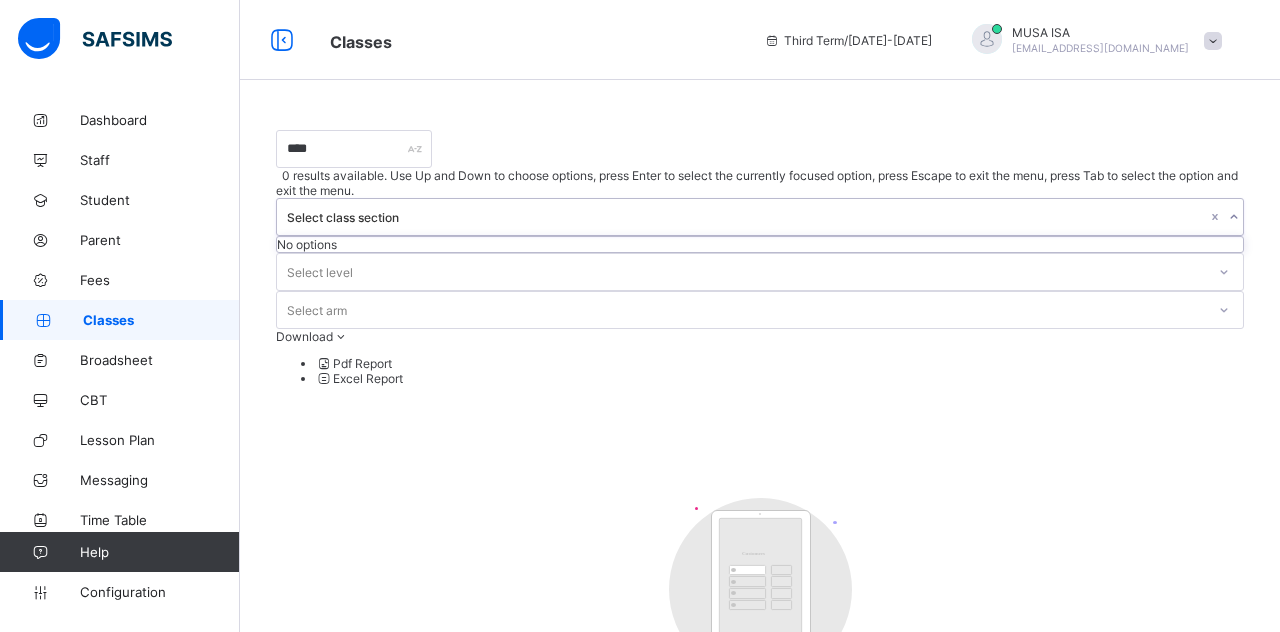 click on "Select class section" at bounding box center [760, 217] 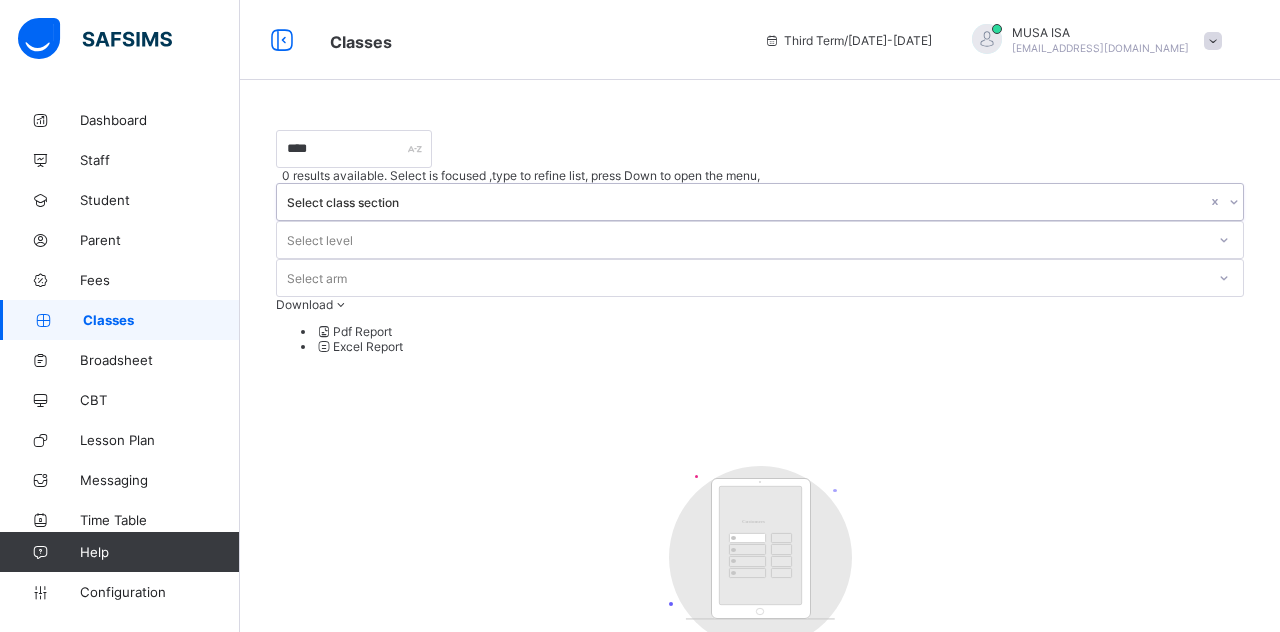 click at bounding box center (987, 39) 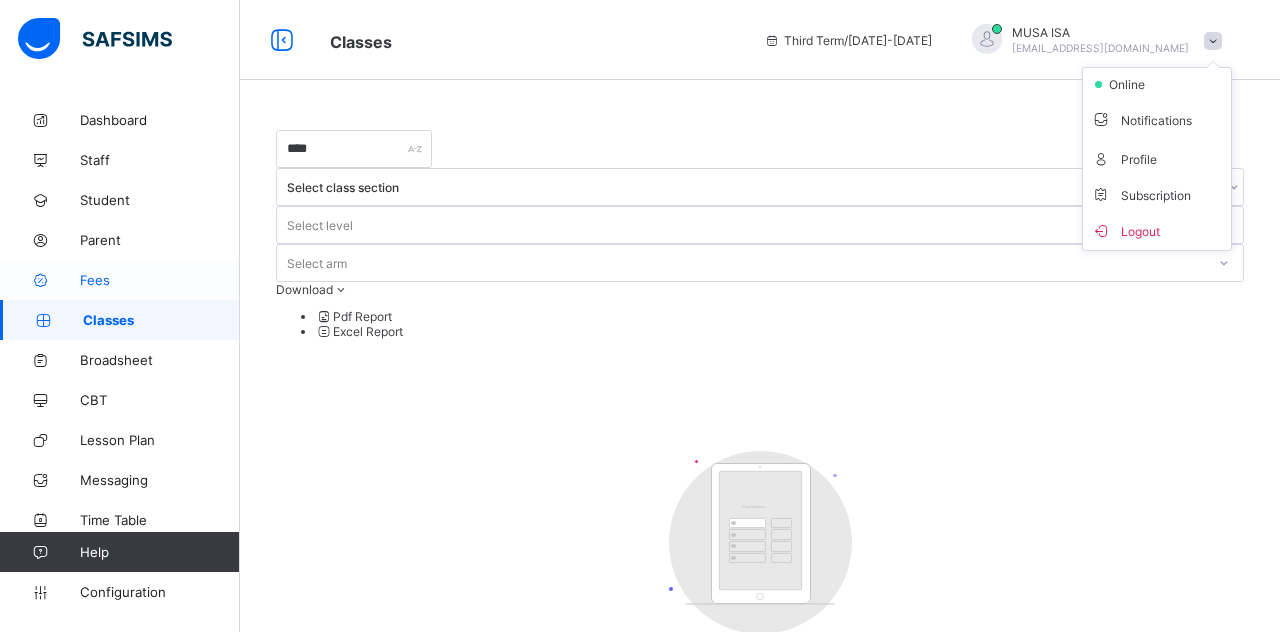 click on "Fees" at bounding box center [160, 280] 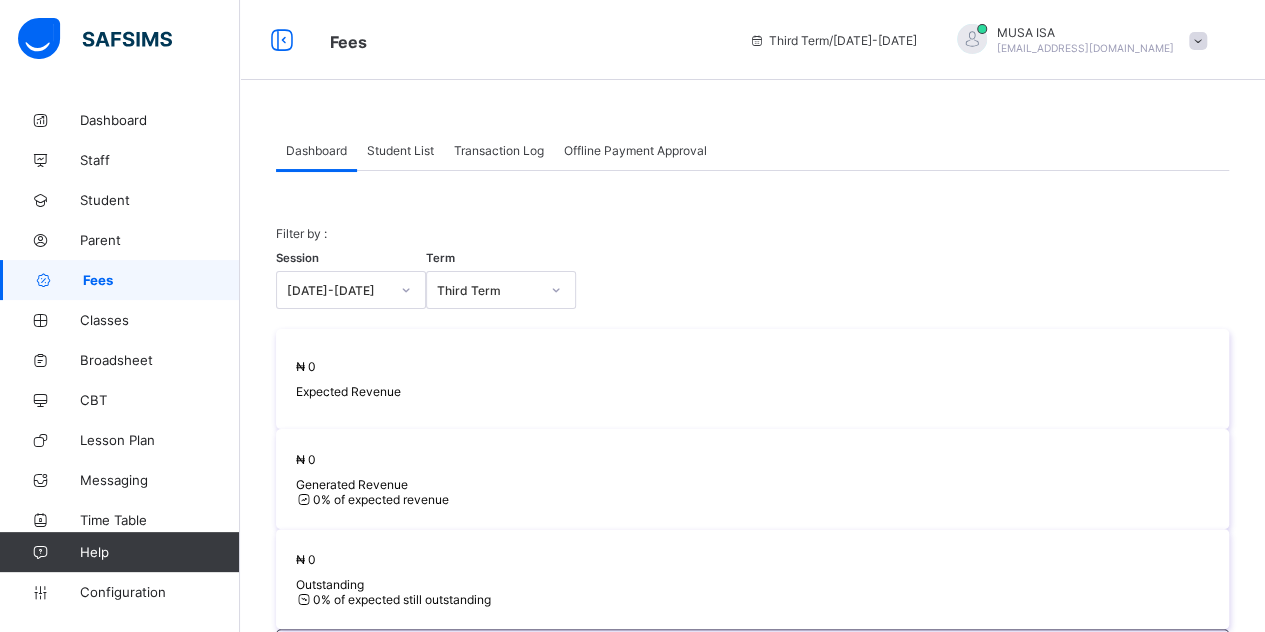 click on "Third Term  /  [DATE]-[DATE]" at bounding box center [833, 40] 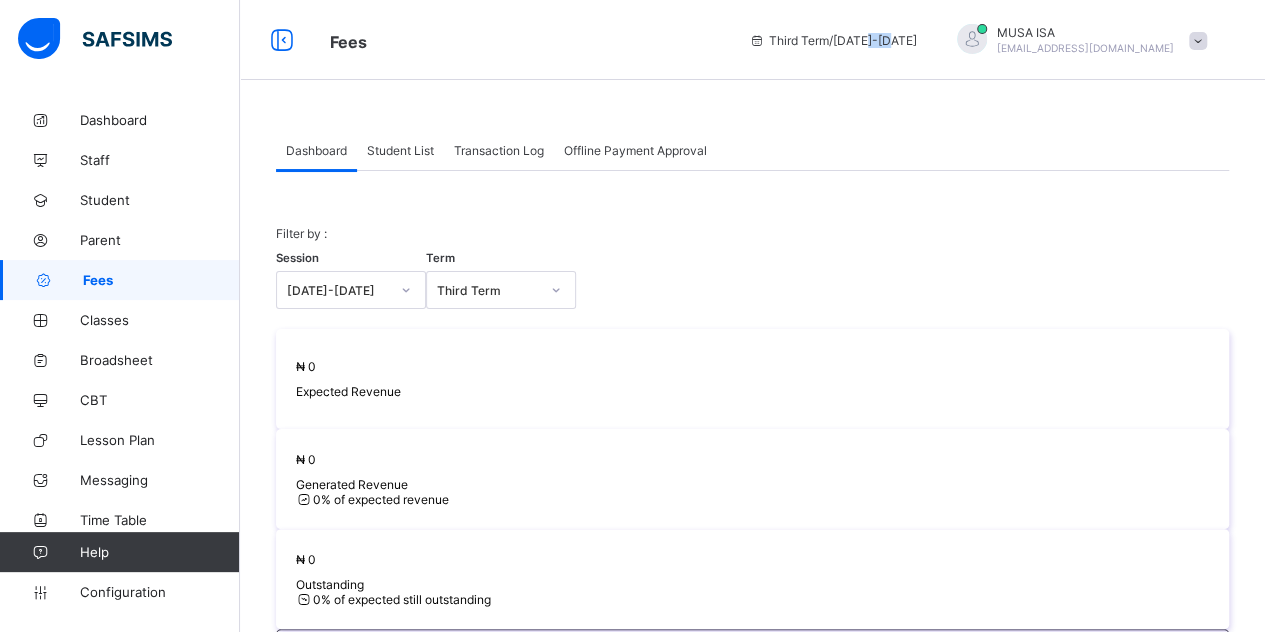 click on "Third Term  /  [DATE]-[DATE]" at bounding box center (833, 40) 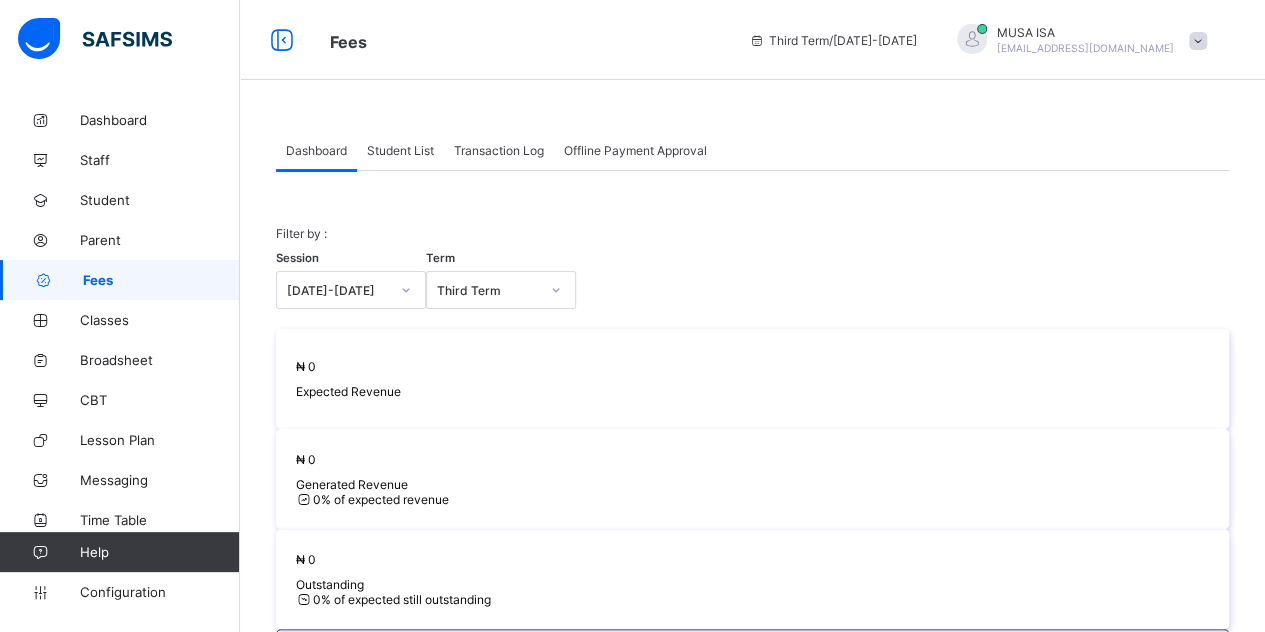 click on "Fees" at bounding box center [524, 40] 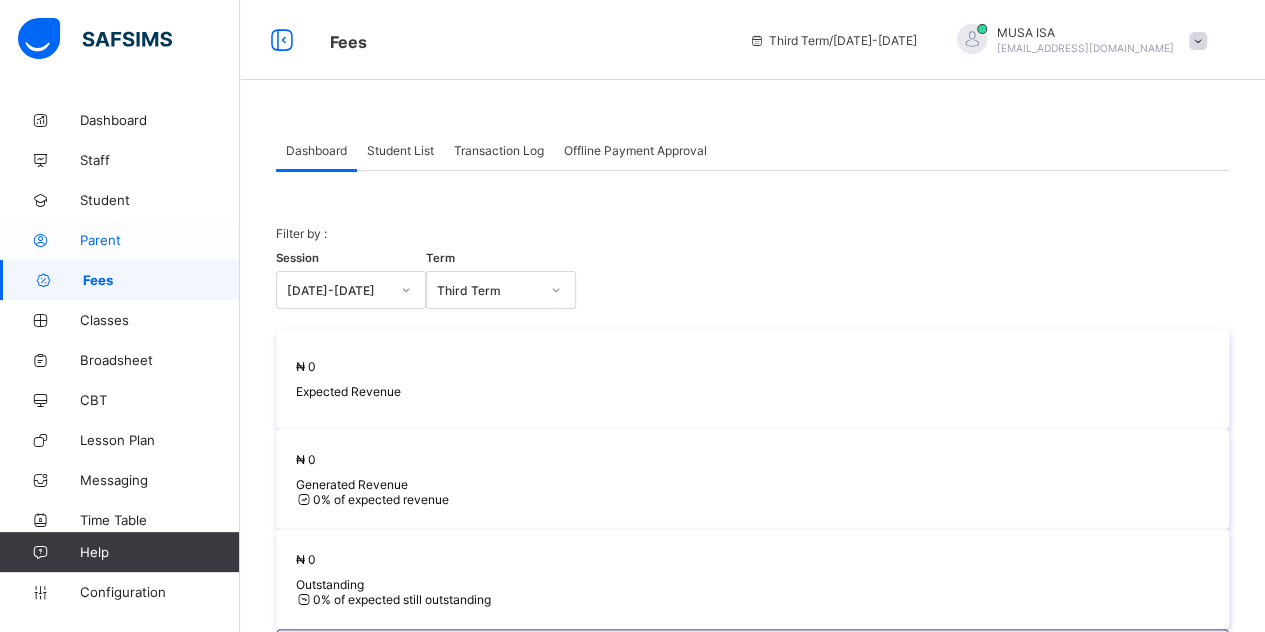 click on "Parent" at bounding box center (160, 240) 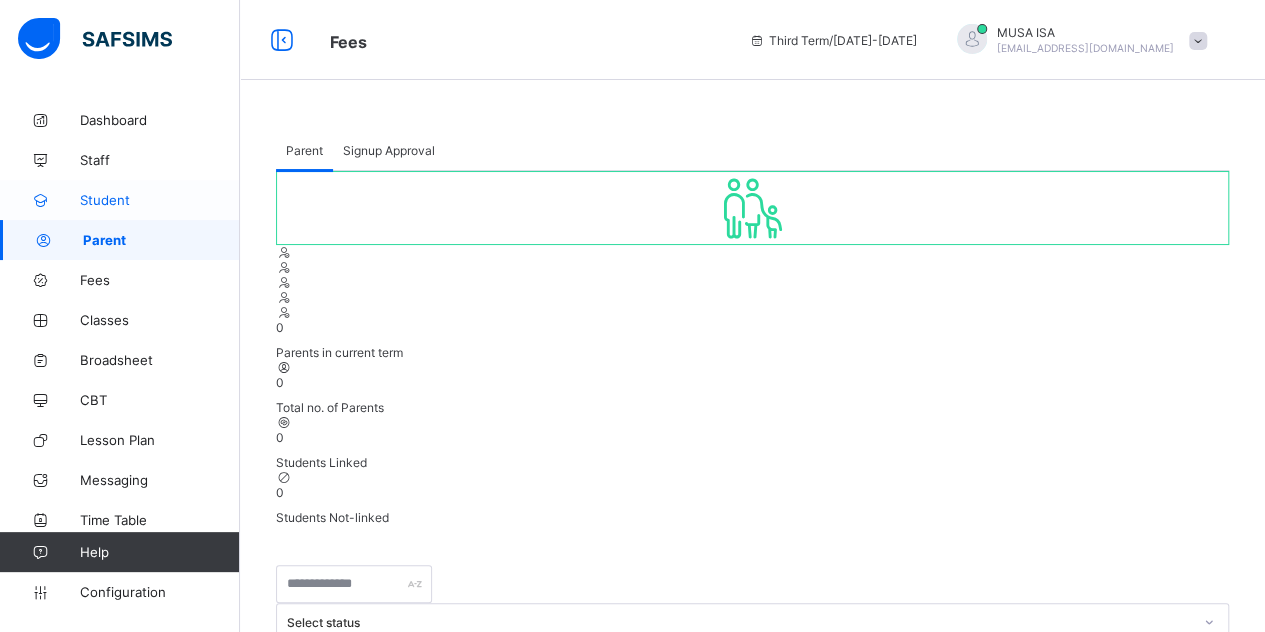 click on "Student" at bounding box center [160, 200] 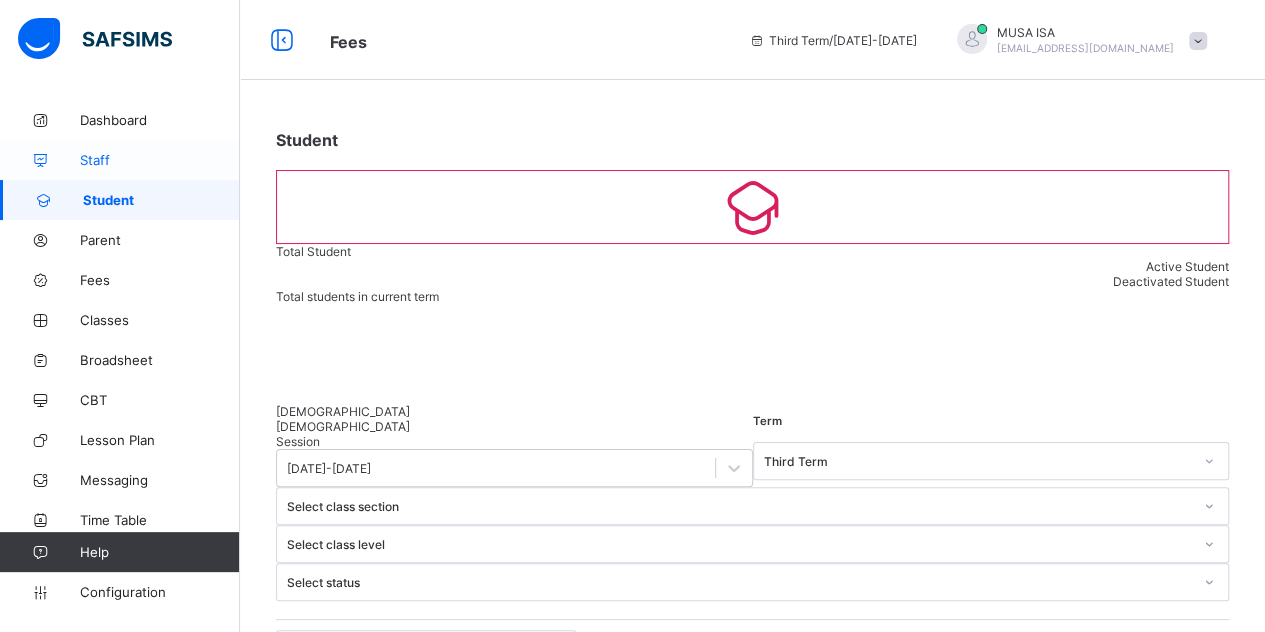 click on "Staff" at bounding box center (160, 160) 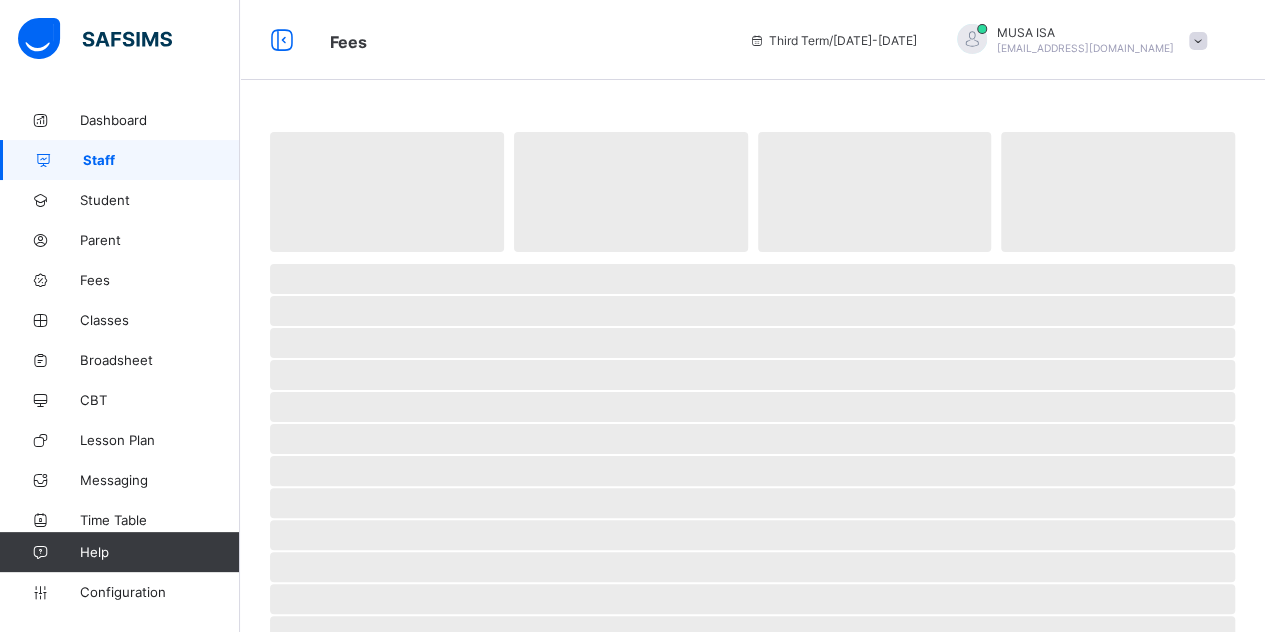 click on "Staff" at bounding box center (161, 160) 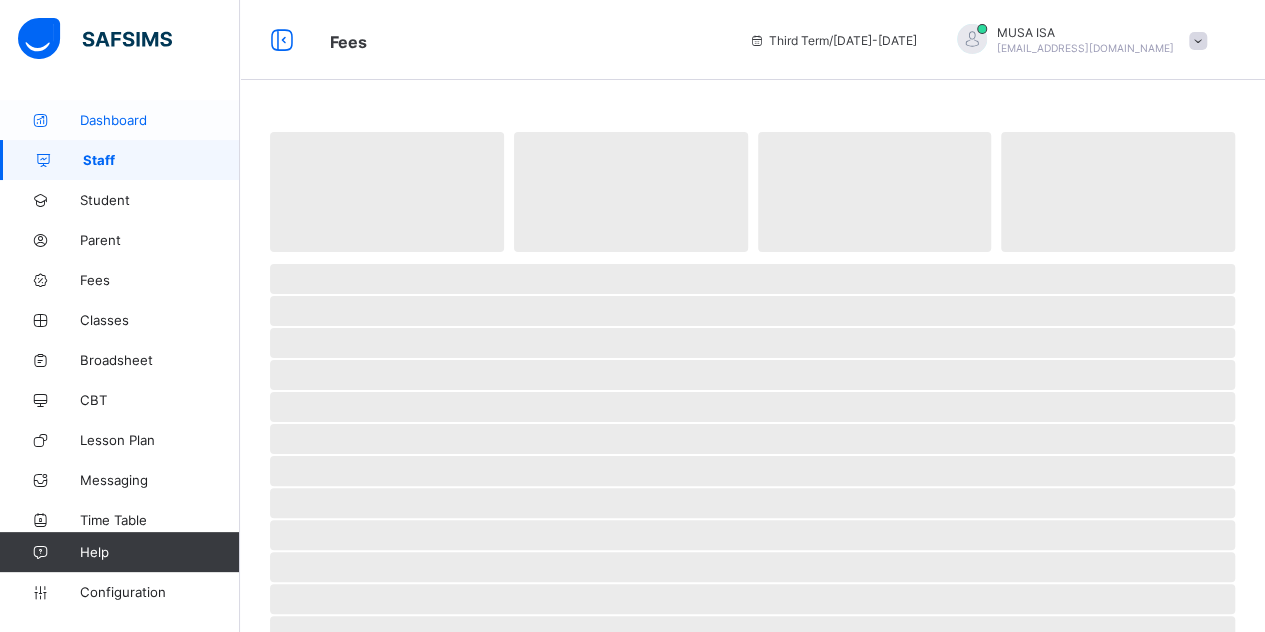 click on "Dashboard" at bounding box center [160, 120] 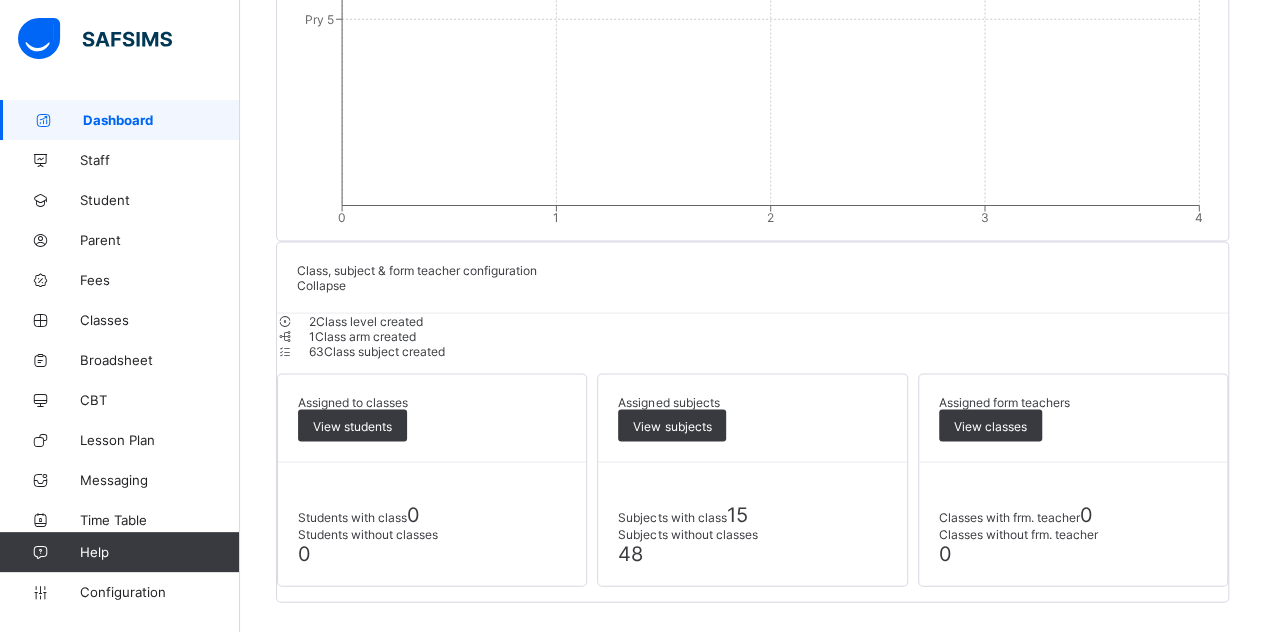 scroll, scrollTop: 2194, scrollLeft: 0, axis: vertical 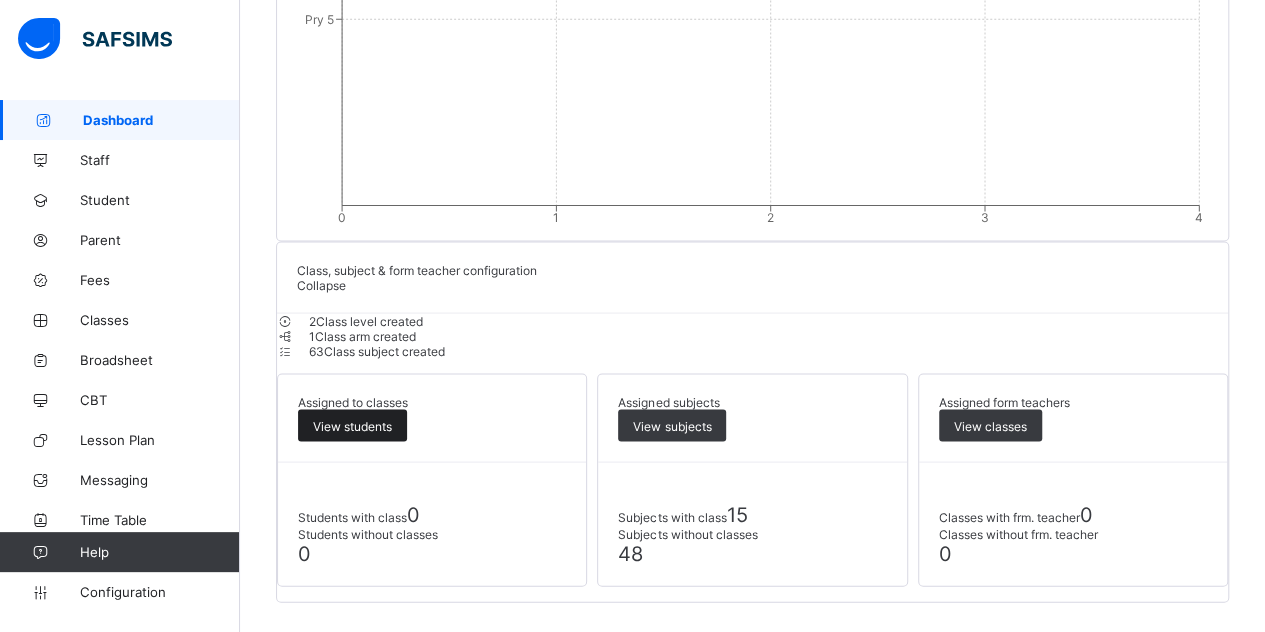 click on "View students" at bounding box center (352, 425) 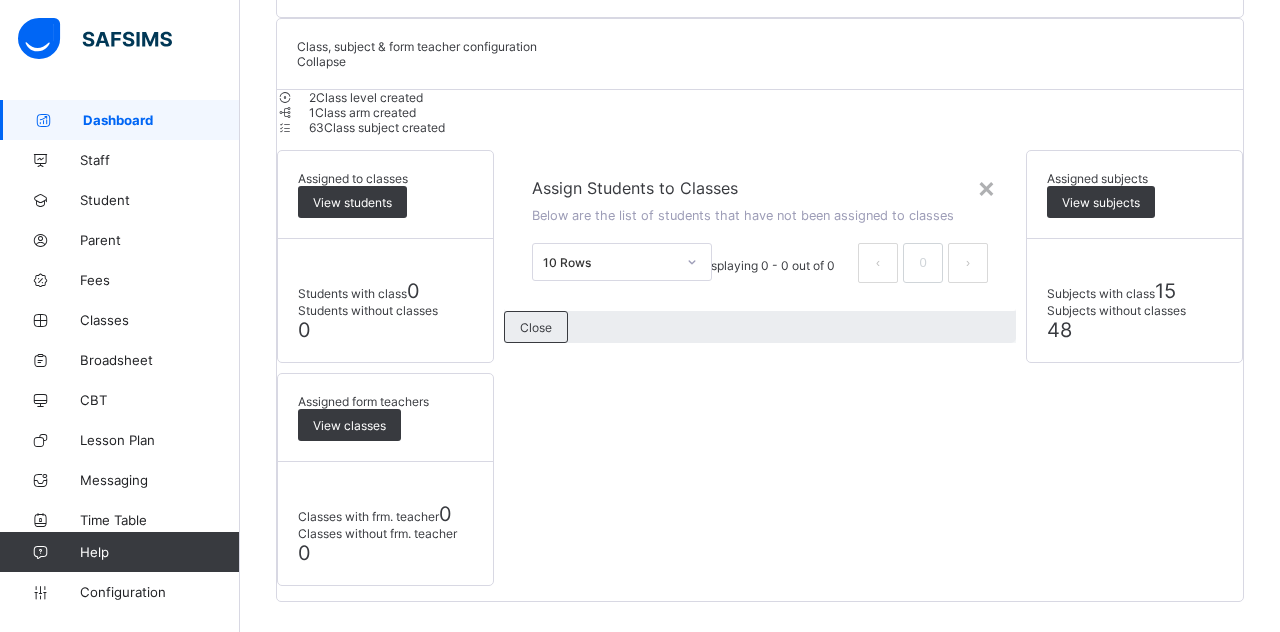 click on "Assign Students to Classes Below are the list of students that have not been assigned to classes 10 Rows Displaying 0 - 0 out of 0 0" at bounding box center (760, 230) 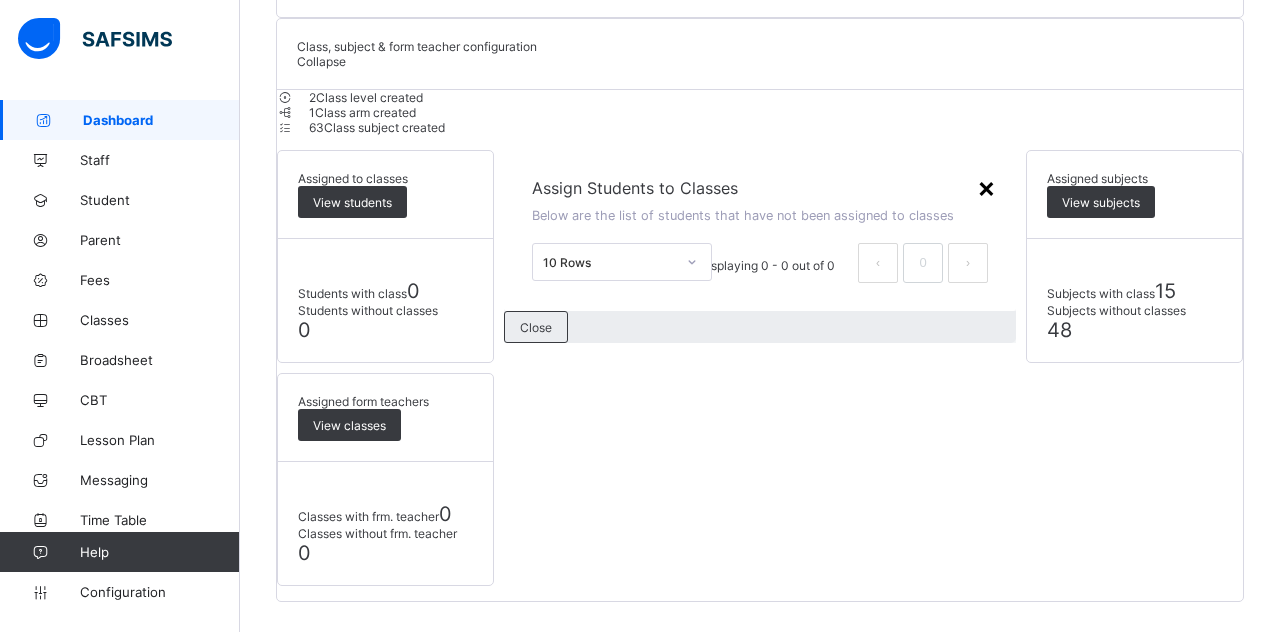 click on "×" at bounding box center [986, 187] 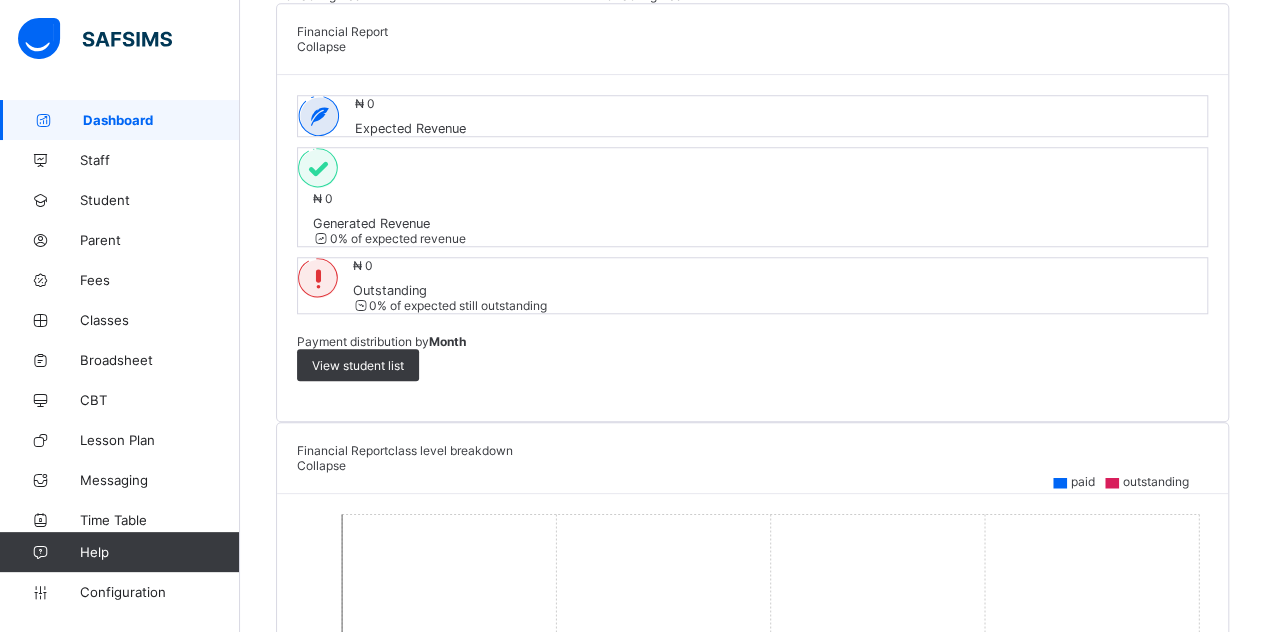 scroll, scrollTop: 0, scrollLeft: 0, axis: both 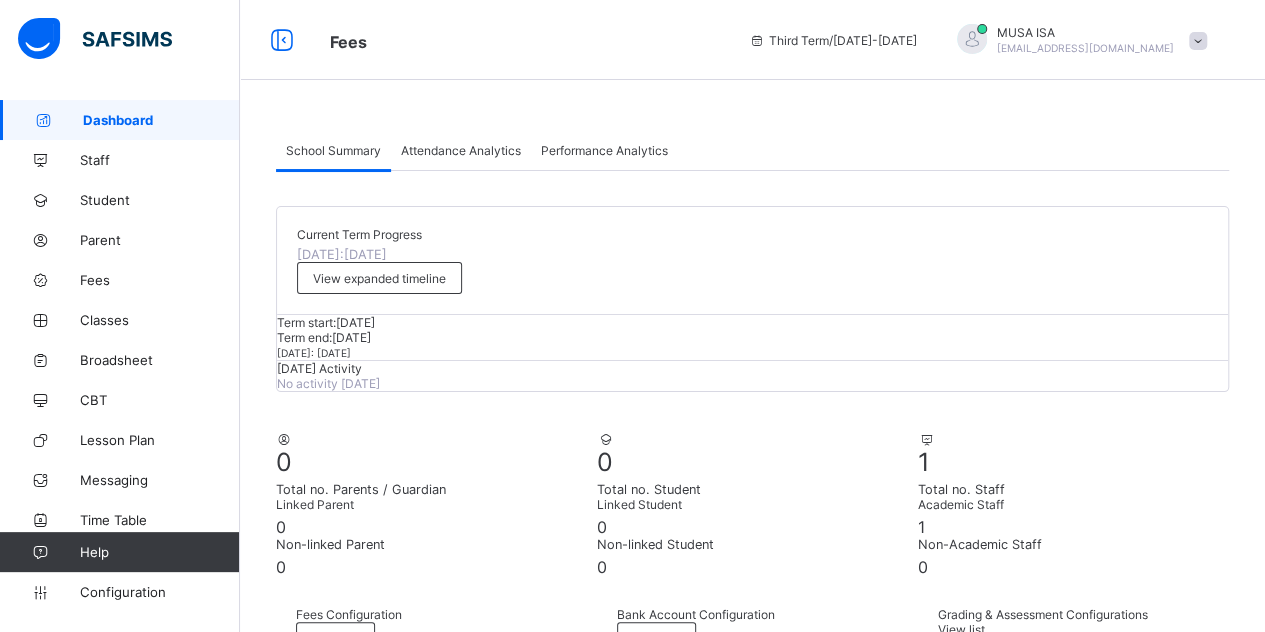 click at bounding box center [972, 39] 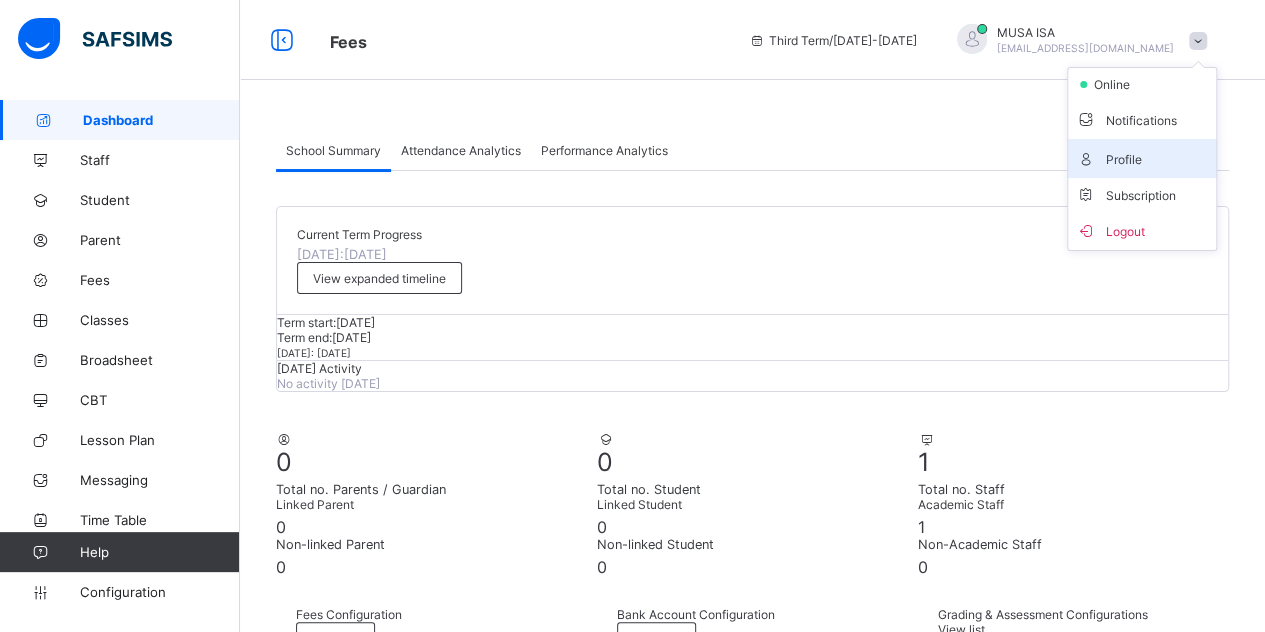 click on "Profile" at bounding box center [1142, 158] 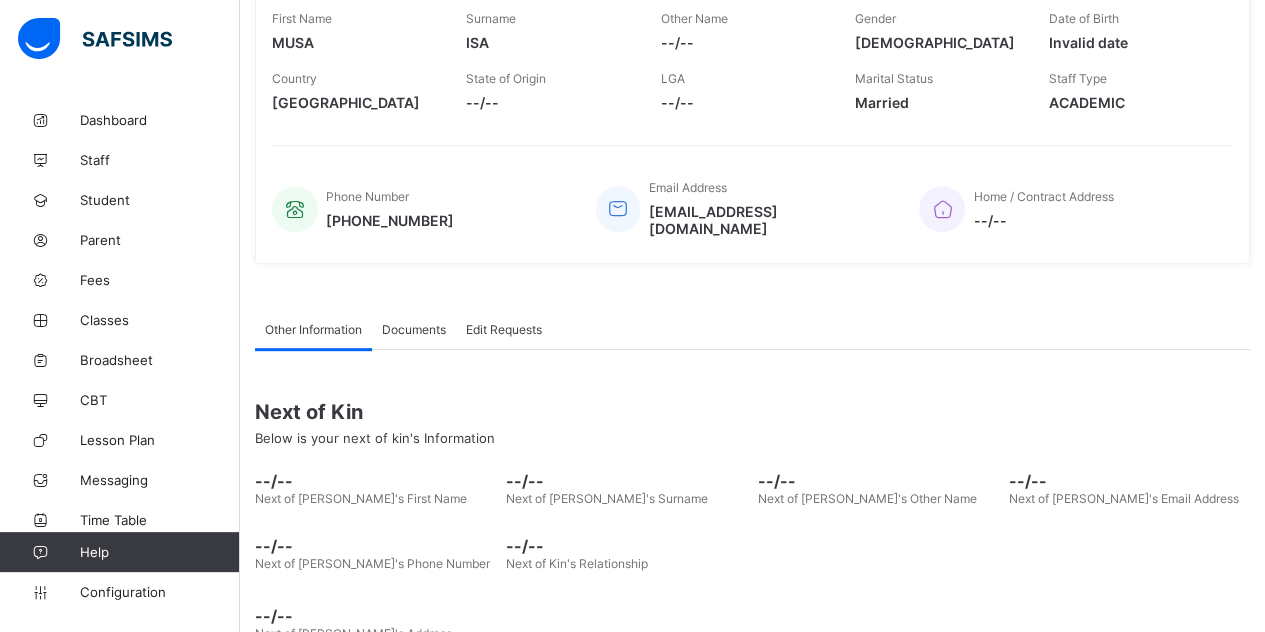 scroll, scrollTop: 358, scrollLeft: 0, axis: vertical 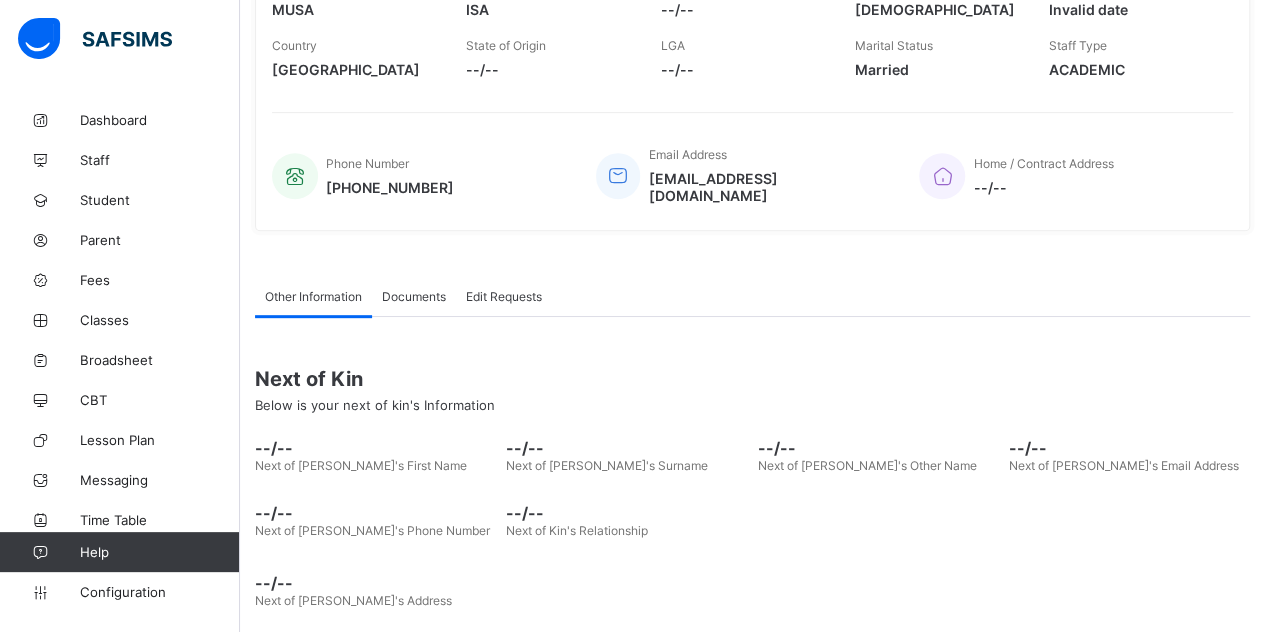 click on "Documents" at bounding box center (414, 296) 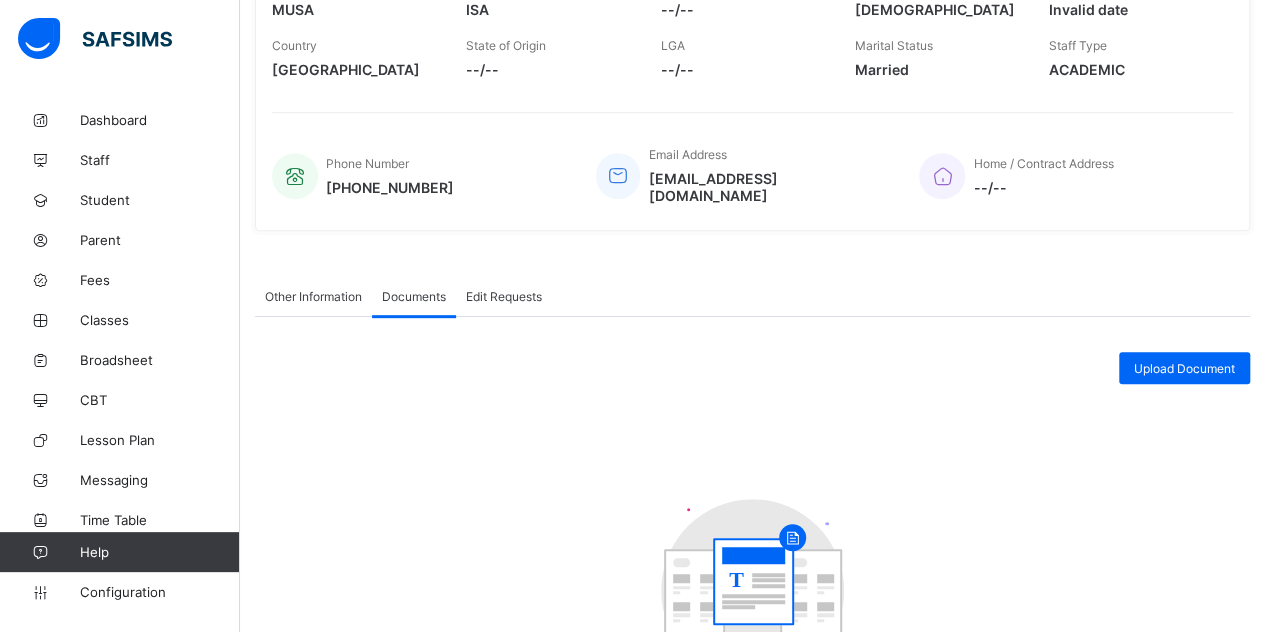 click on "Edit Requests" at bounding box center (504, 296) 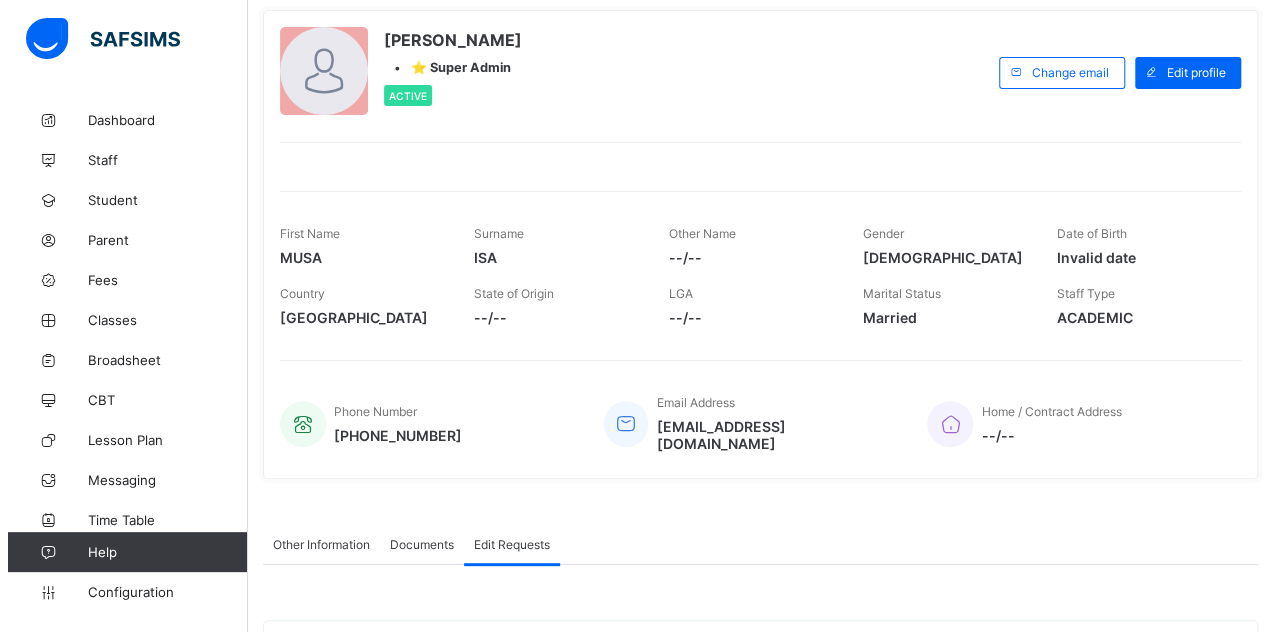 scroll, scrollTop: 0, scrollLeft: 0, axis: both 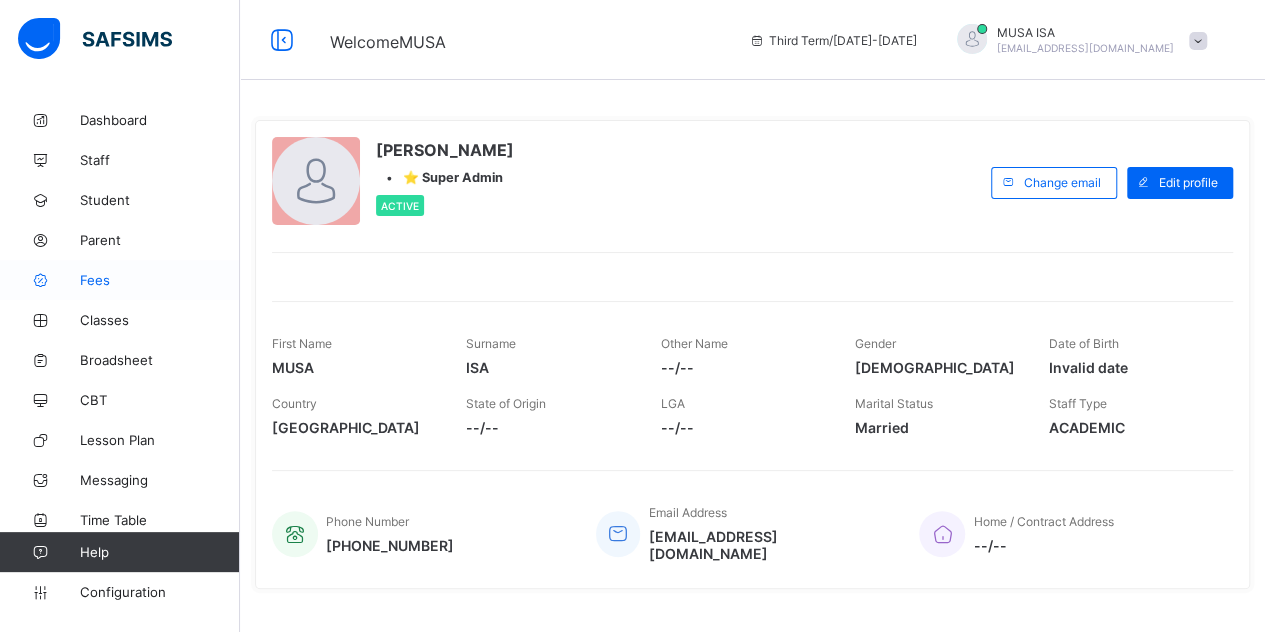 click on "Fees" at bounding box center [120, 280] 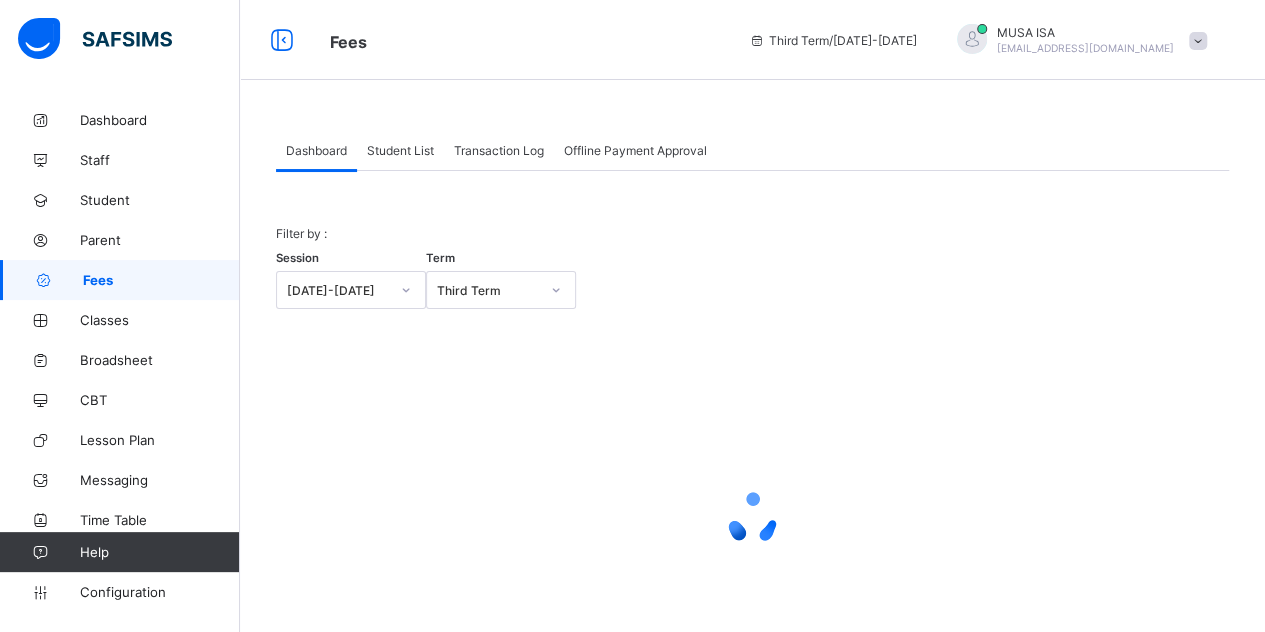 click at bounding box center (95, 39) 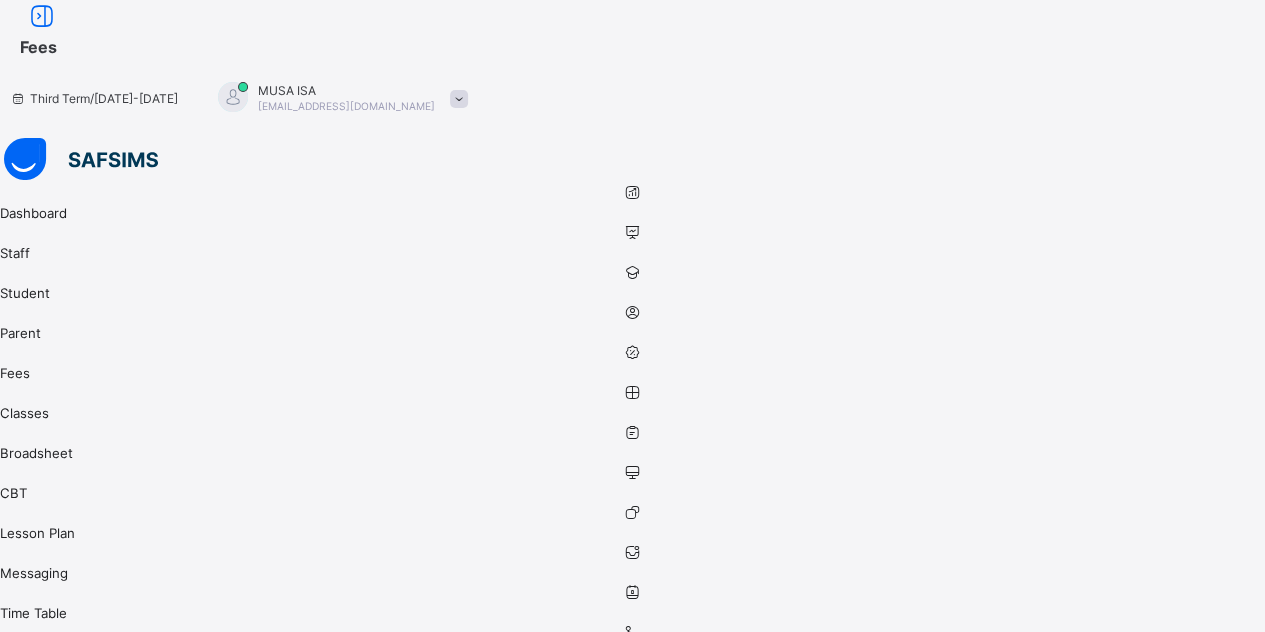 click at bounding box center [632, 160] 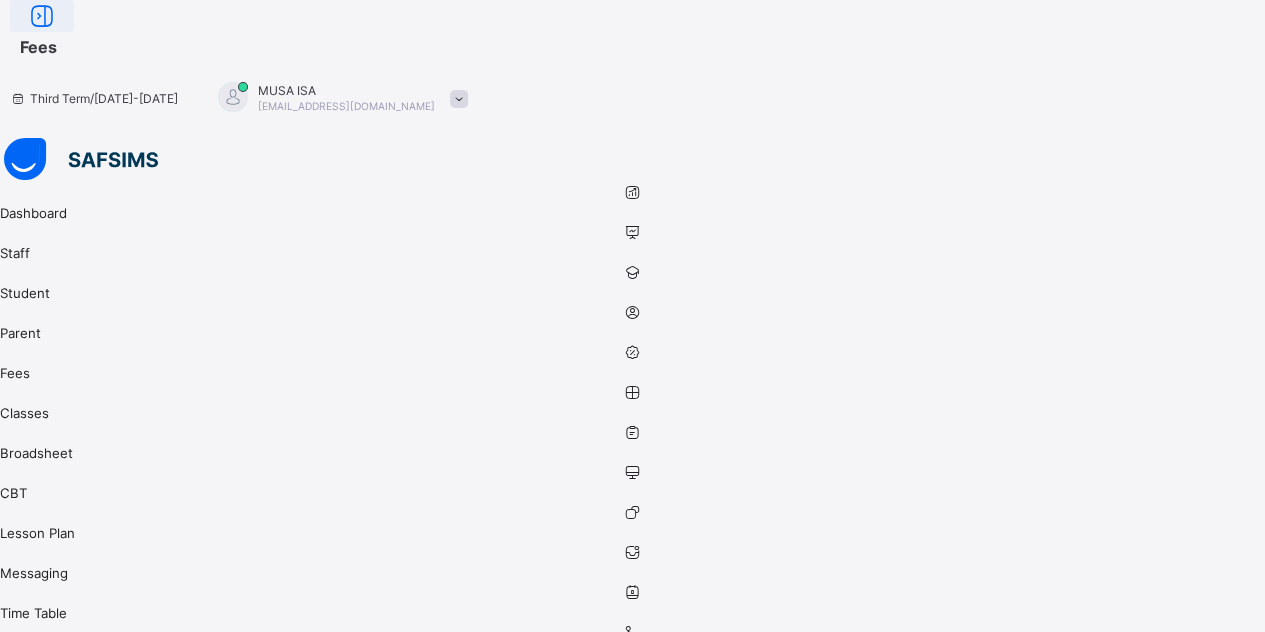 click at bounding box center [42, 16] 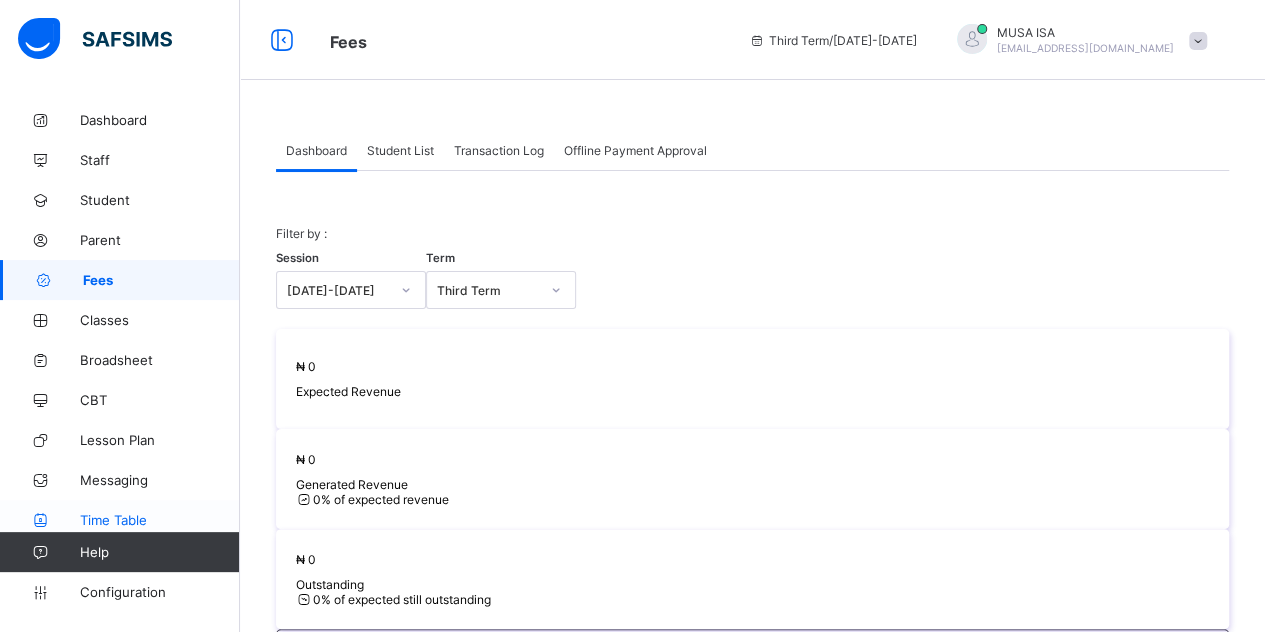 click on "Time Table" at bounding box center (160, 520) 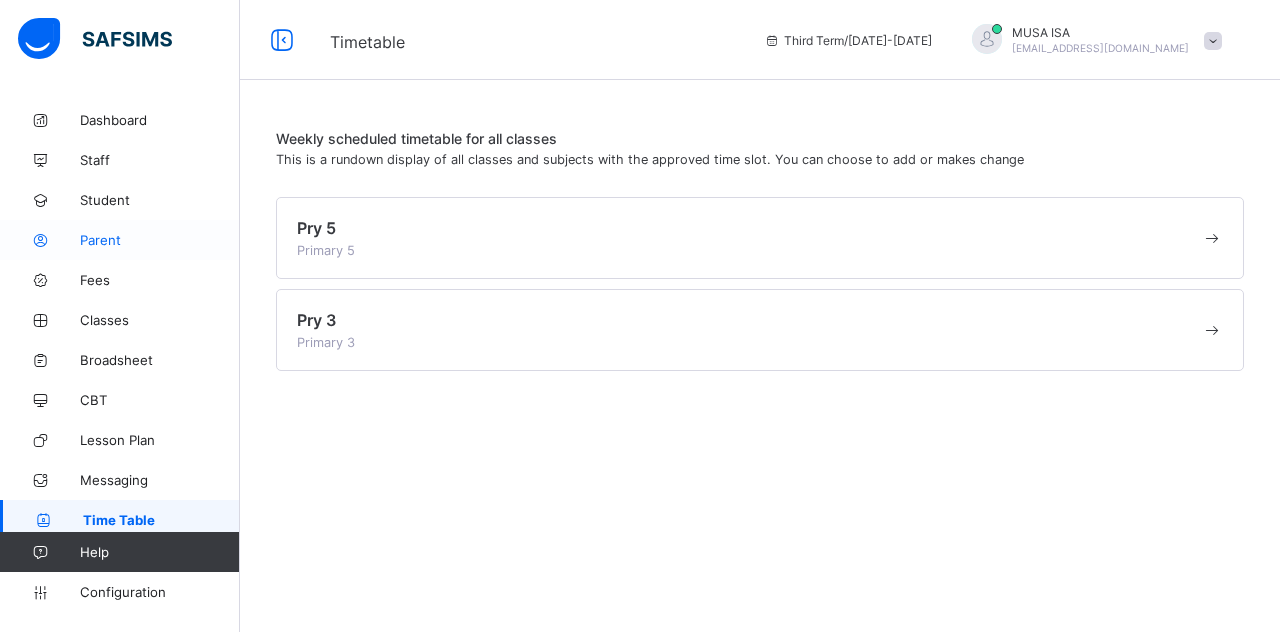 click on "Parent" at bounding box center [160, 240] 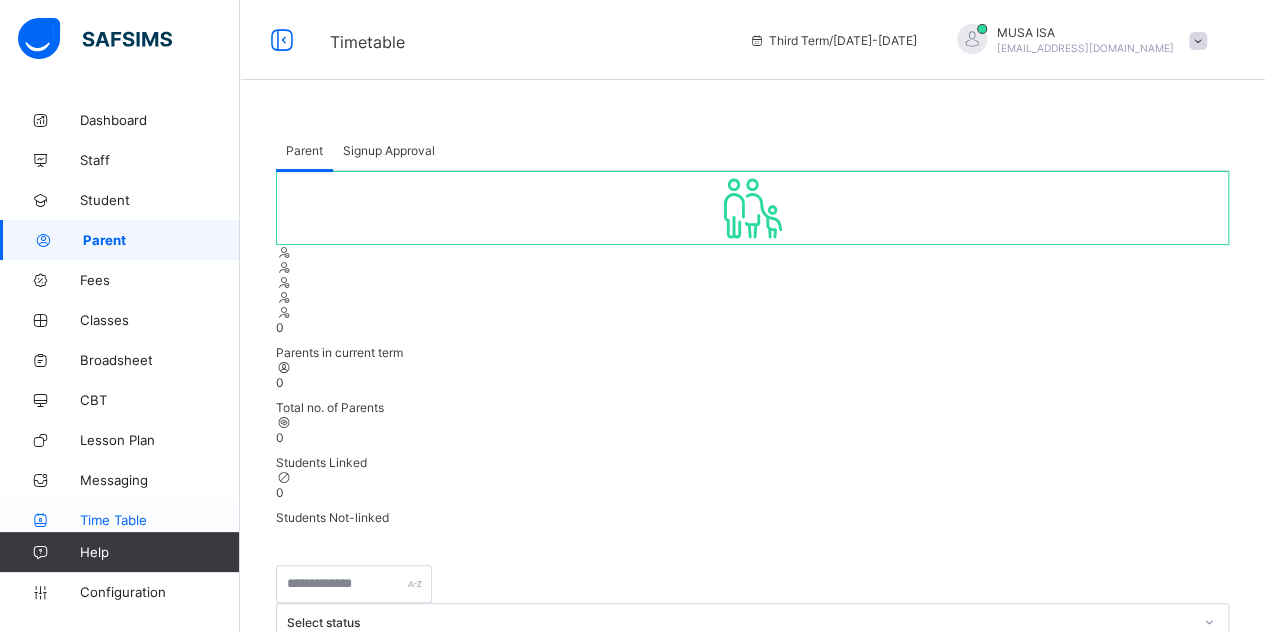 click on "Time Table" at bounding box center (160, 520) 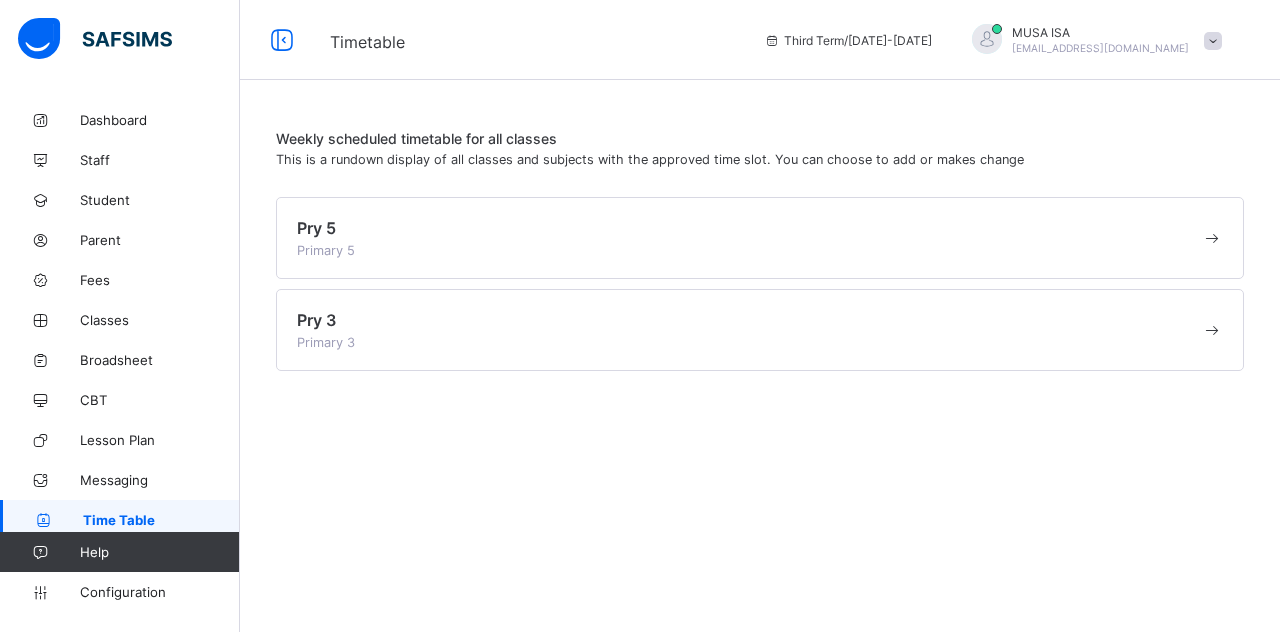 click on "Weekly scheduled timetable for all classes   This is a rundown display of all classes and subjects with the approved time slot. You can choose to add or makes change Pry 5 Primary 5 Pry 3 Primary 3" at bounding box center (760, 250) 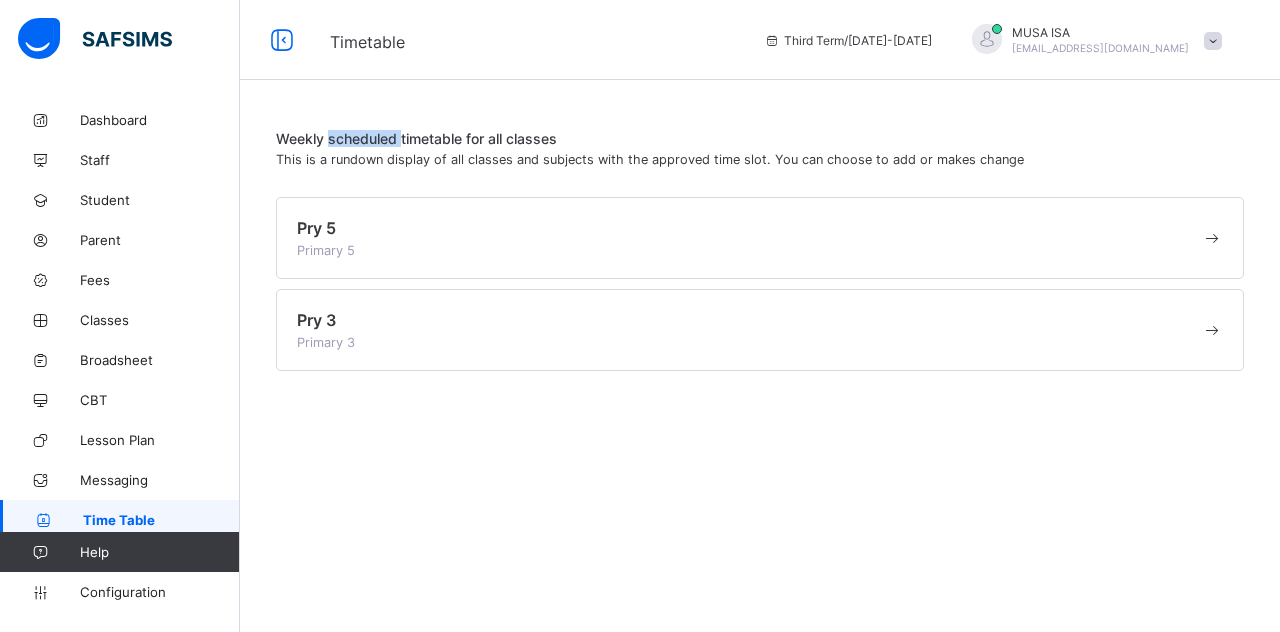 click on "Weekly scheduled timetable for all classes   This is a rundown display of all classes and subjects with the approved time slot. You can choose to add or makes change Pry 5 Primary 5 Pry 3 Primary 3" at bounding box center [760, 250] 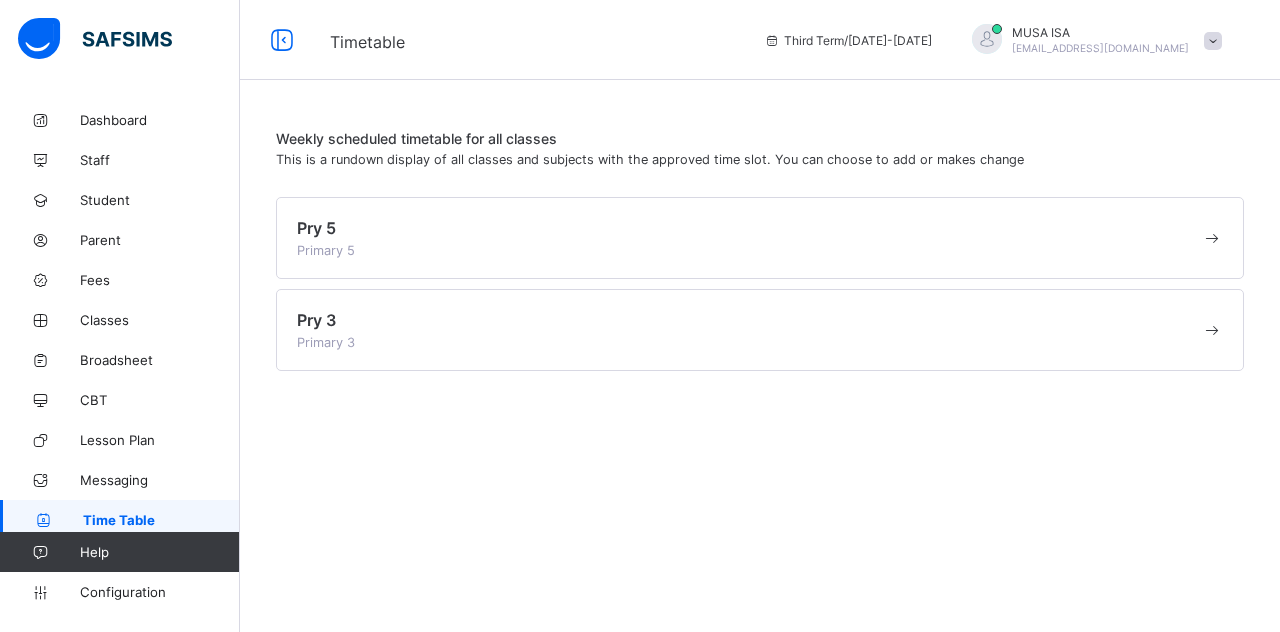click on "Help" at bounding box center [119, 552] 